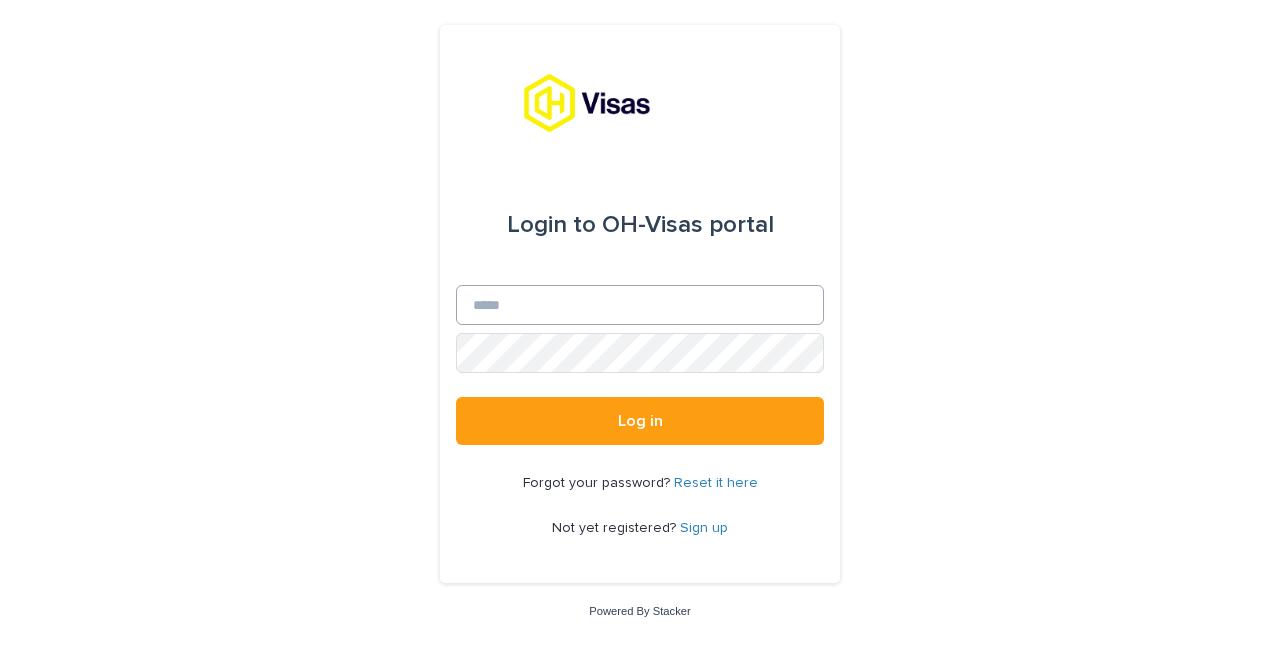 scroll, scrollTop: 0, scrollLeft: 0, axis: both 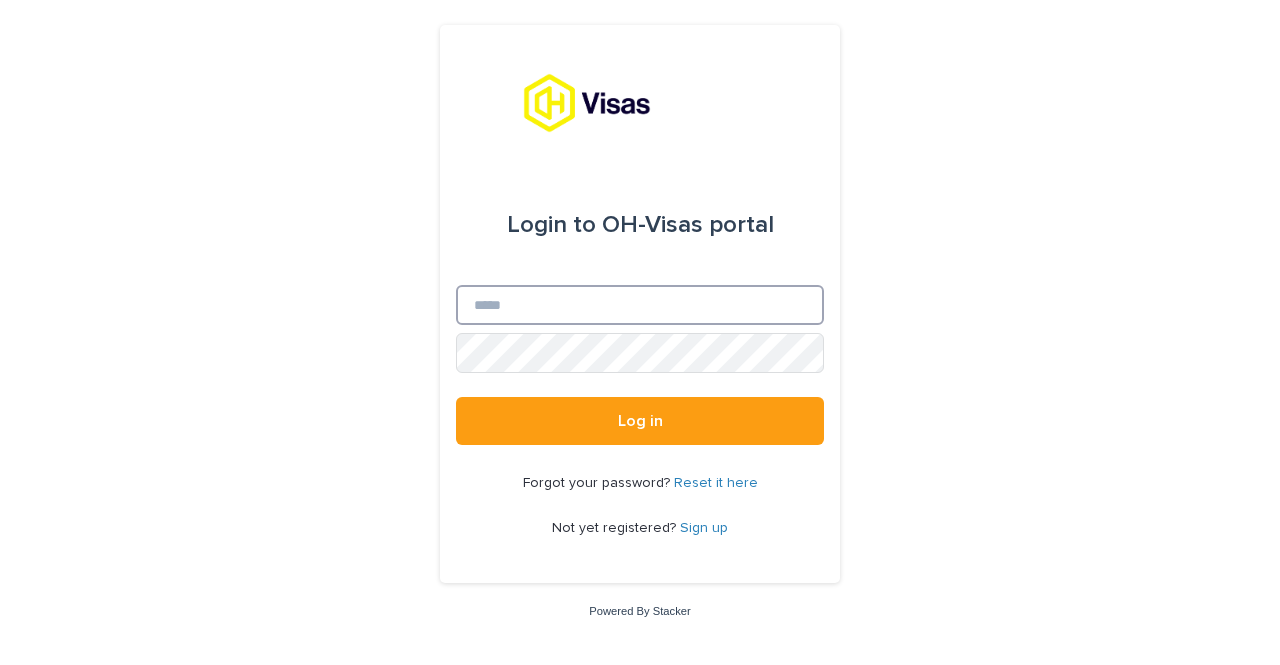 click on "Email" at bounding box center [640, 305] 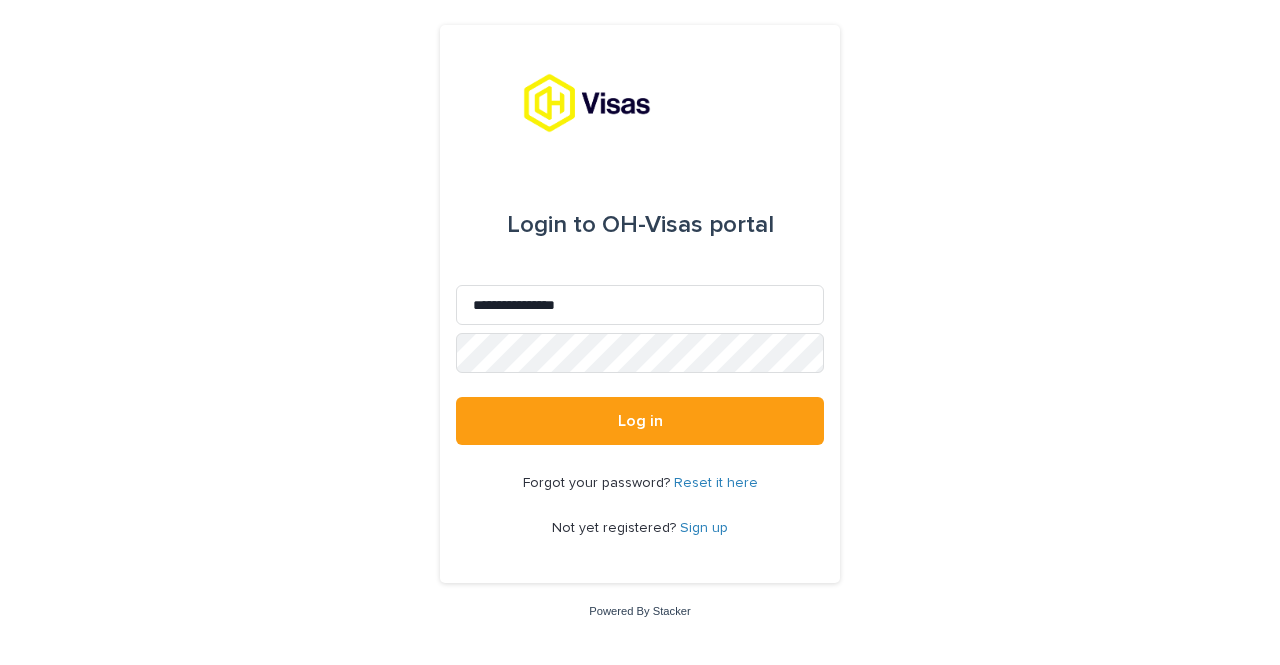 click on "Sign up" at bounding box center [704, 528] 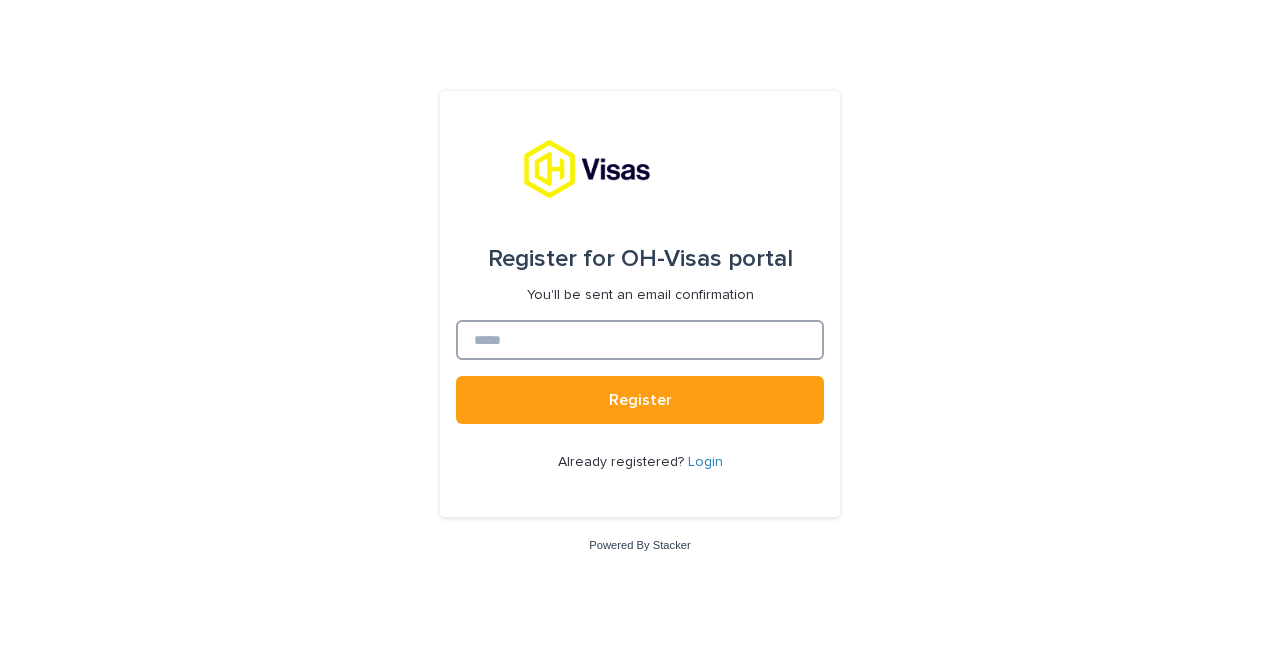 click at bounding box center (640, 340) 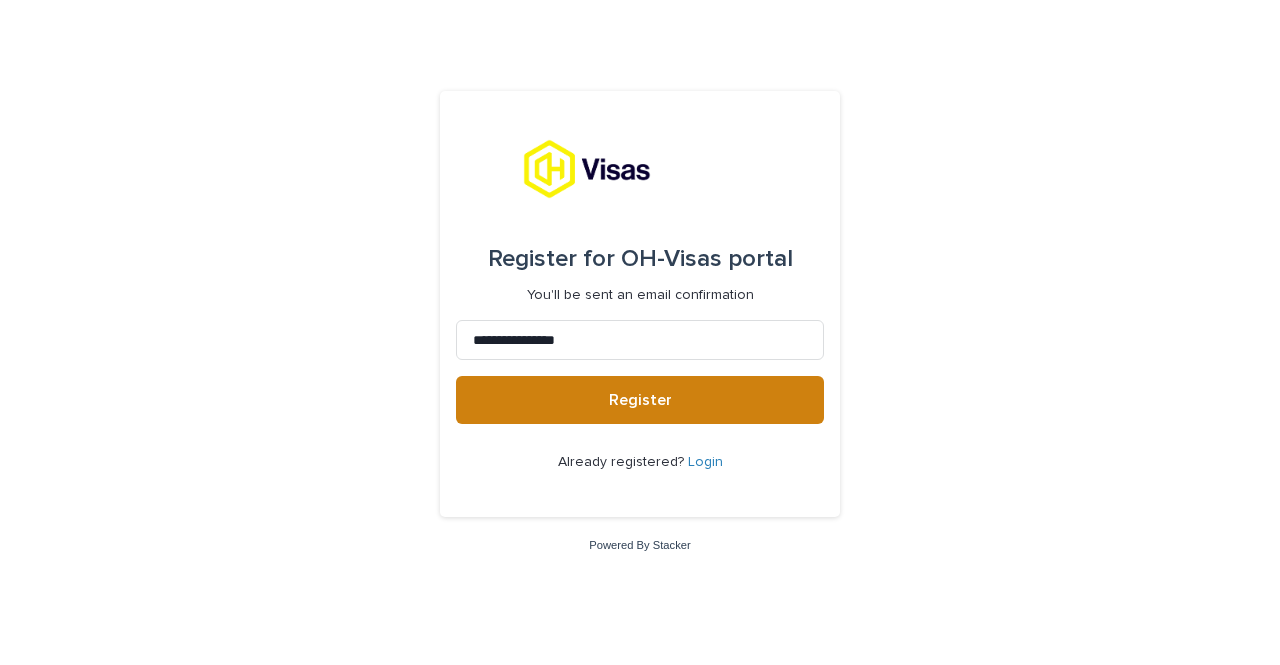 click on "Register" at bounding box center (640, 400) 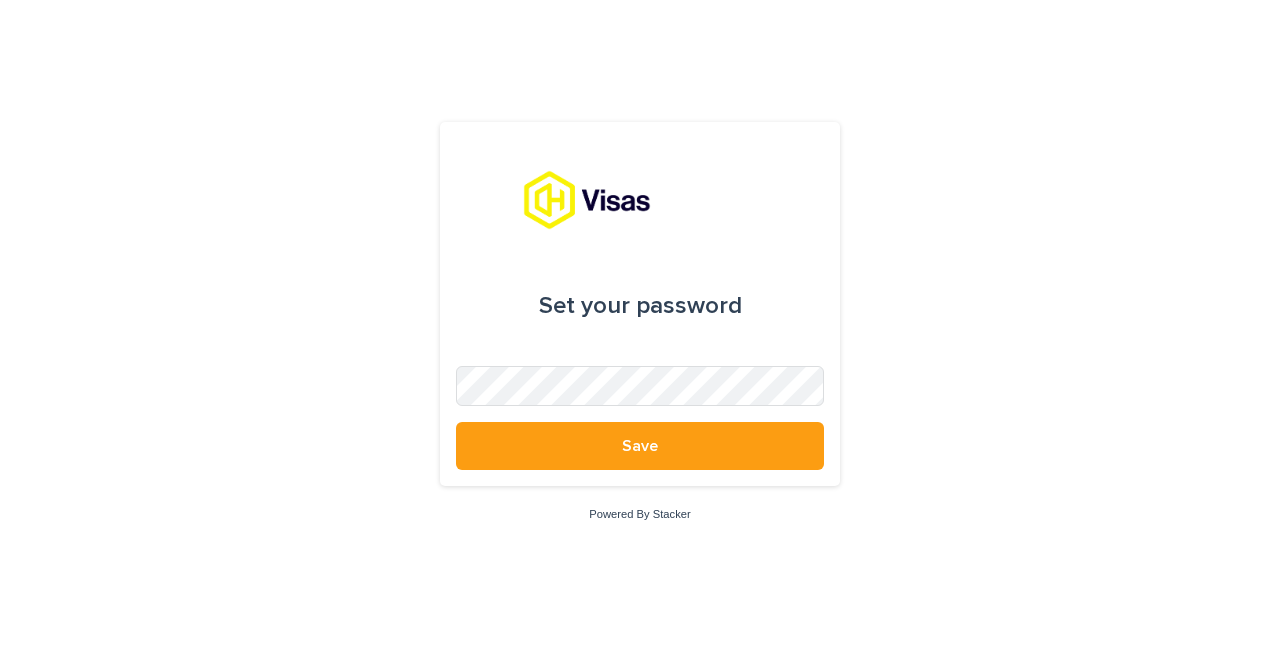 scroll, scrollTop: 0, scrollLeft: 0, axis: both 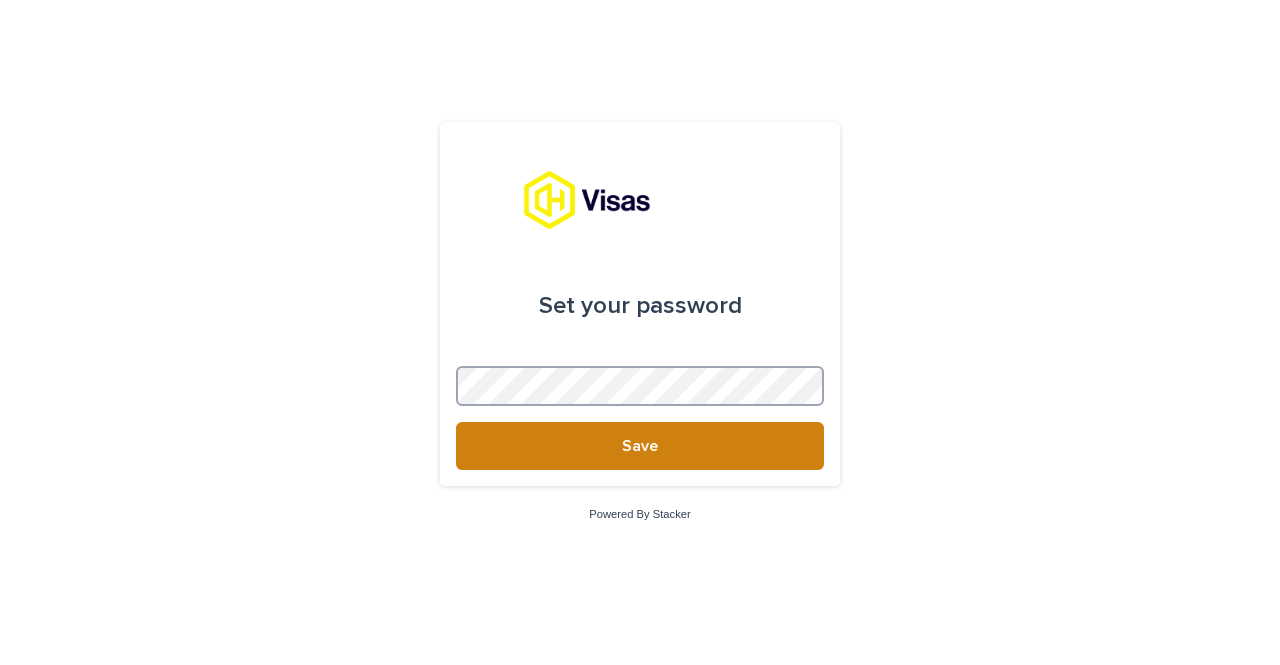 click on "Save" at bounding box center (640, 446) 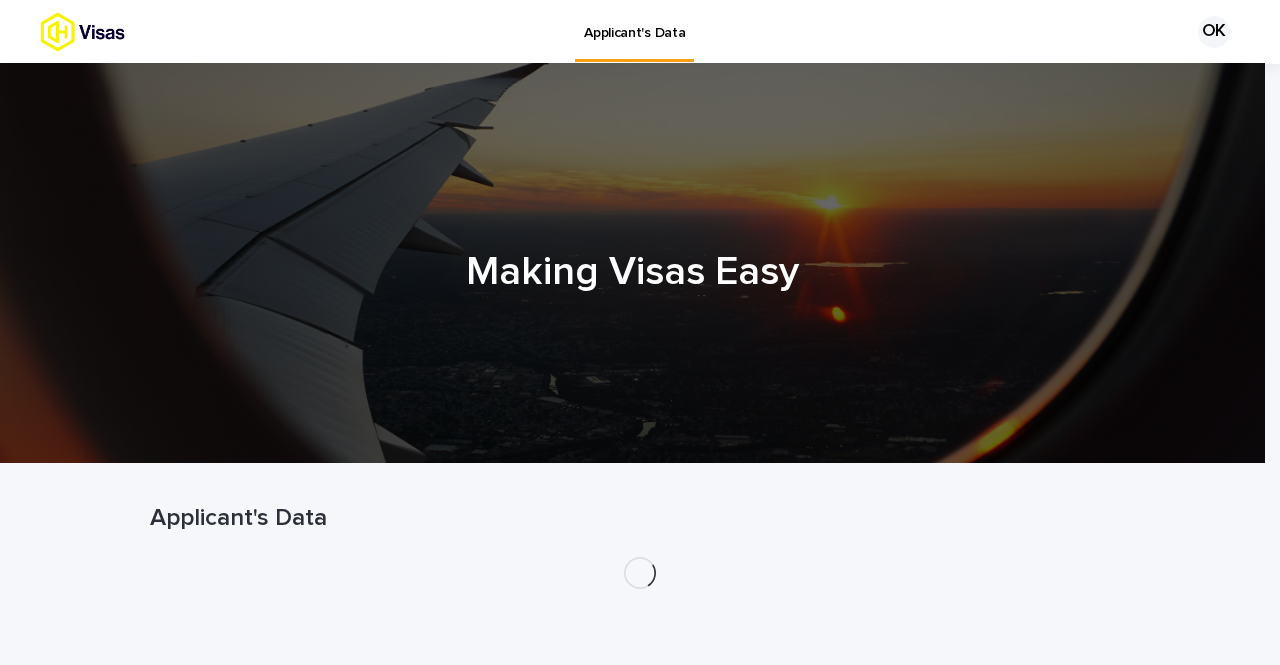 scroll, scrollTop: 0, scrollLeft: 0, axis: both 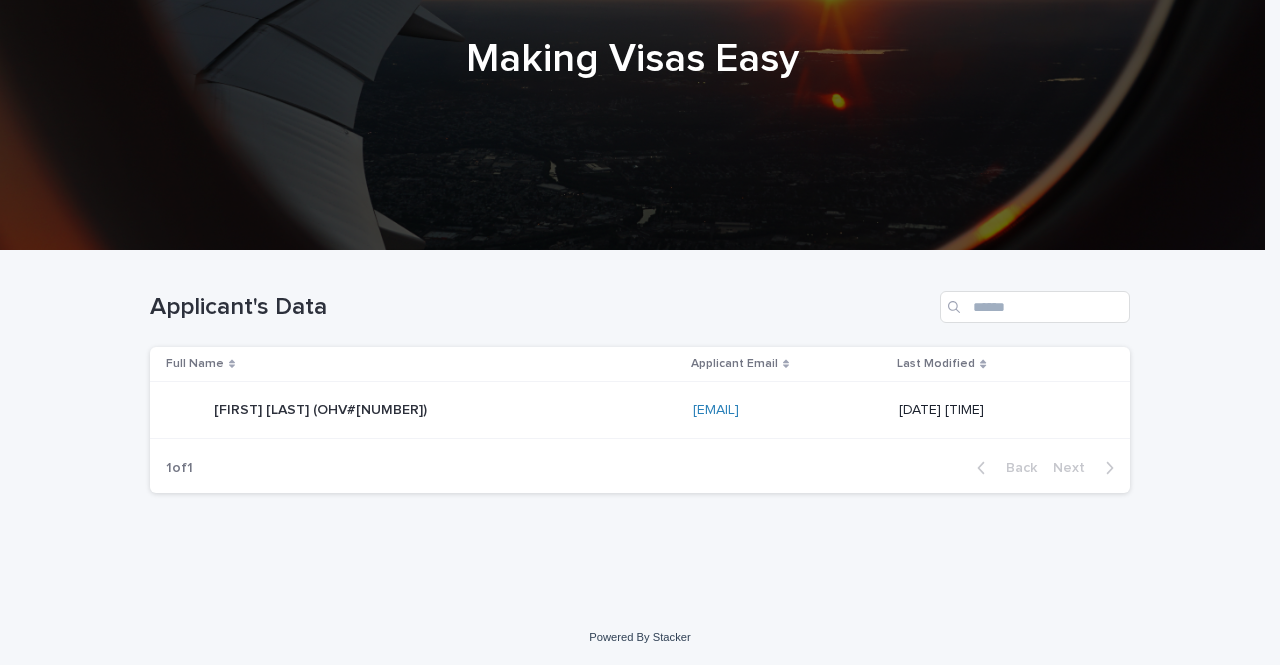 click on "[FIRST]  [LAST] (OHV#[NUMBER])" at bounding box center (322, 408) 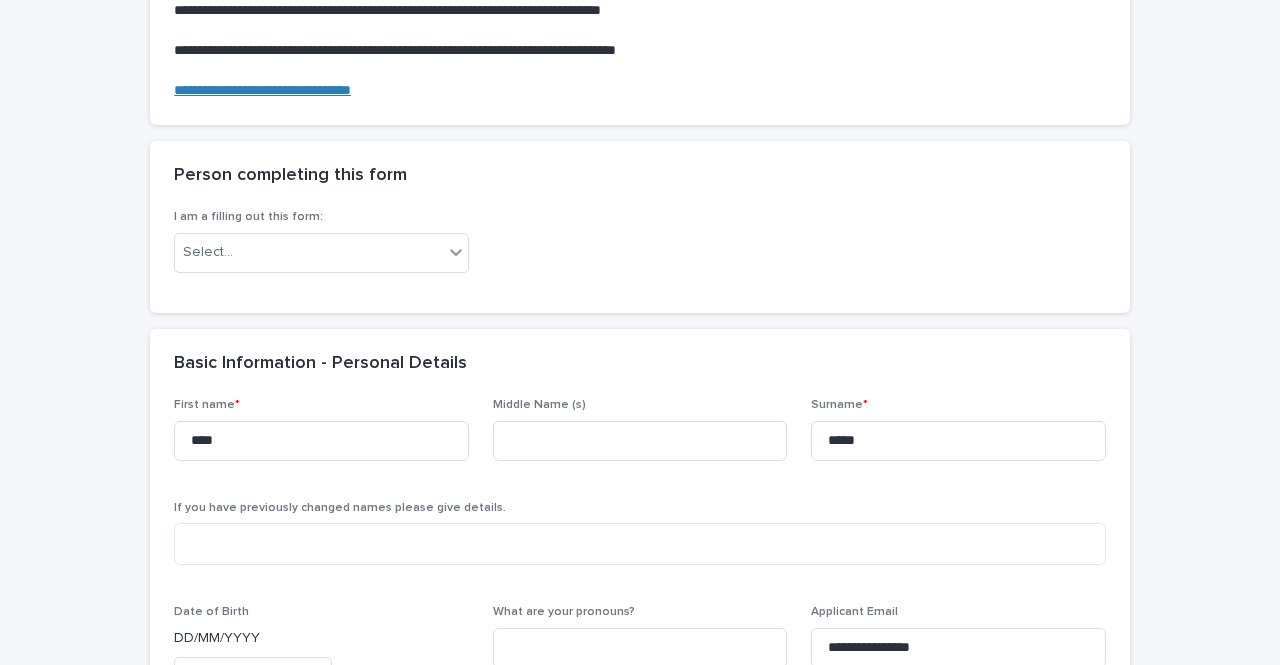 scroll, scrollTop: 345, scrollLeft: 0, axis: vertical 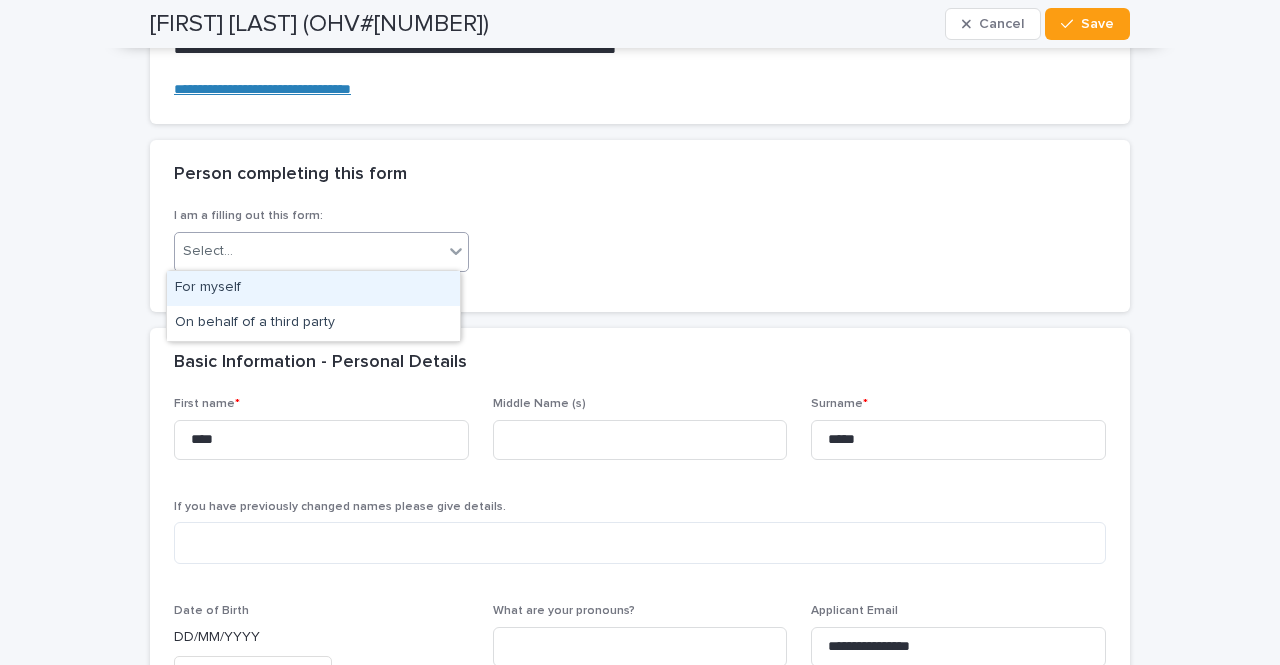 click on "Select..." at bounding box center (321, 252) 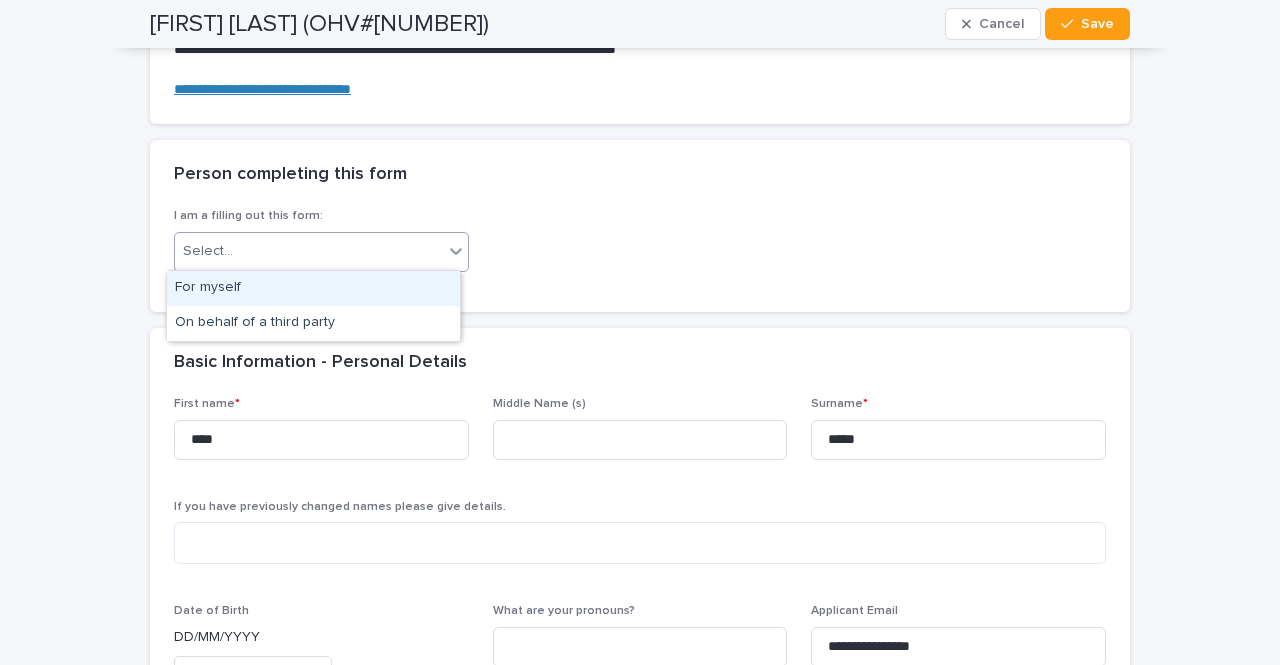click on "For myself" at bounding box center [313, 288] 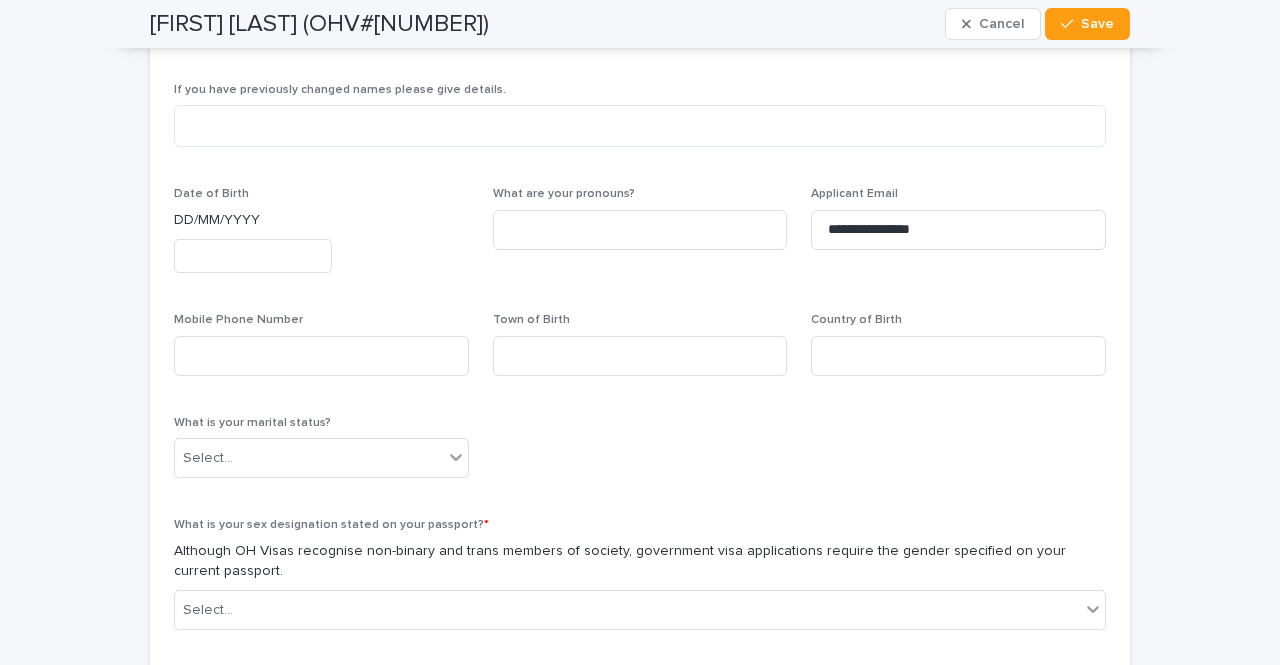 scroll, scrollTop: 764, scrollLeft: 0, axis: vertical 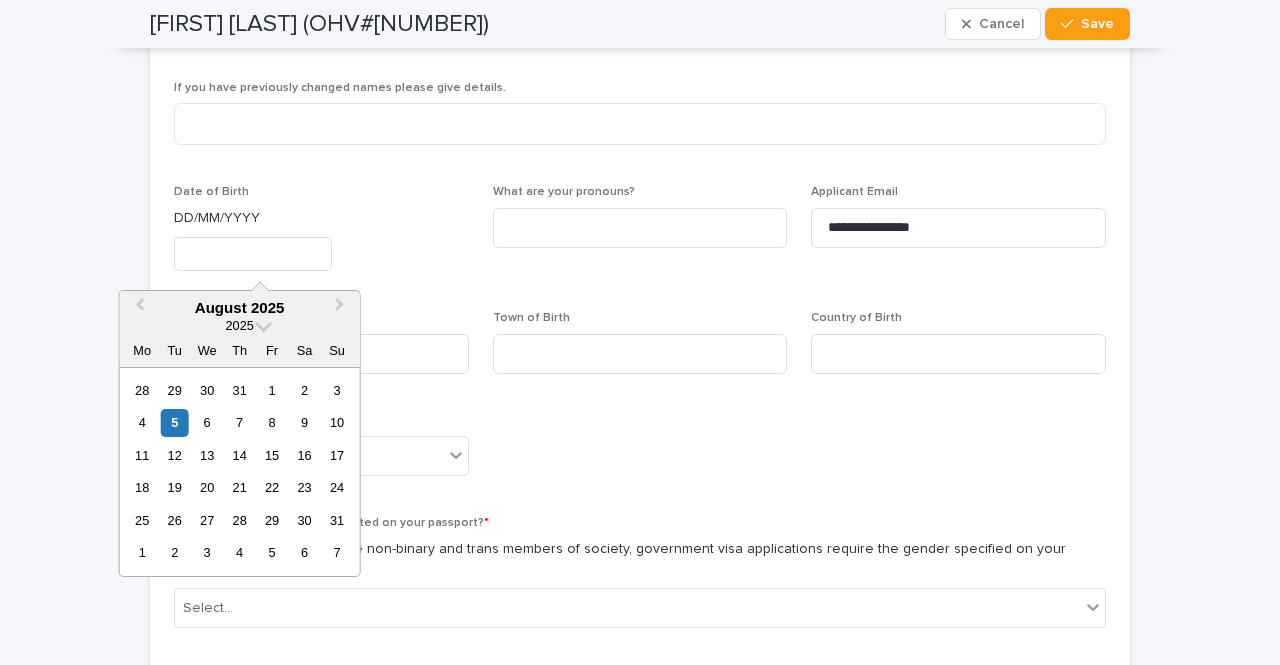click at bounding box center (253, 254) 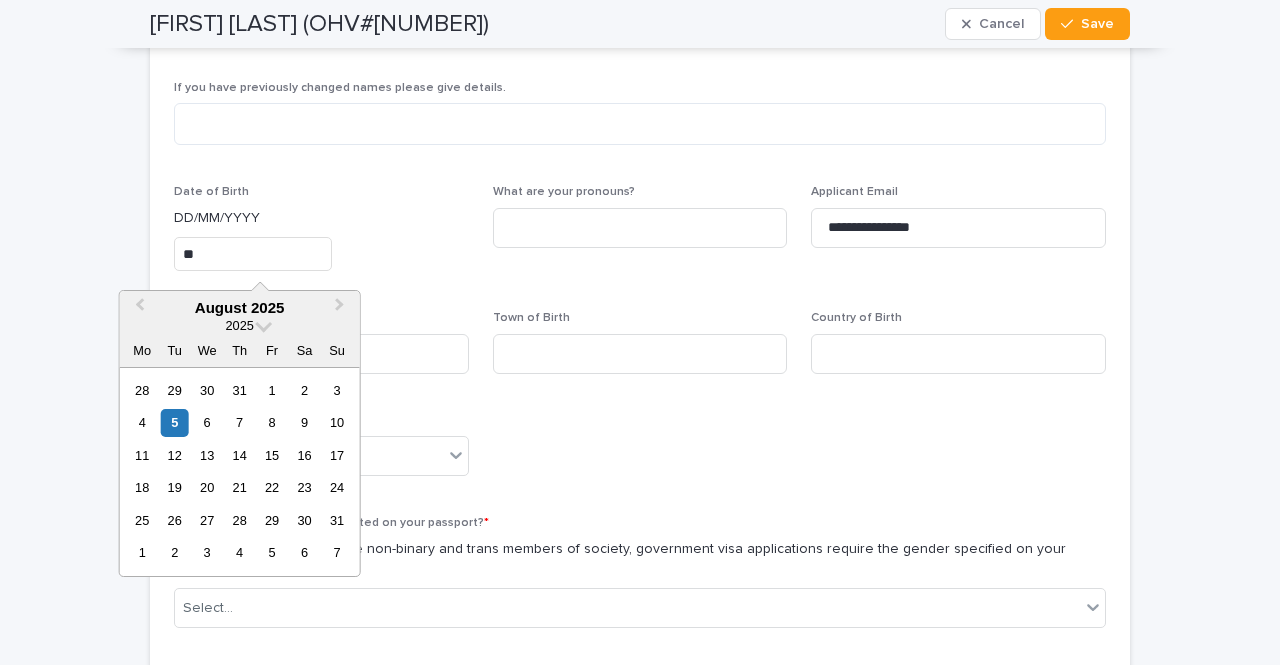 click on "**" at bounding box center (253, 254) 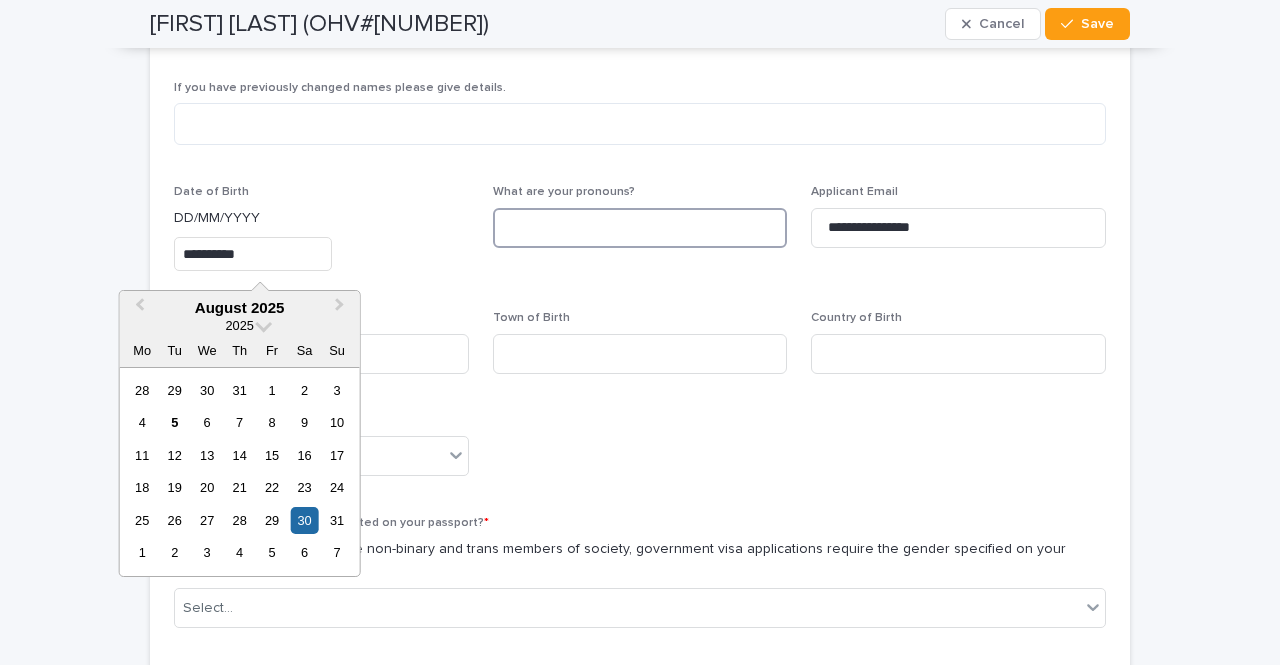 type on "**********" 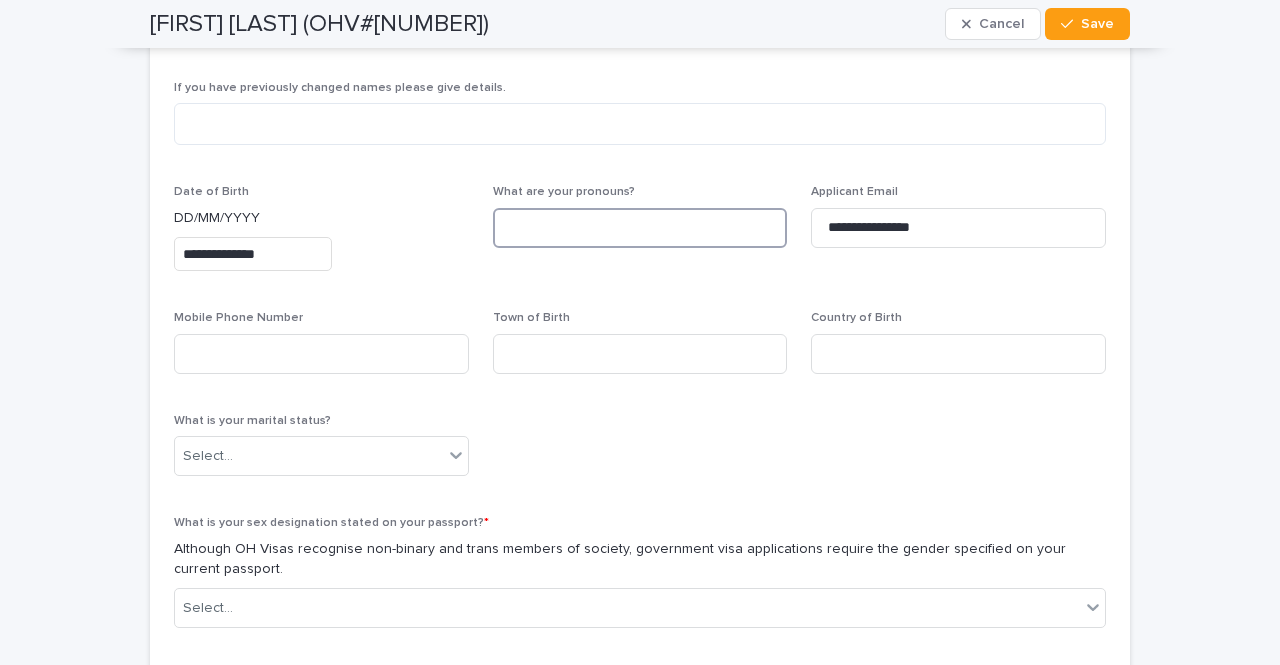 click at bounding box center (640, 228) 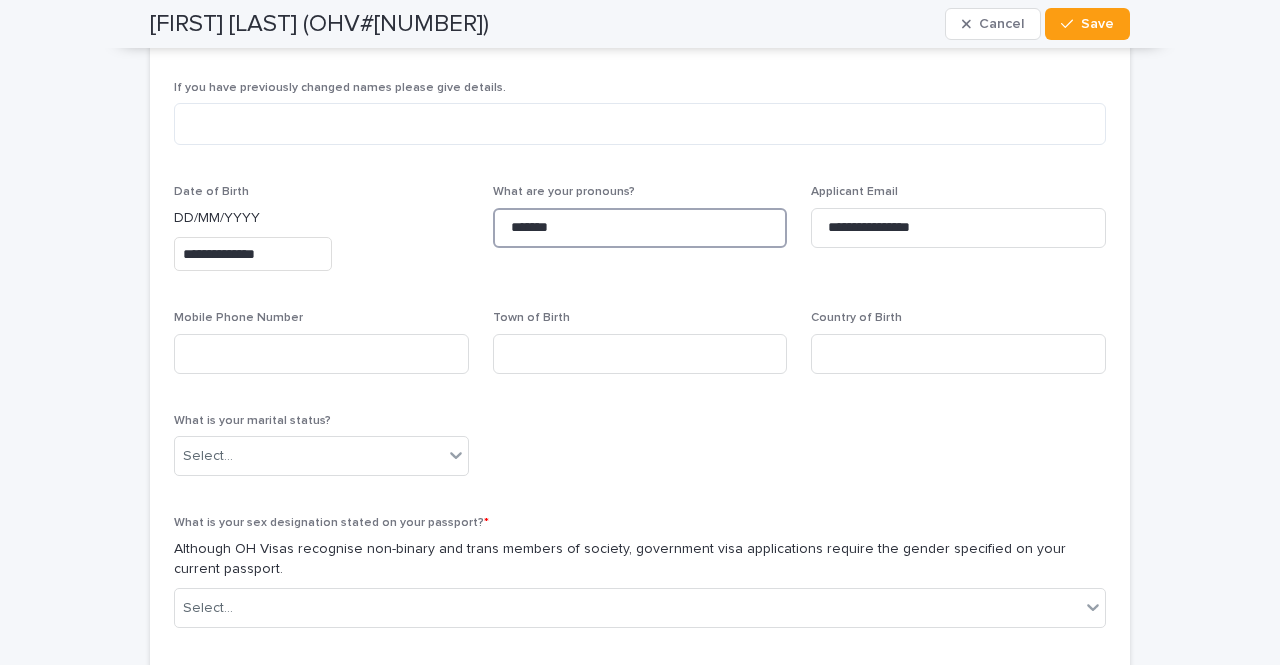 click on "*******" at bounding box center (640, 228) 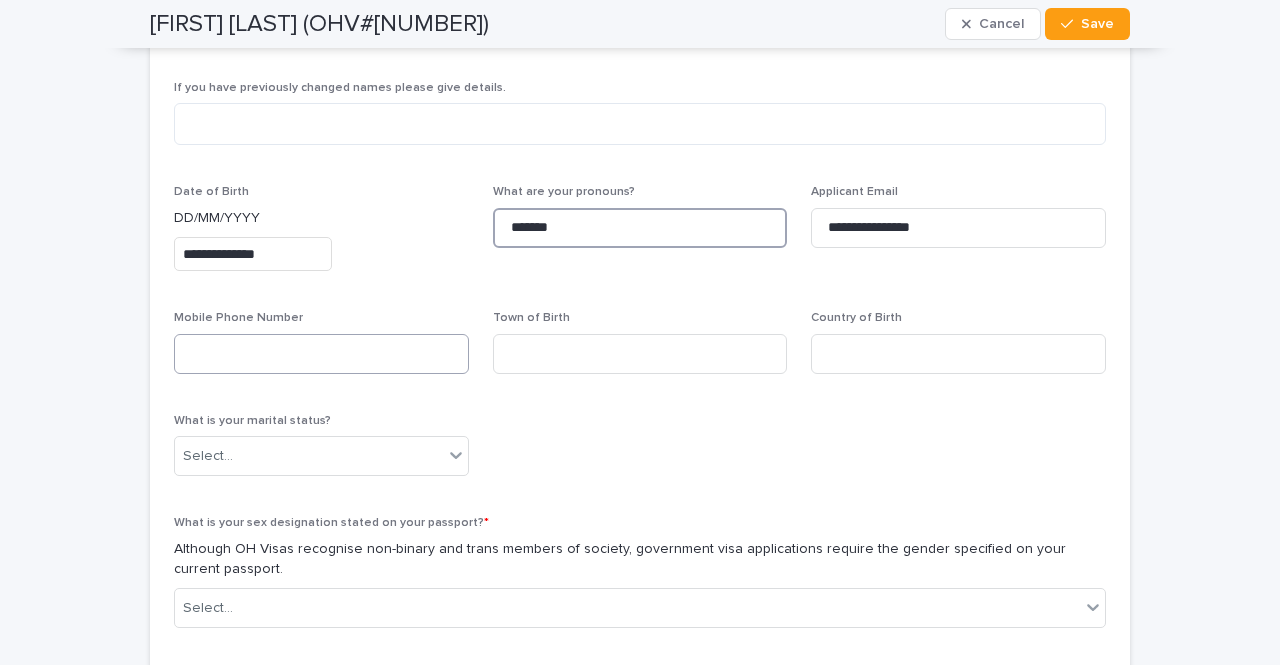 type on "*******" 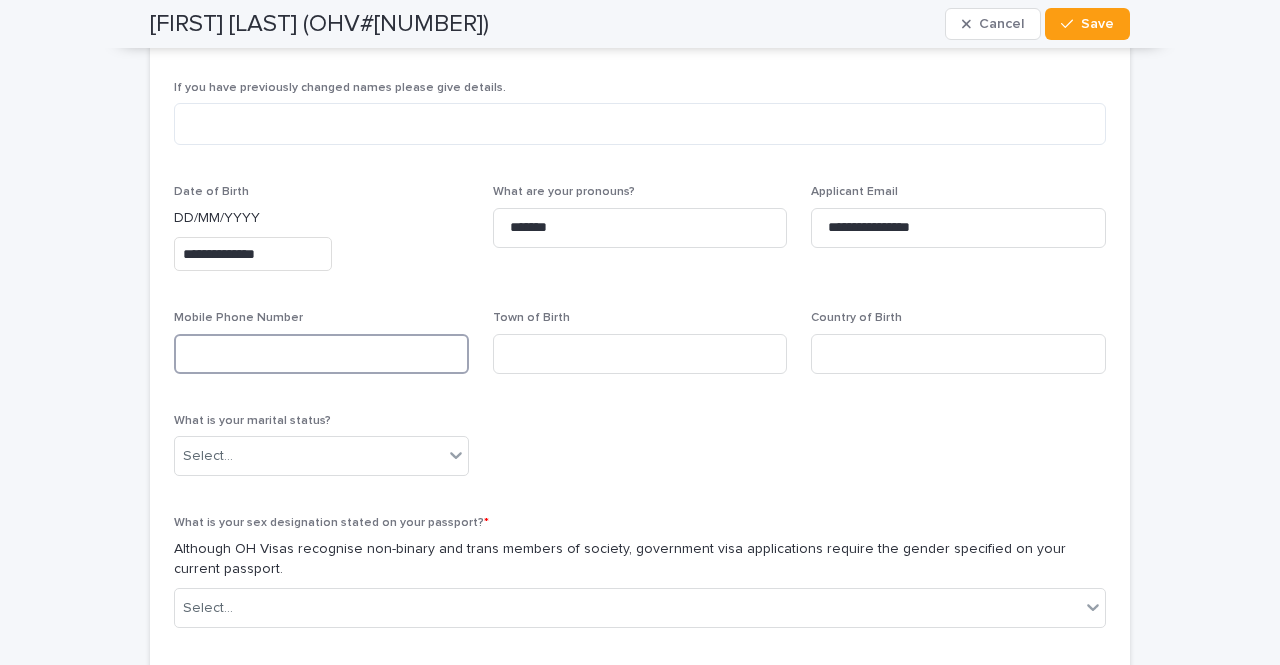 click at bounding box center [321, 354] 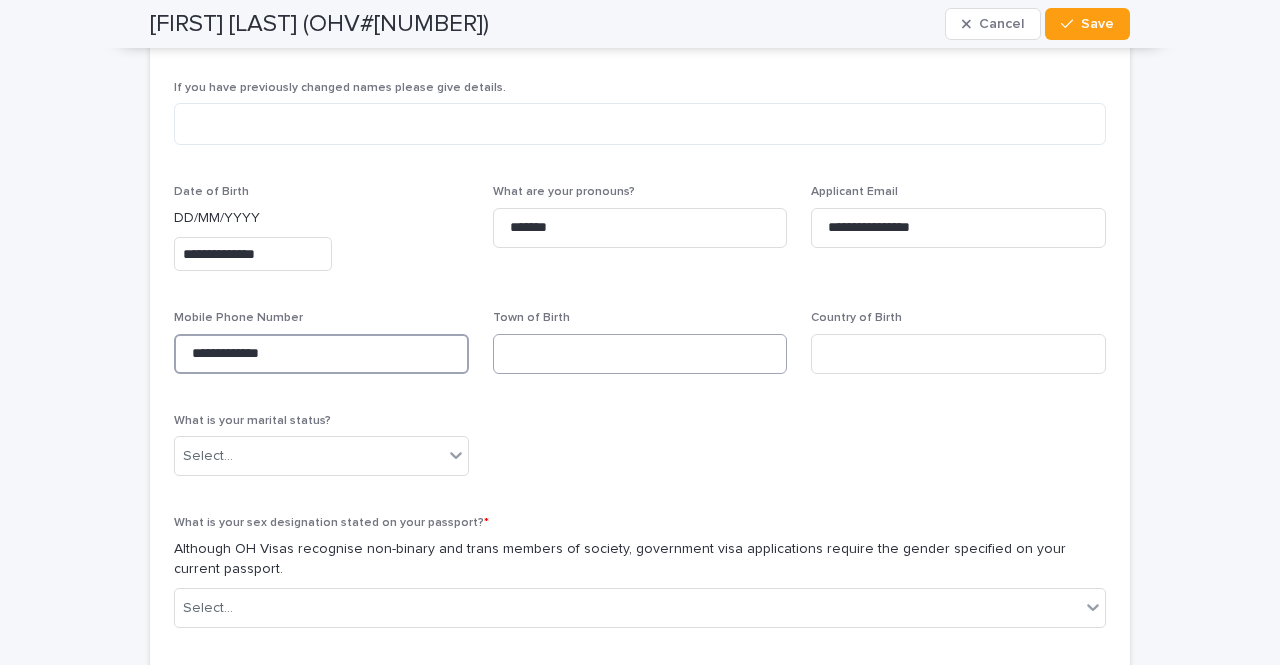 type on "**********" 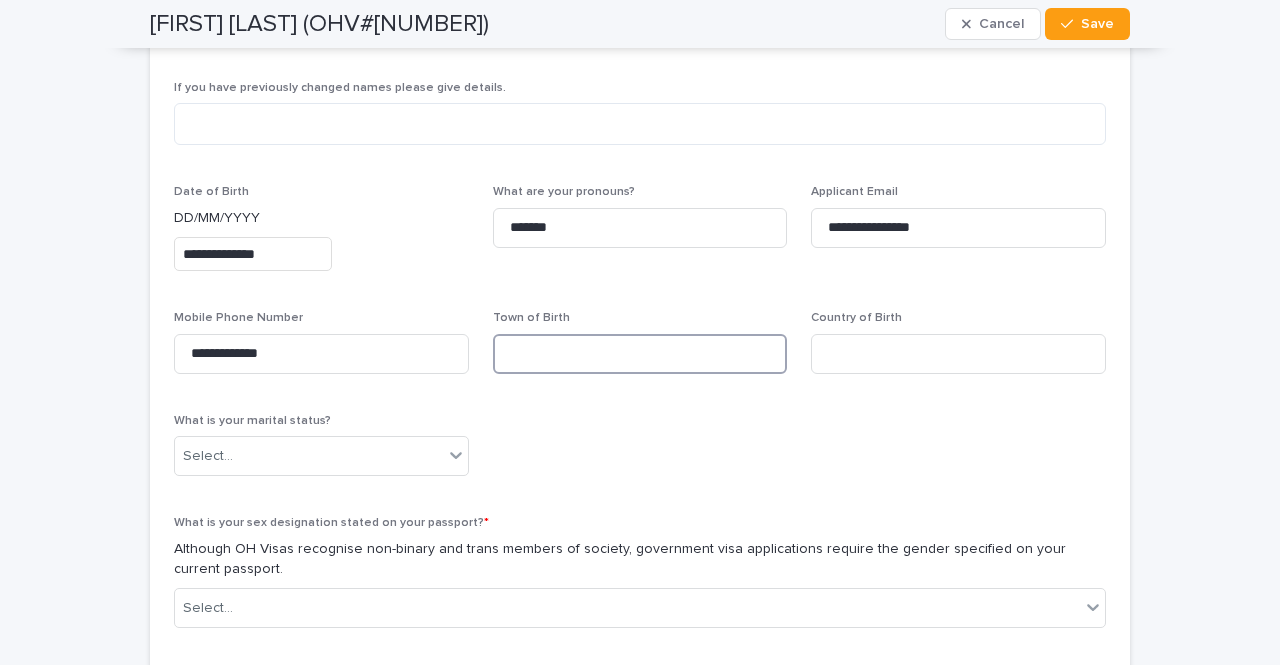 click at bounding box center (640, 354) 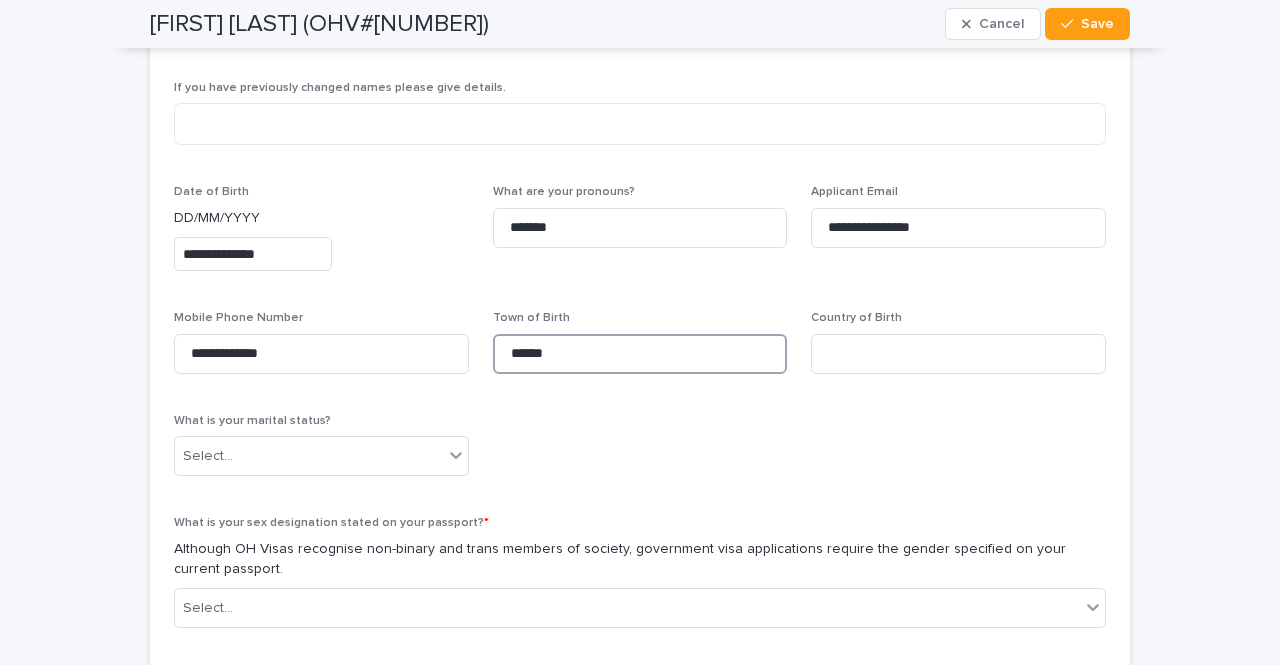 type on "******" 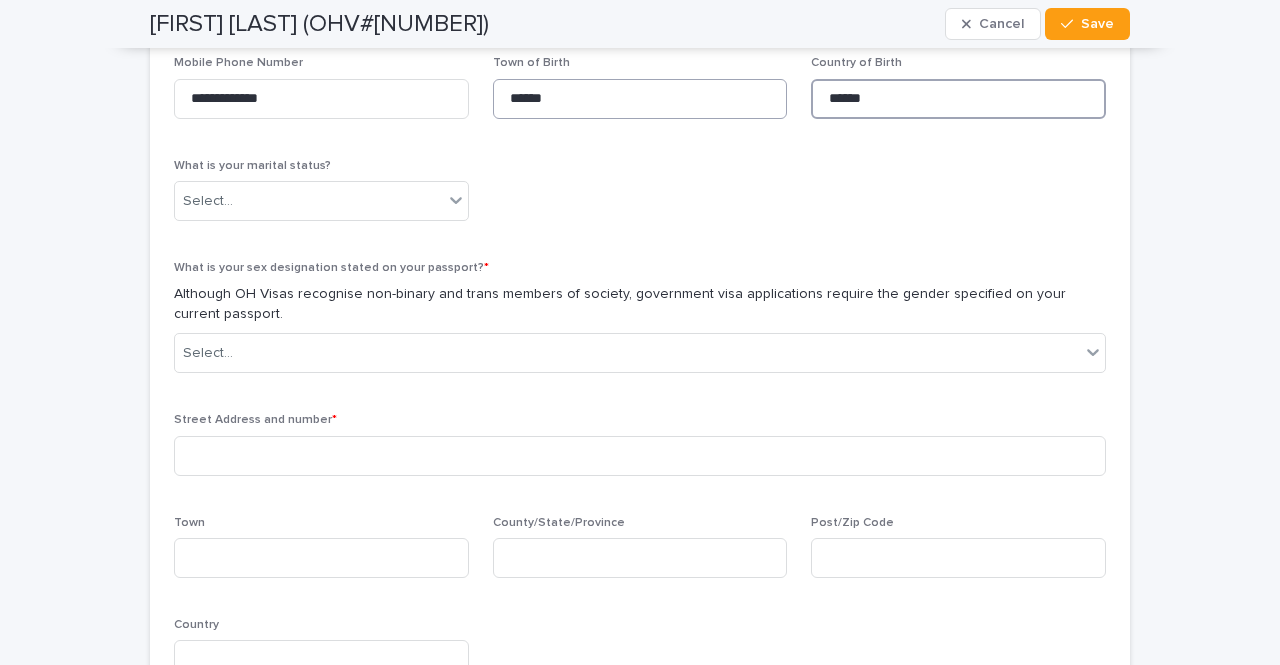 scroll, scrollTop: 1020, scrollLeft: 0, axis: vertical 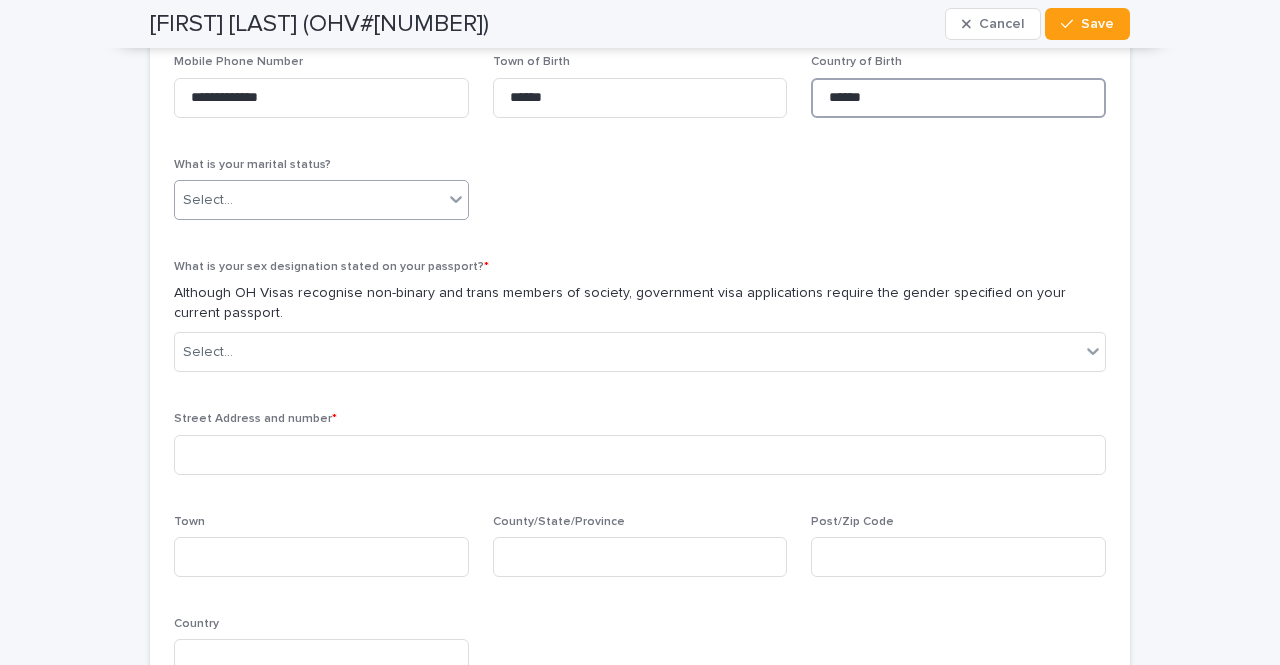 type on "******" 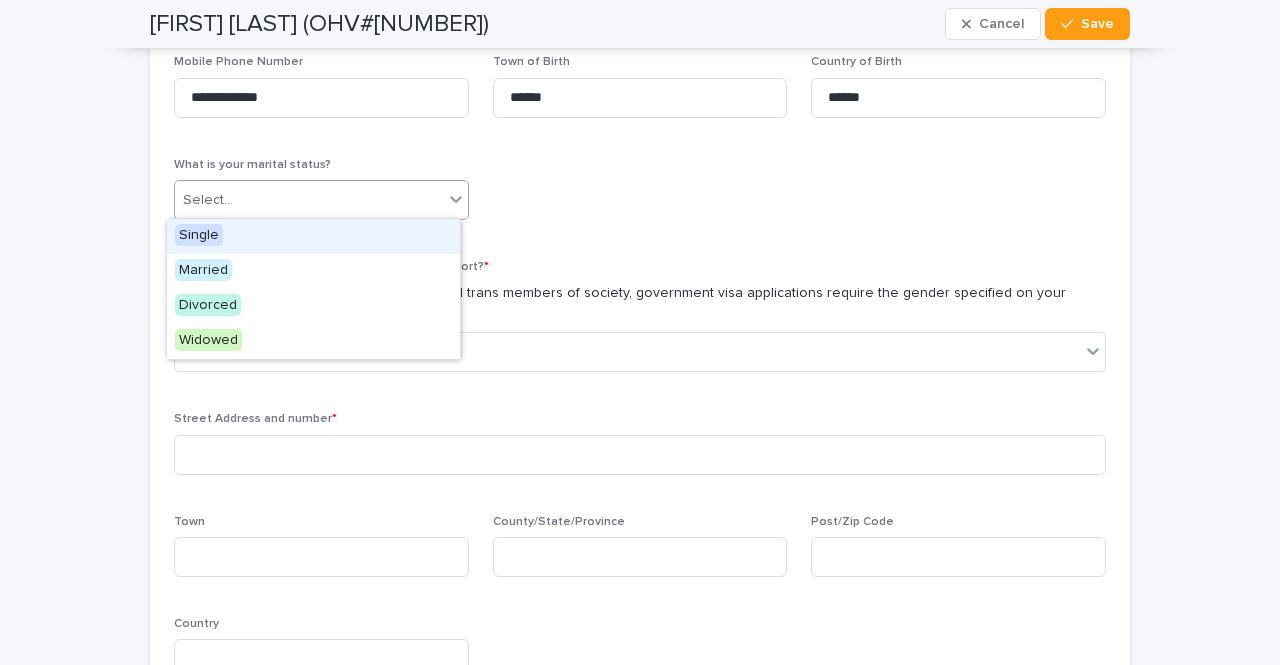 click on "Select..." at bounding box center [309, 200] 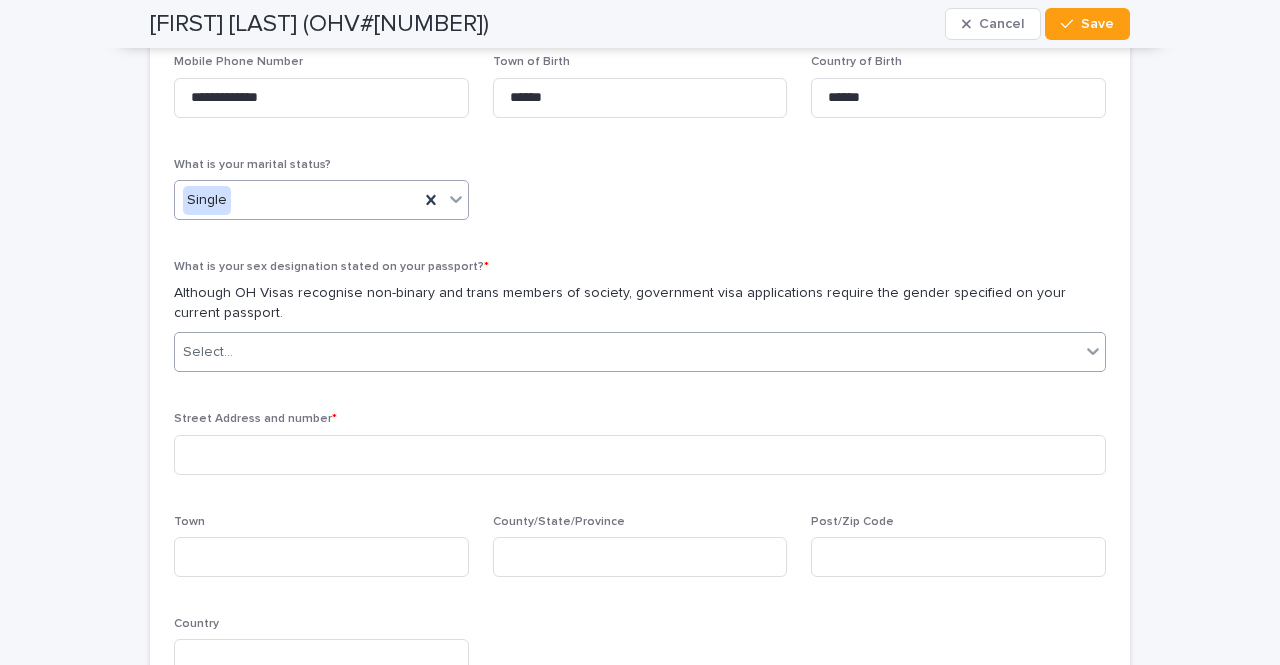 click on "Select..." at bounding box center (627, 352) 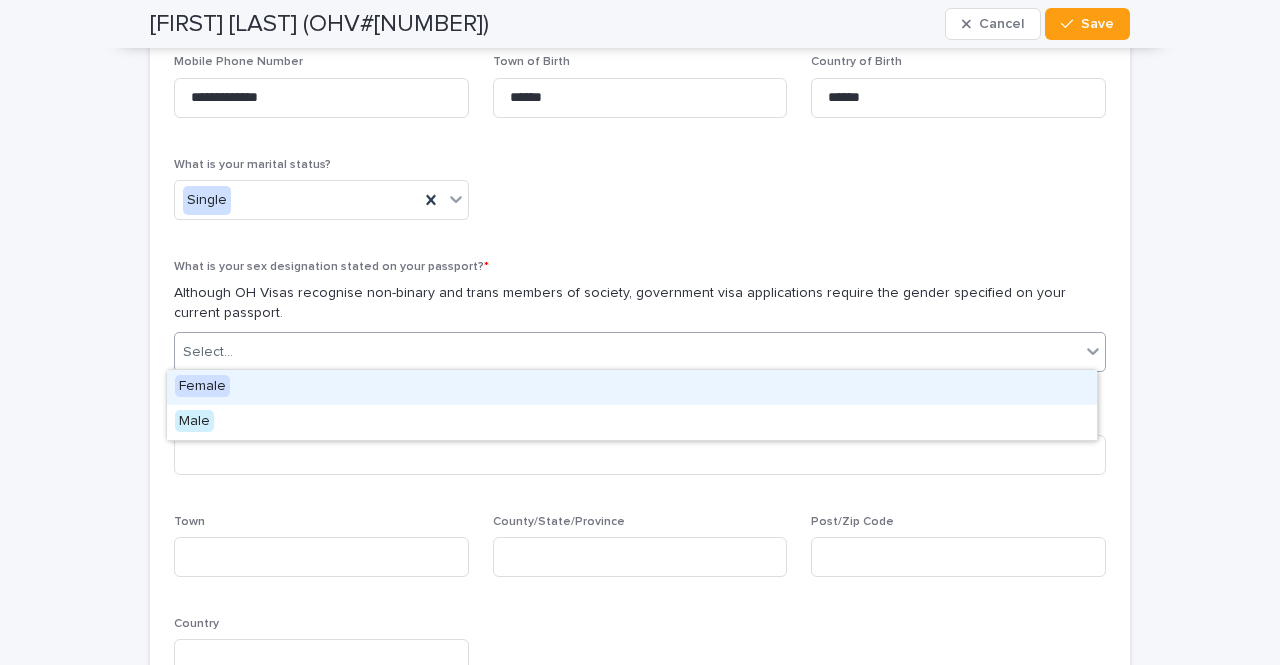 click on "Female" at bounding box center (632, 387) 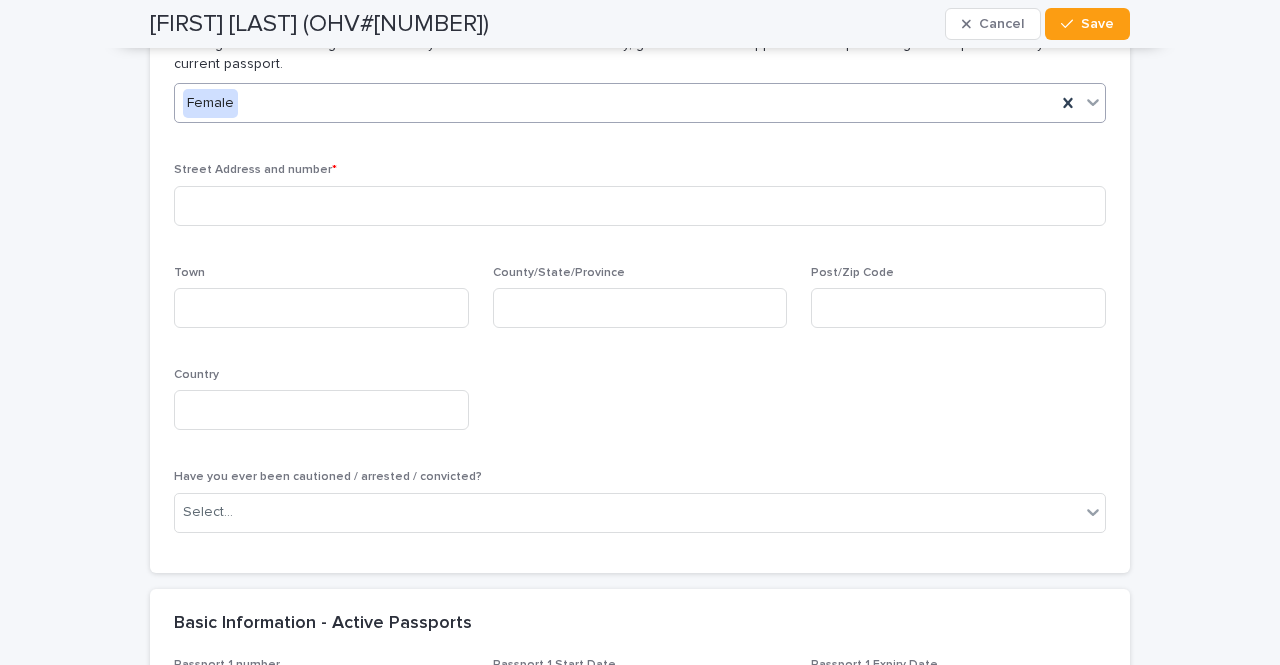 scroll, scrollTop: 1270, scrollLeft: 0, axis: vertical 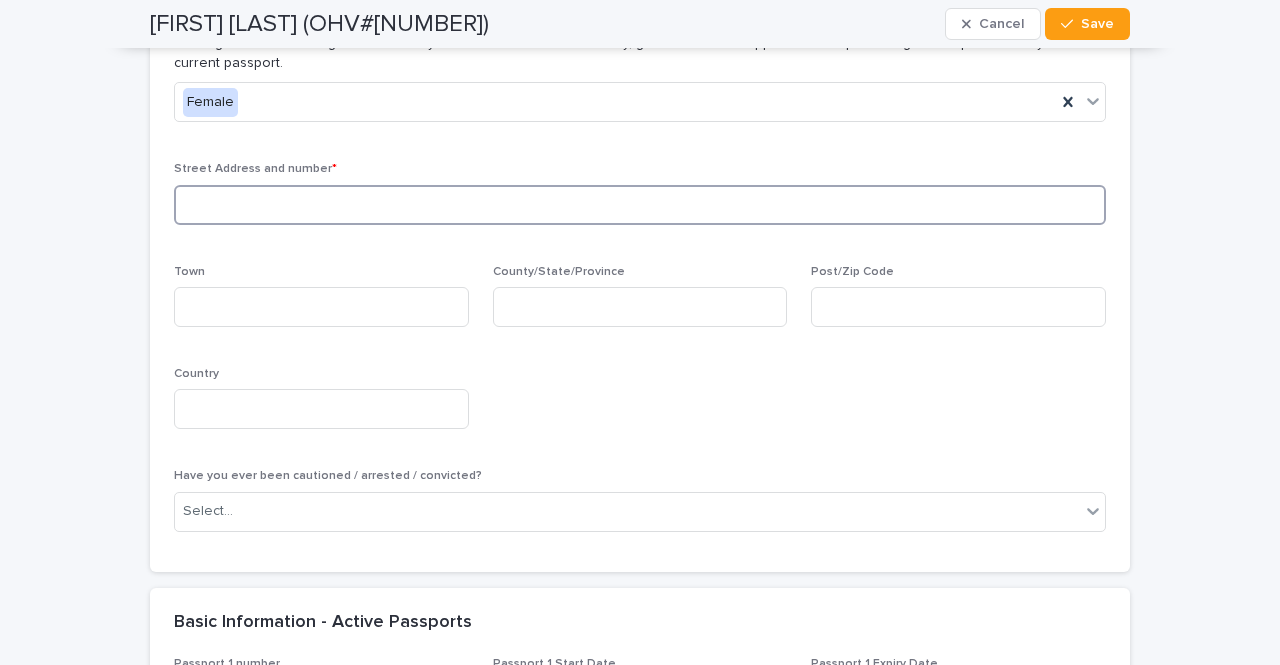 click at bounding box center [640, 205] 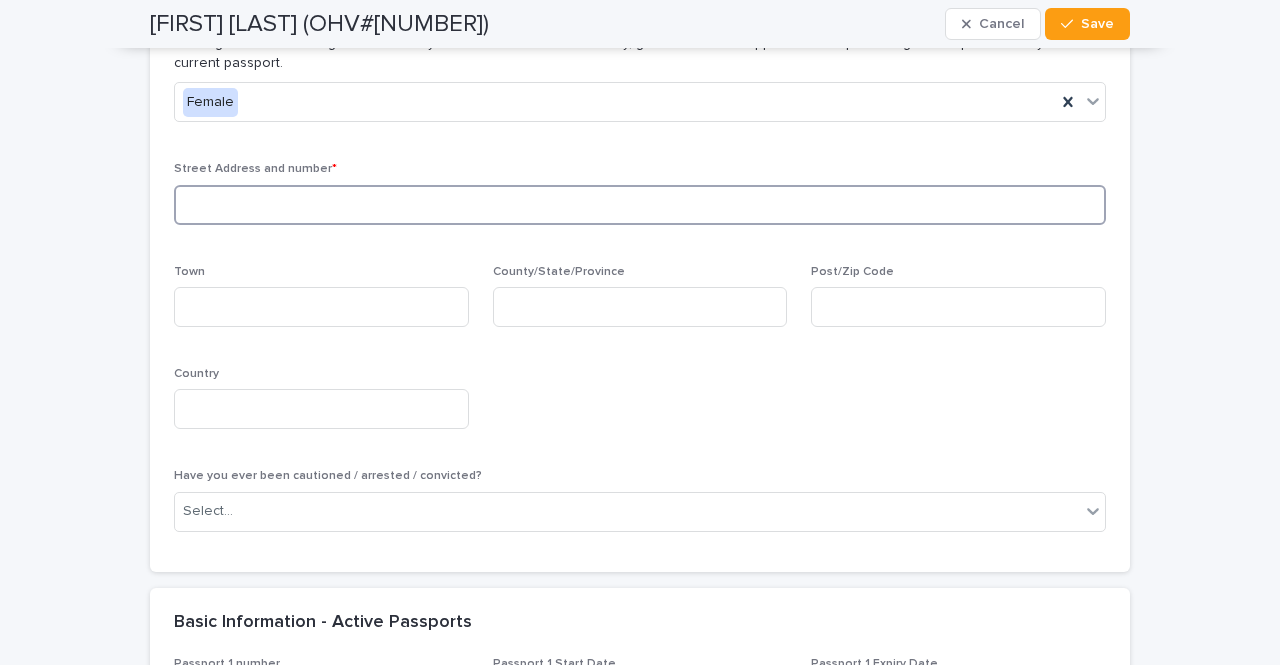type on "**********" 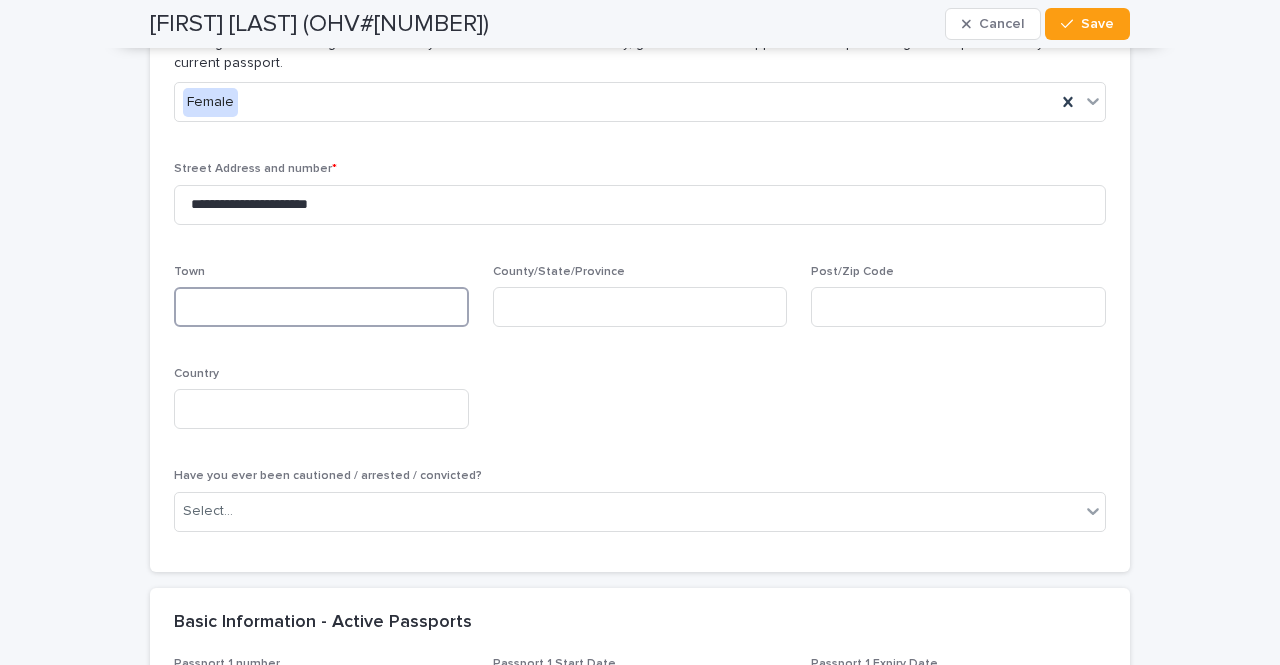 click at bounding box center [321, 307] 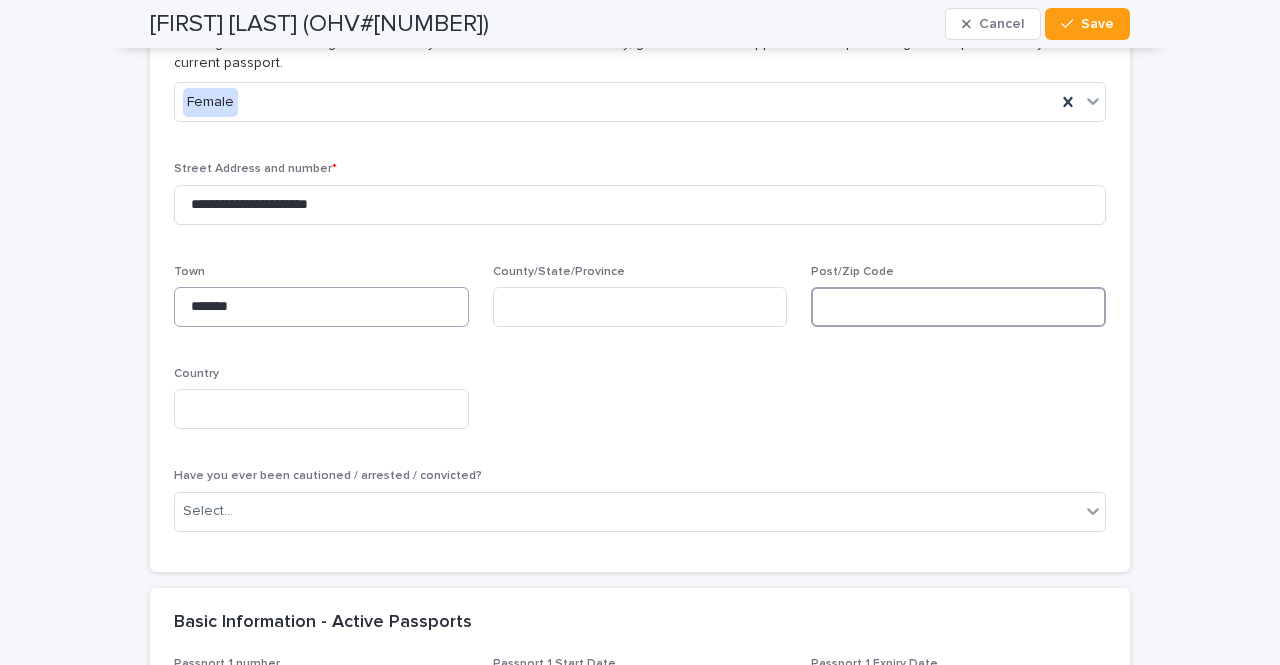 type on "*****" 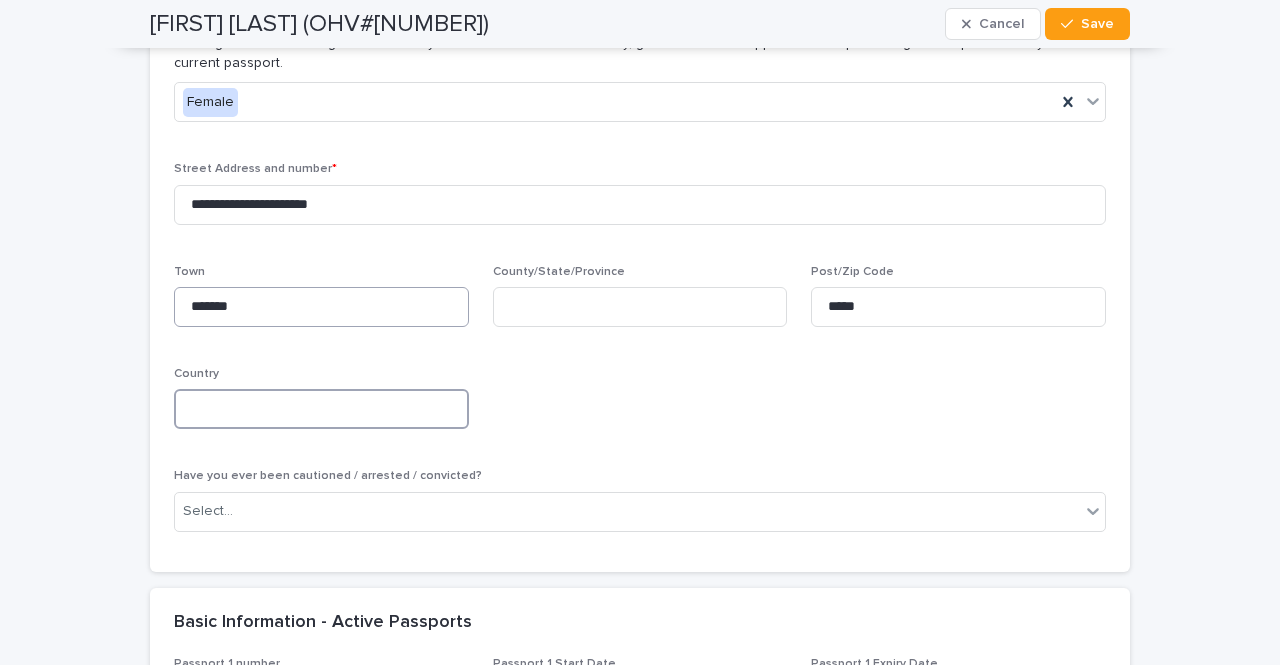 type on "*******" 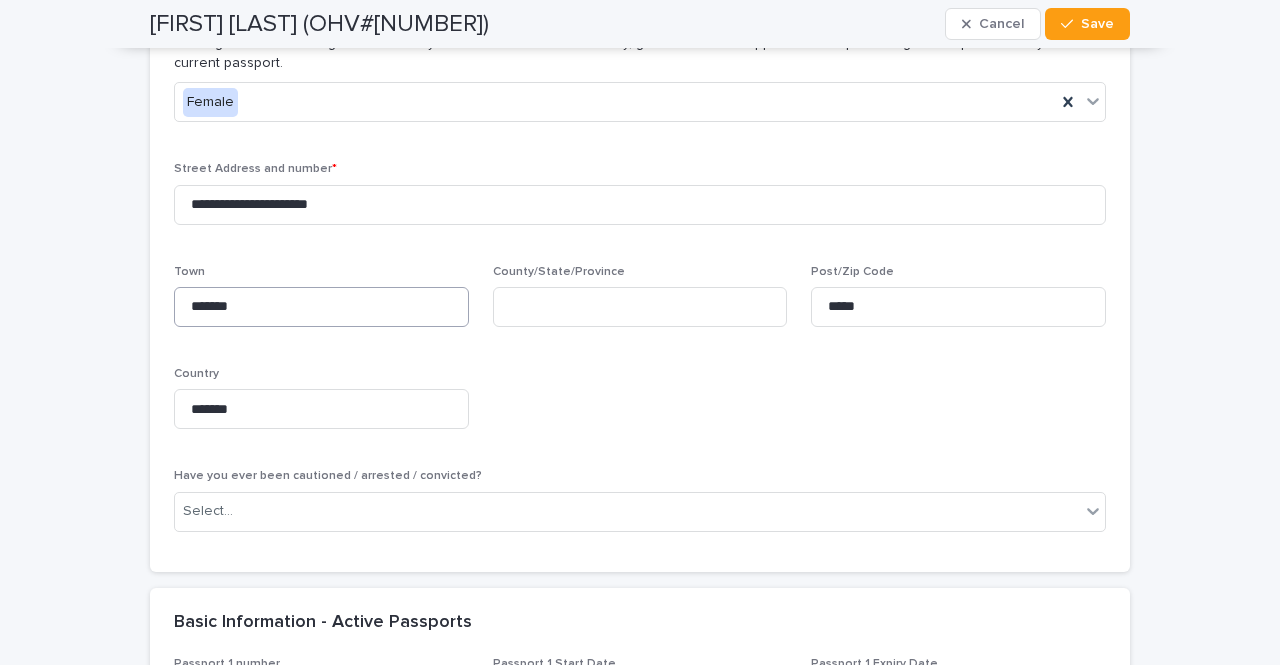 type on "**********" 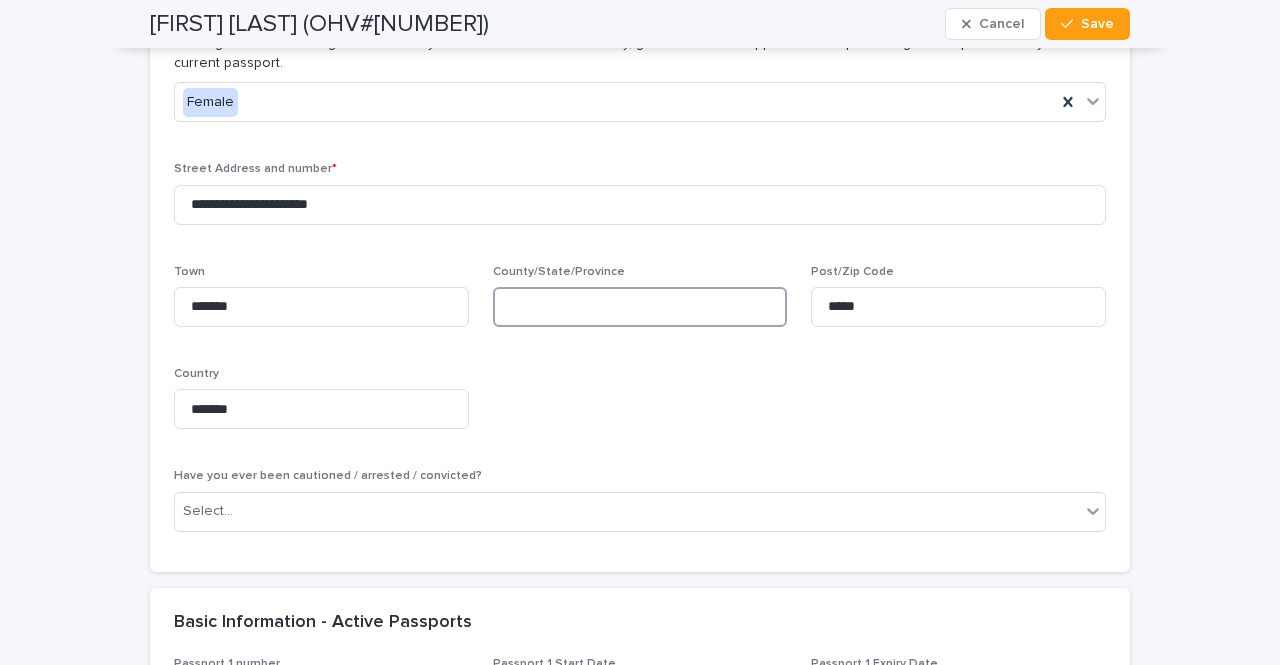 click at bounding box center [640, 307] 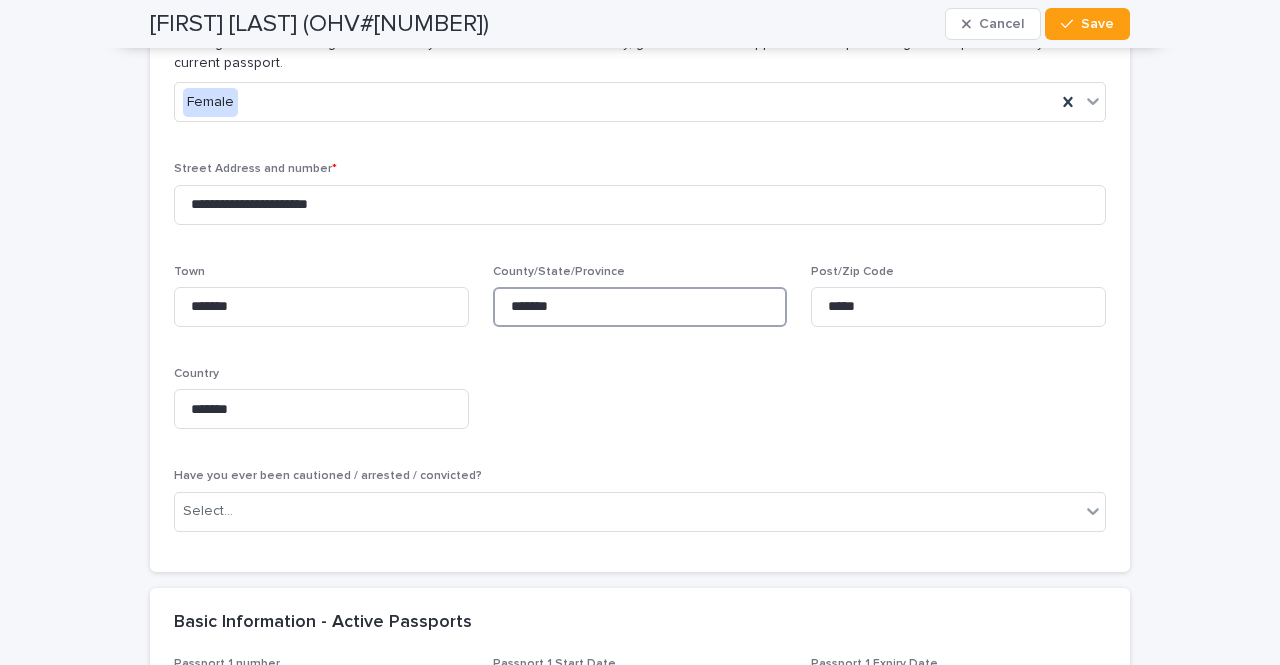 type on "*******" 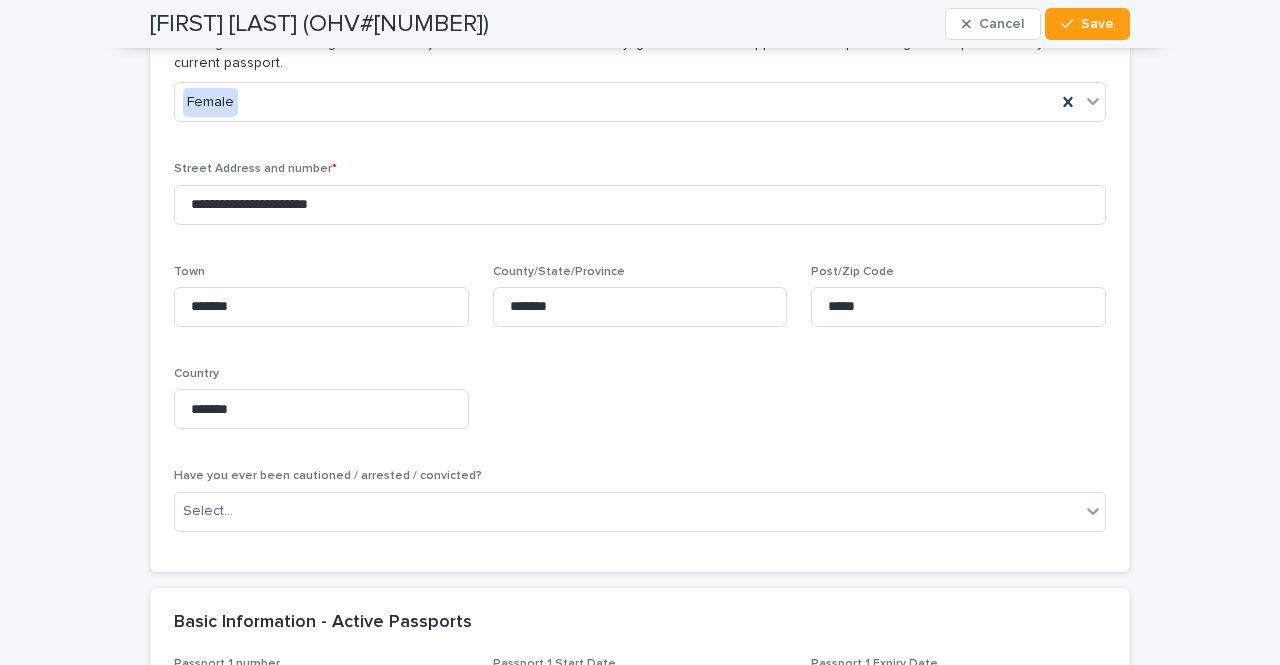 click on "**********" at bounding box center [640, 9] 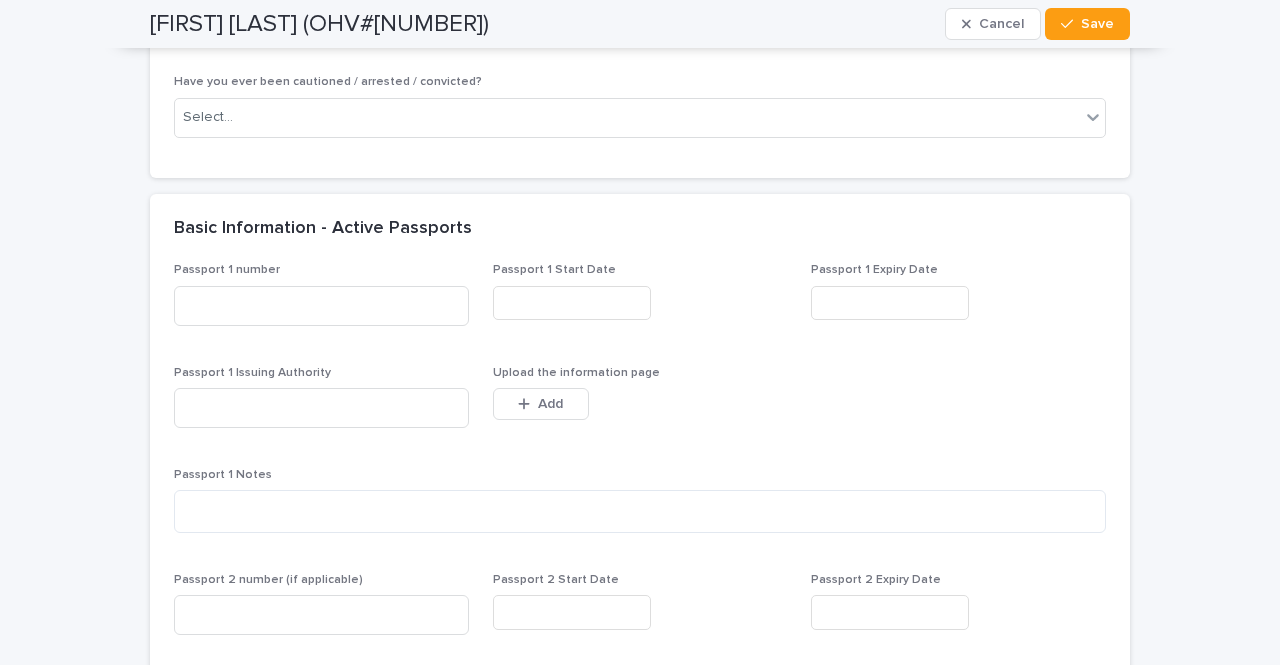 scroll, scrollTop: 1666, scrollLeft: 0, axis: vertical 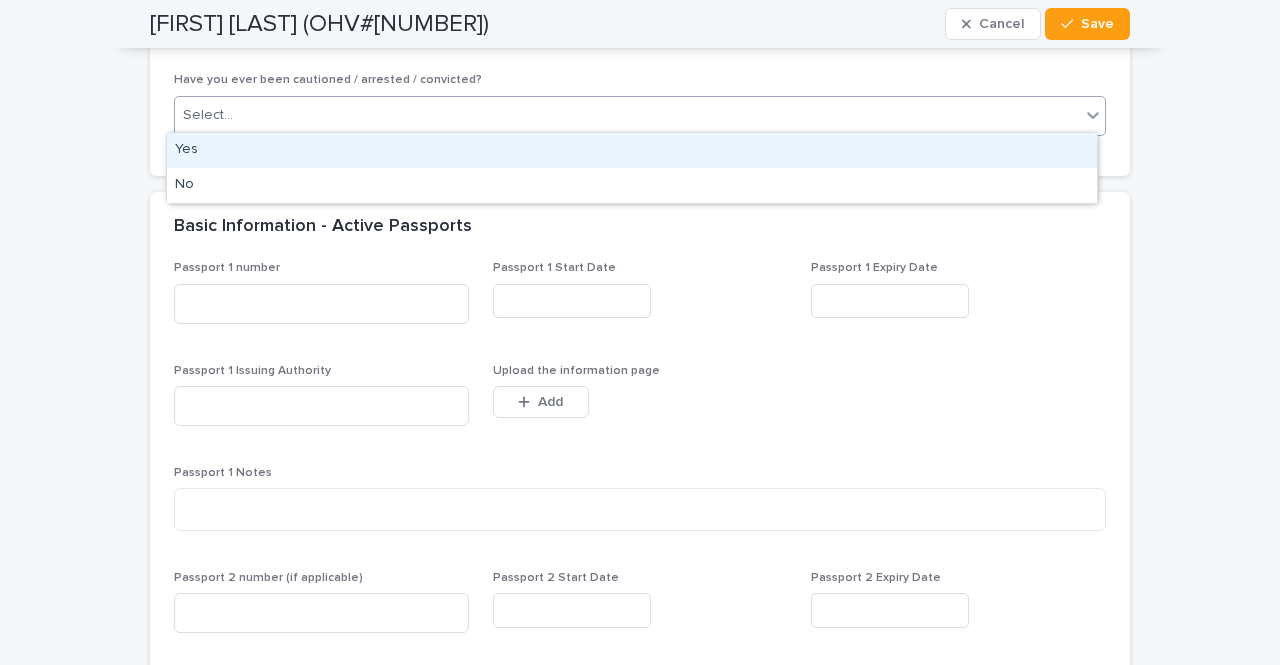 click on "Select..." at bounding box center (627, 115) 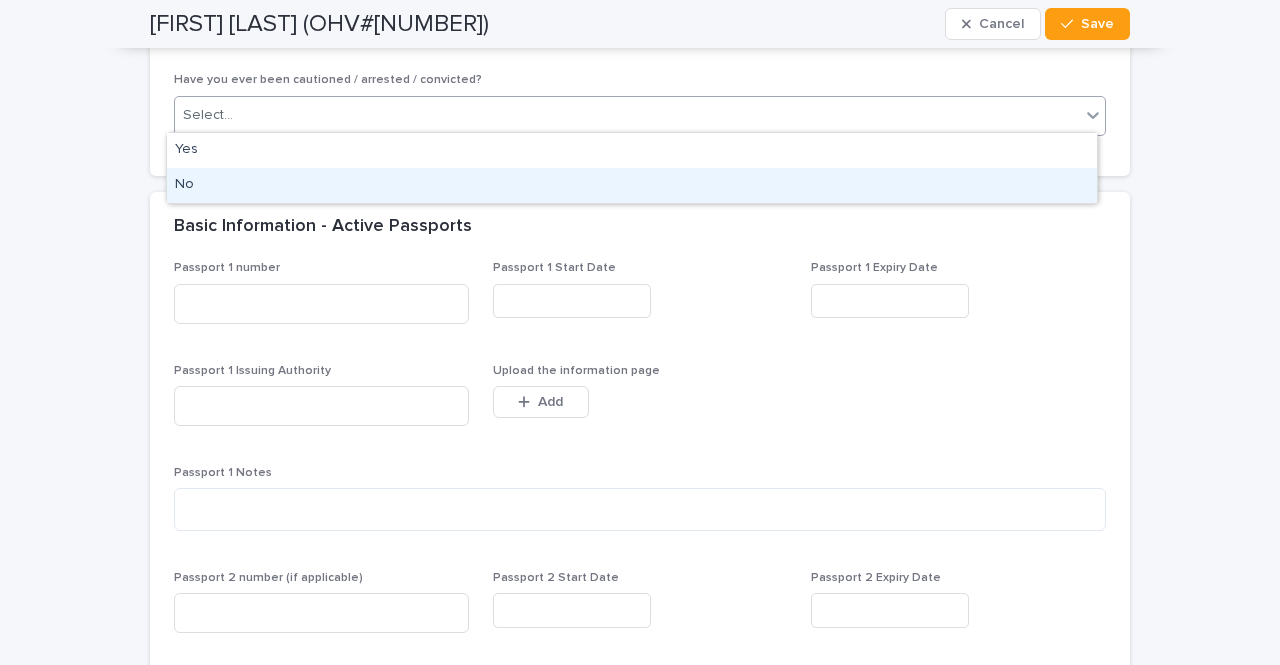 click on "No" at bounding box center [632, 185] 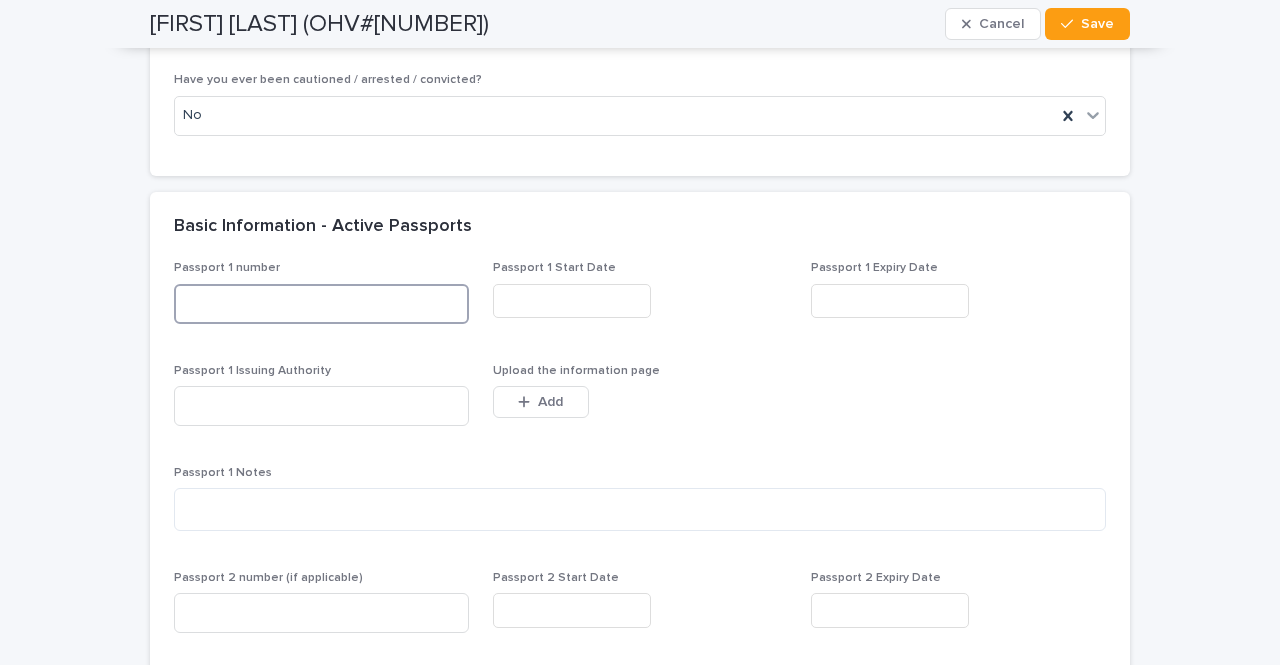click at bounding box center (321, 304) 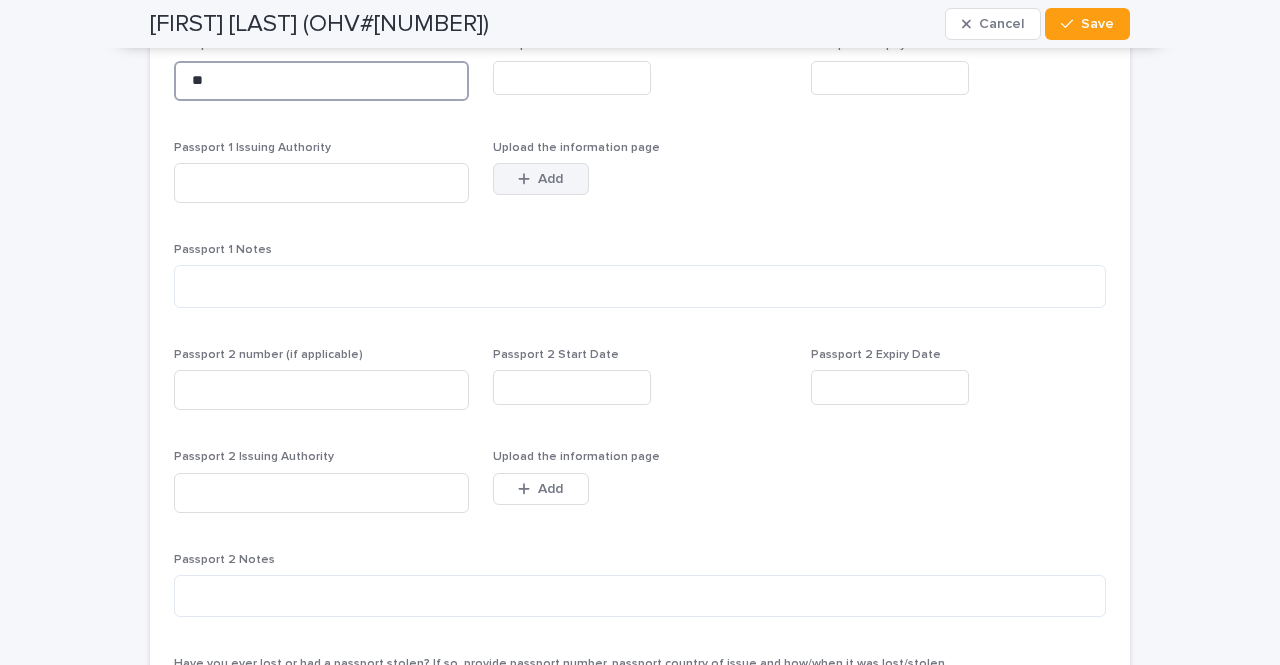 scroll, scrollTop: 1810, scrollLeft: 0, axis: vertical 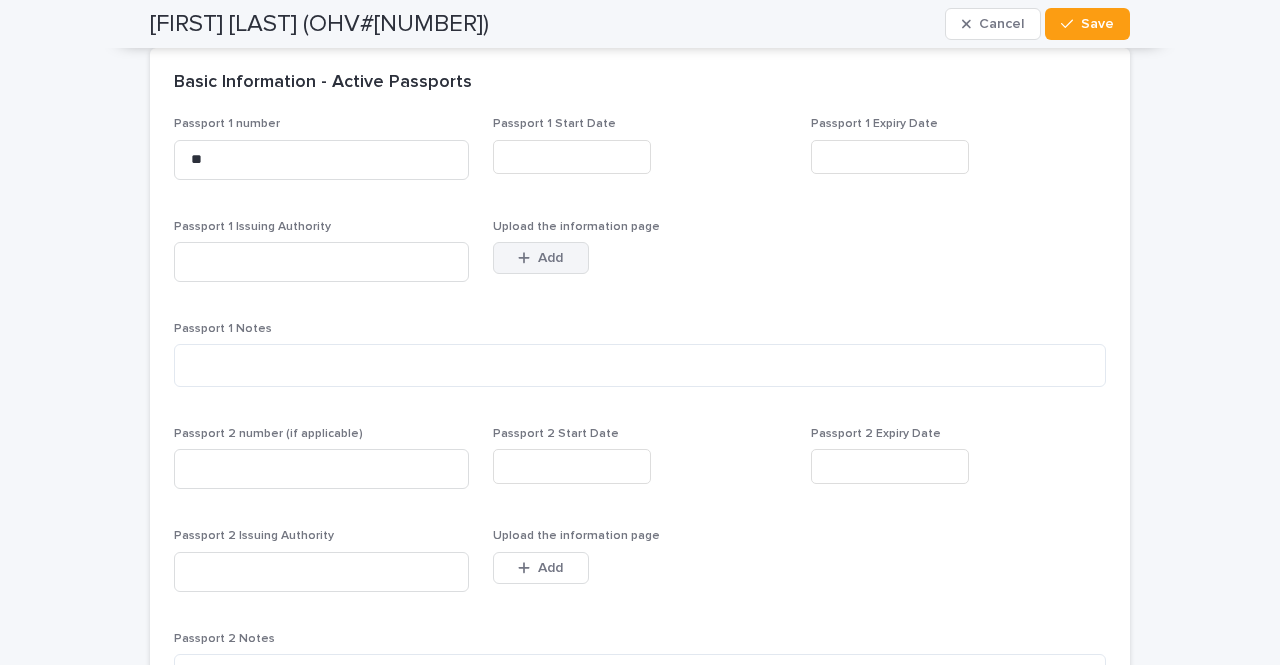 click on "Add" at bounding box center (550, 258) 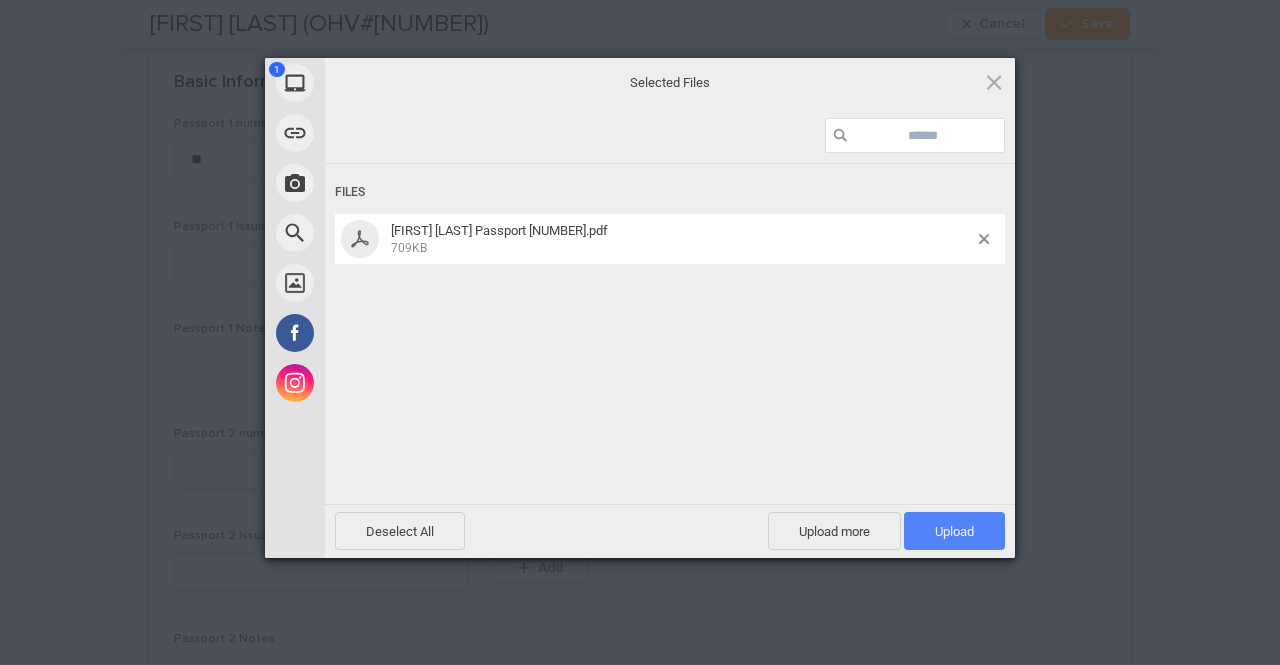 click on "Upload
1" at bounding box center (954, 531) 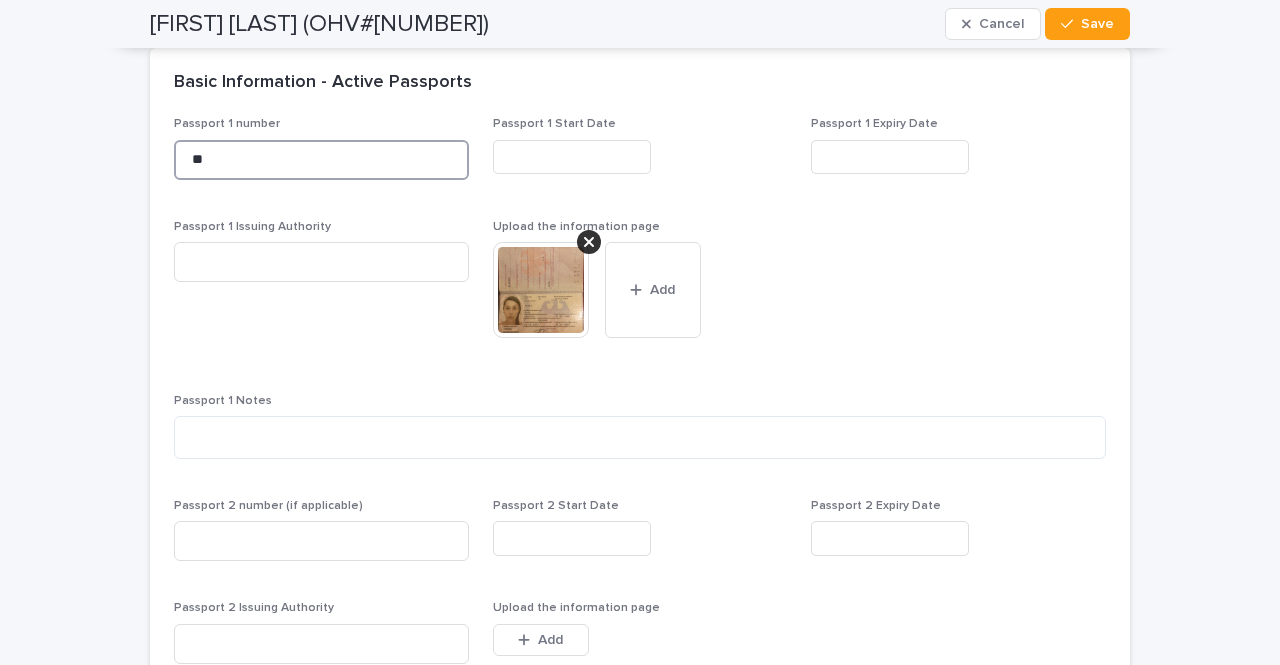 click on "**" at bounding box center [321, 160] 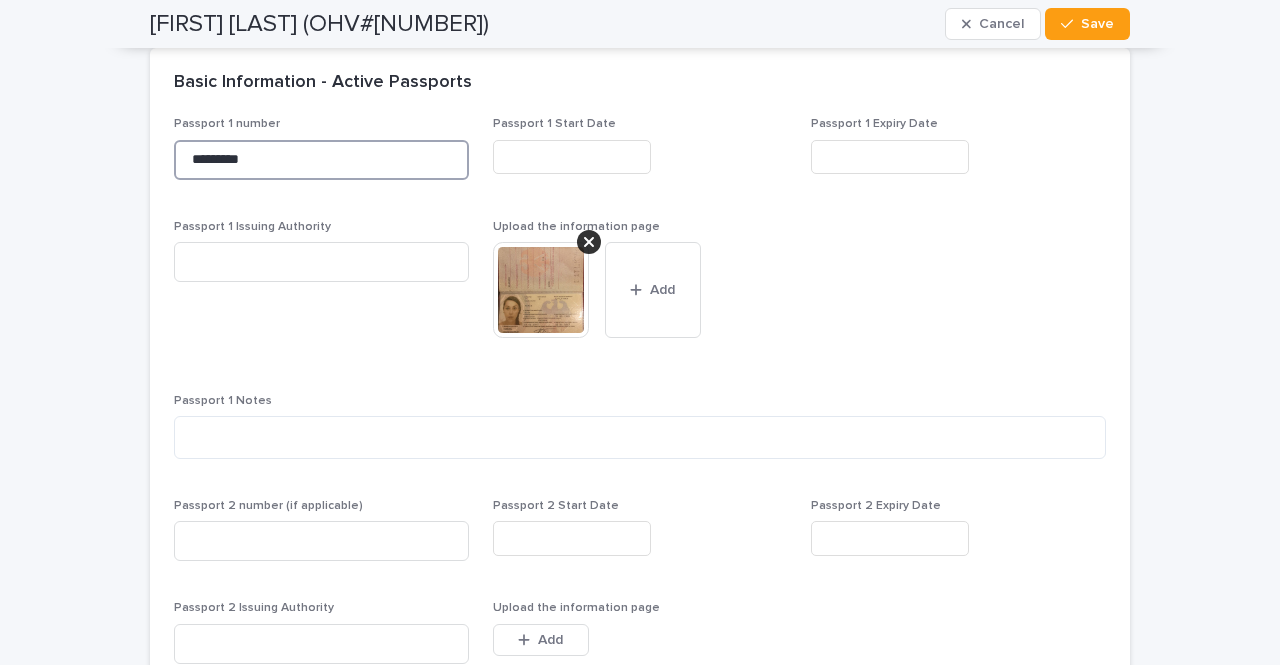 click on "*********" at bounding box center [321, 160] 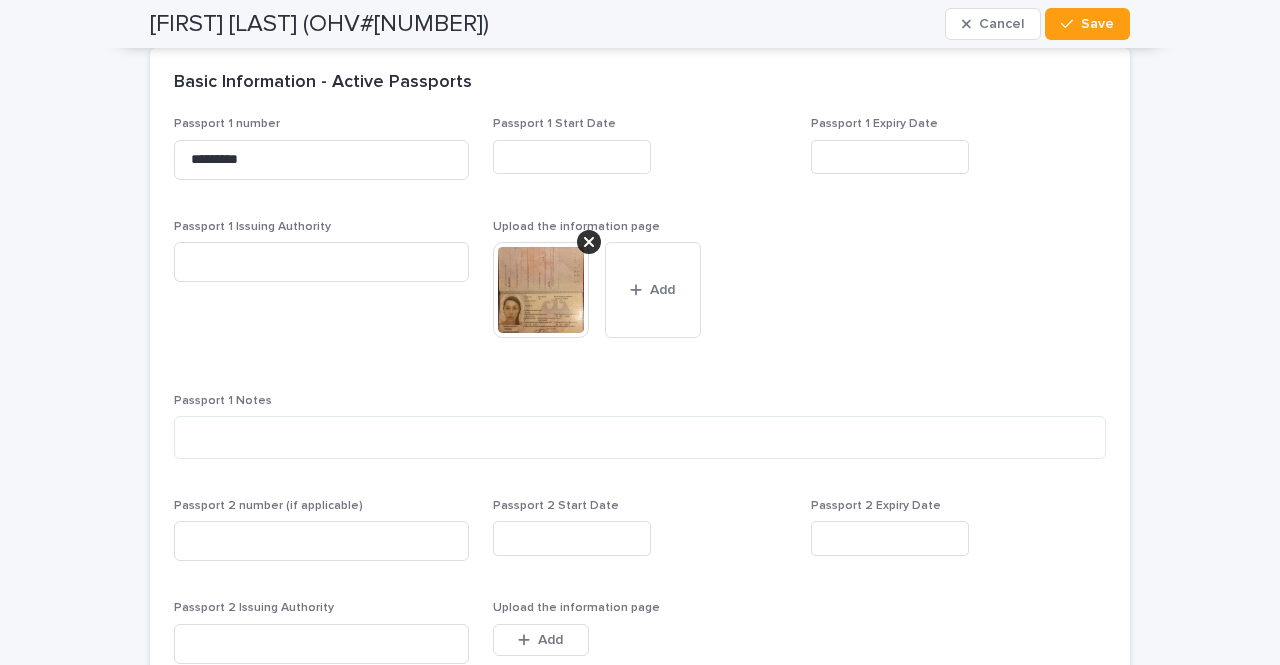 click at bounding box center (572, 157) 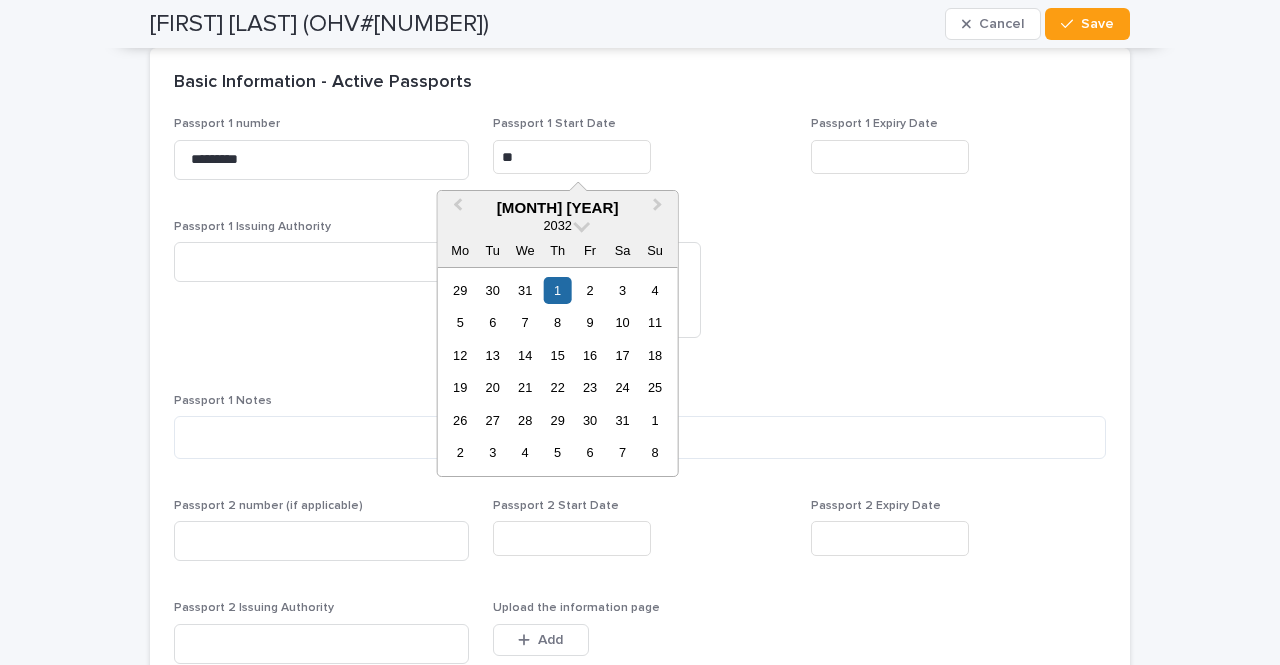 type on "*" 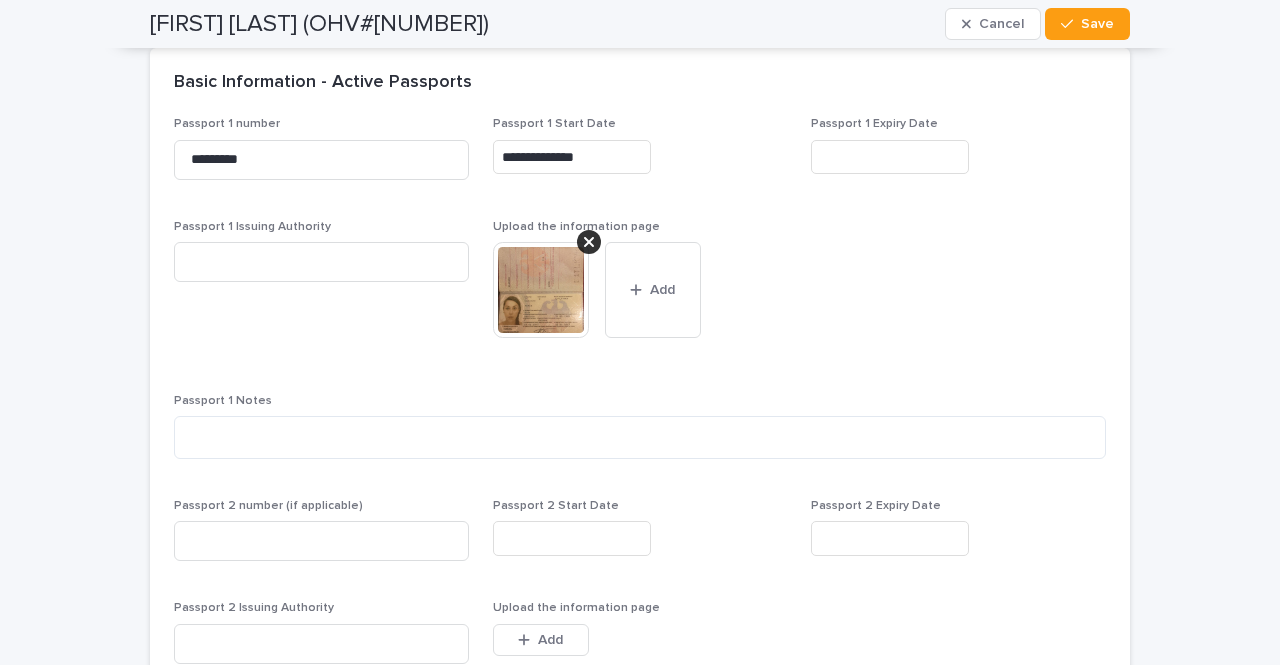 click on "**********" at bounding box center [640, 554] 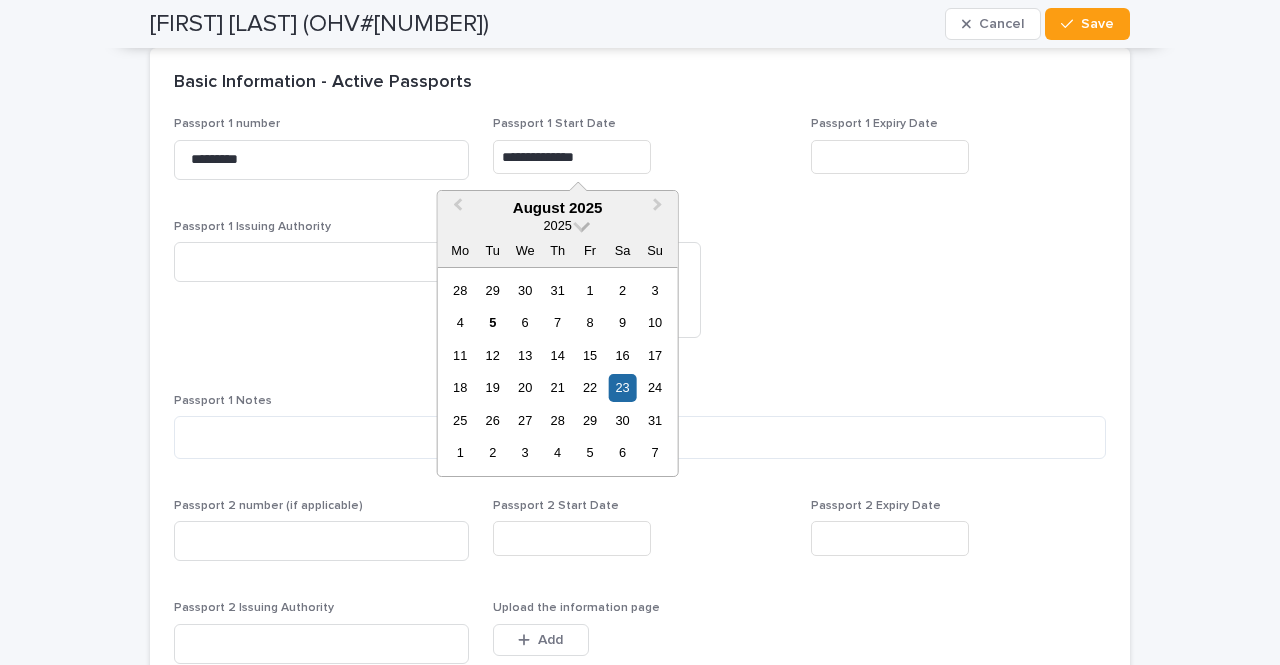 click on "2025" at bounding box center (557, 225) 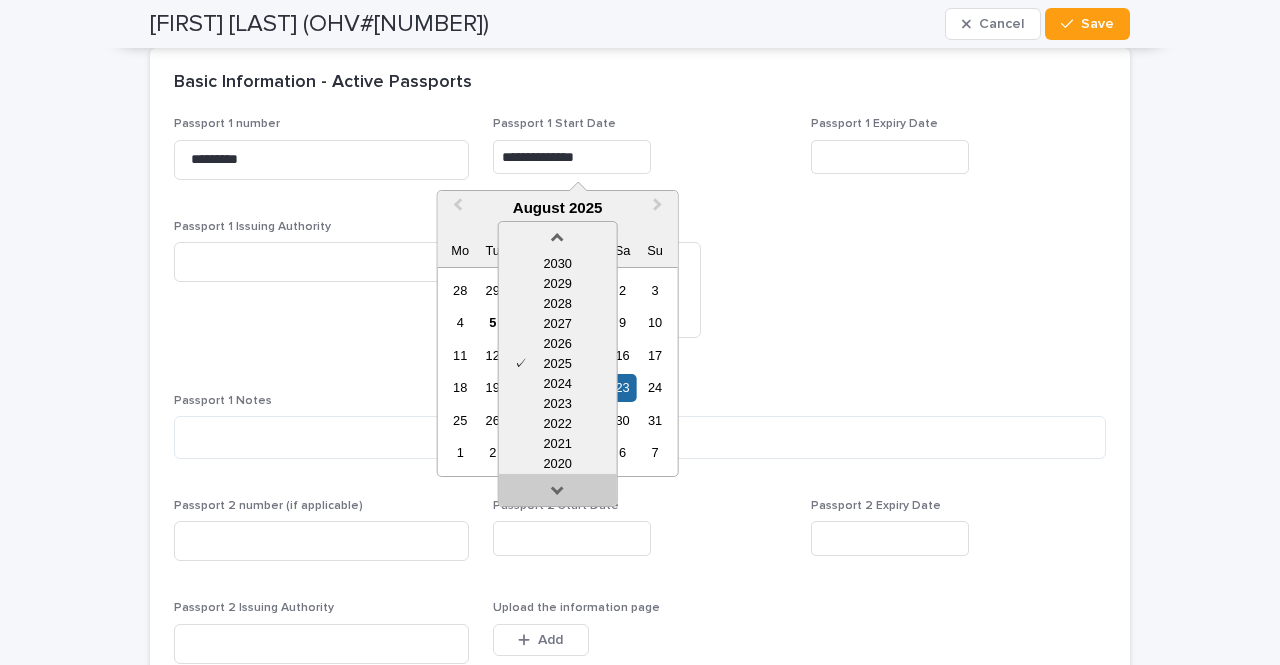 click at bounding box center (558, 494) 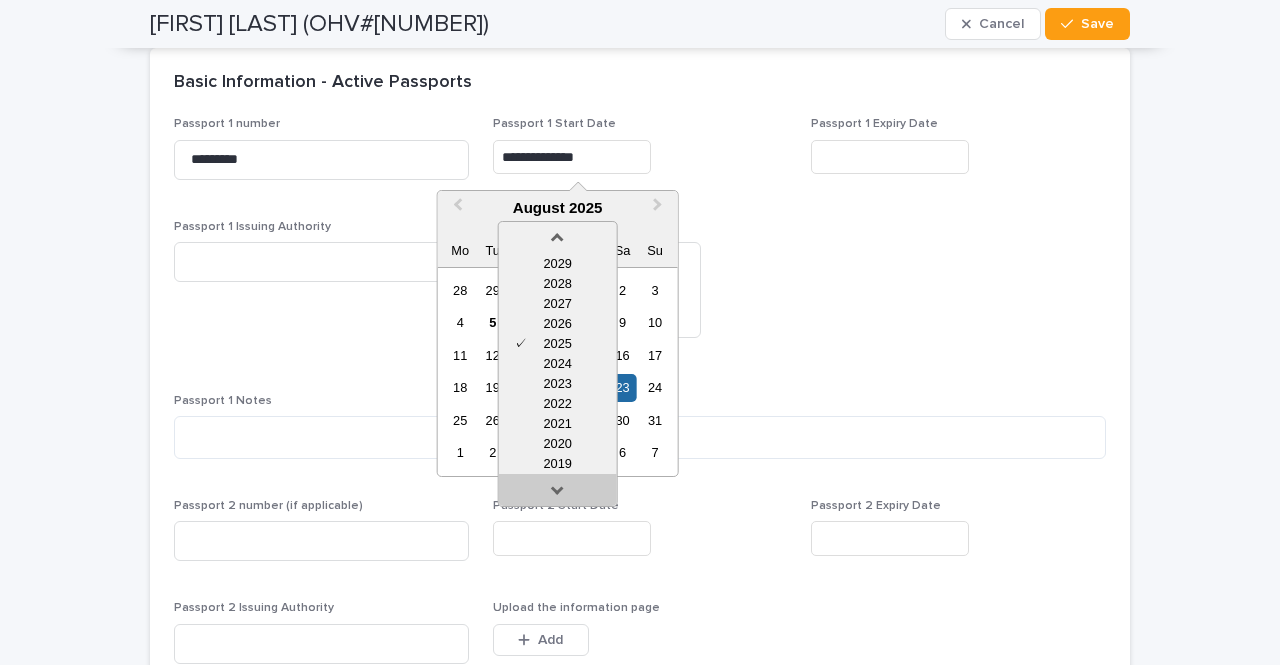 click at bounding box center [558, 494] 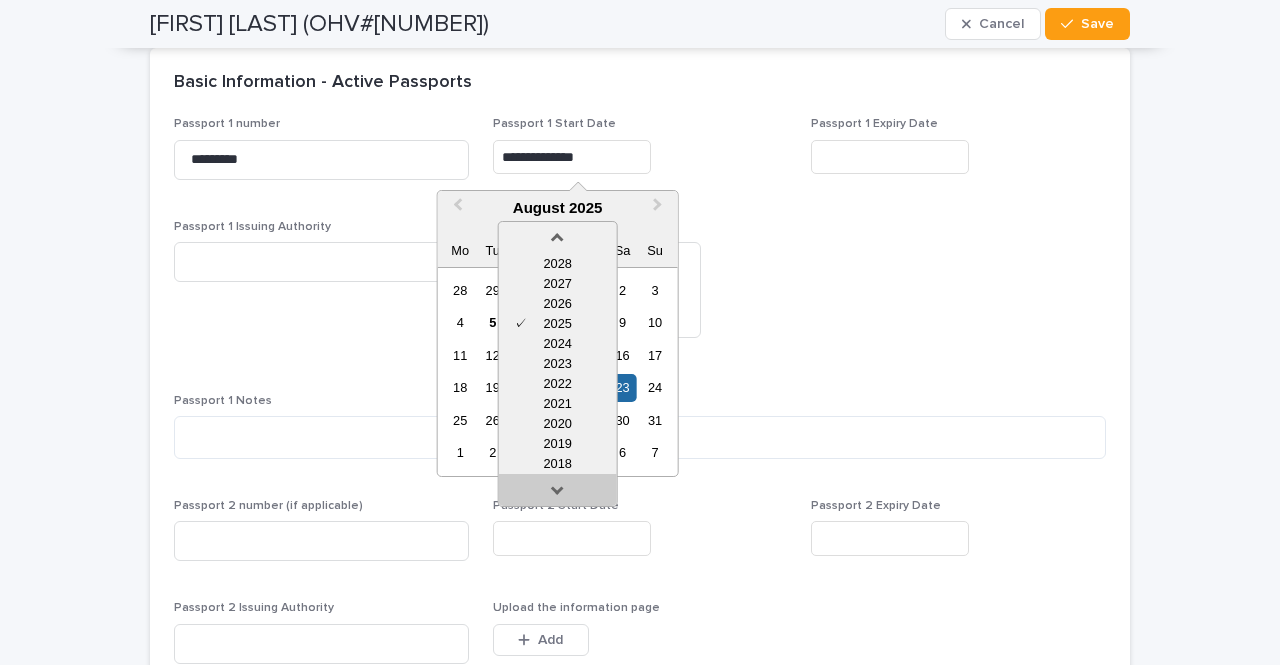 click at bounding box center [558, 494] 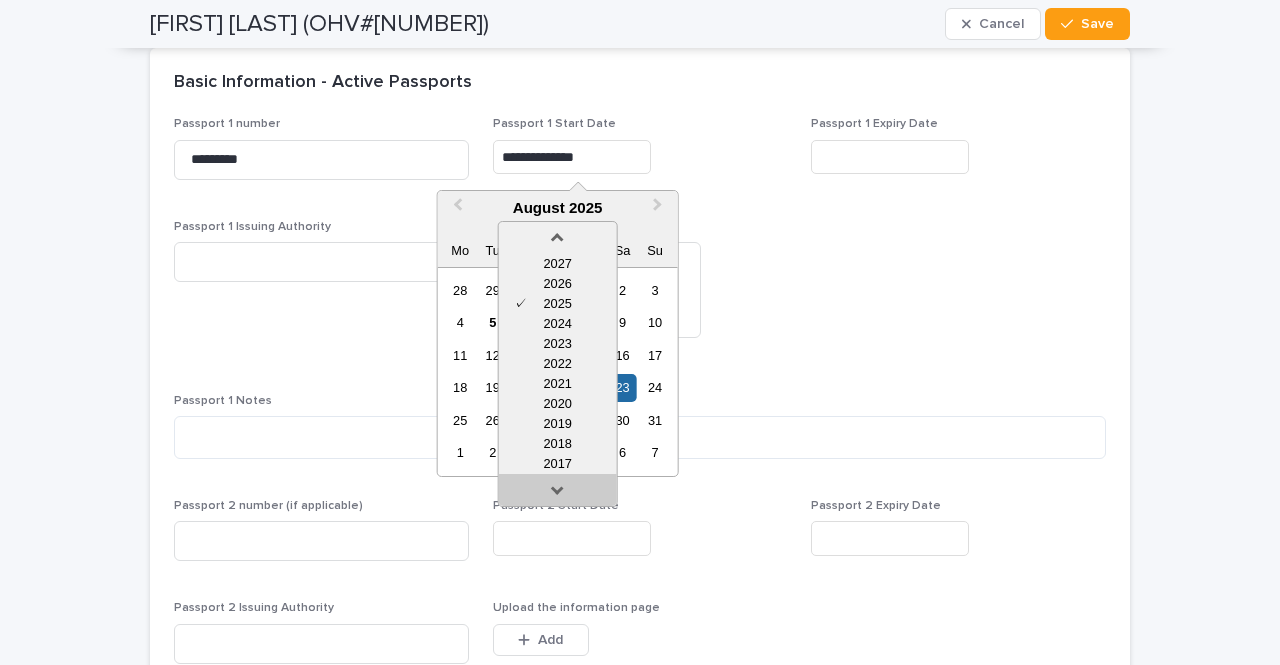 click at bounding box center (558, 494) 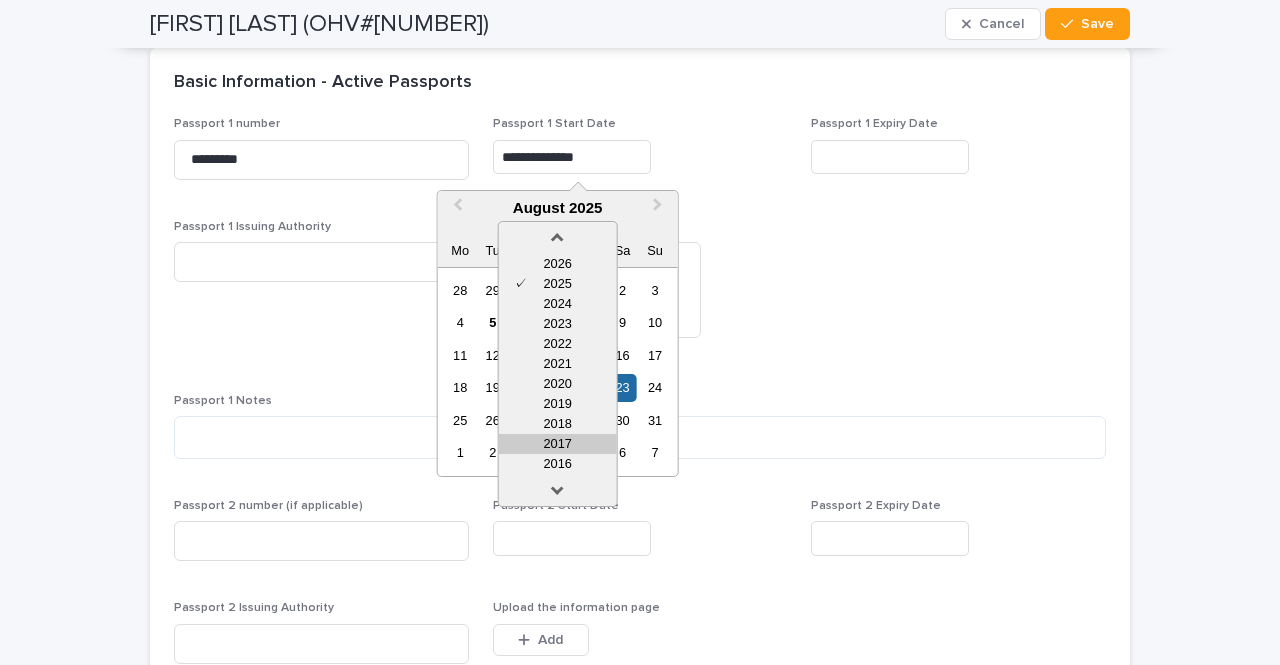 click on "2017" at bounding box center [558, 444] 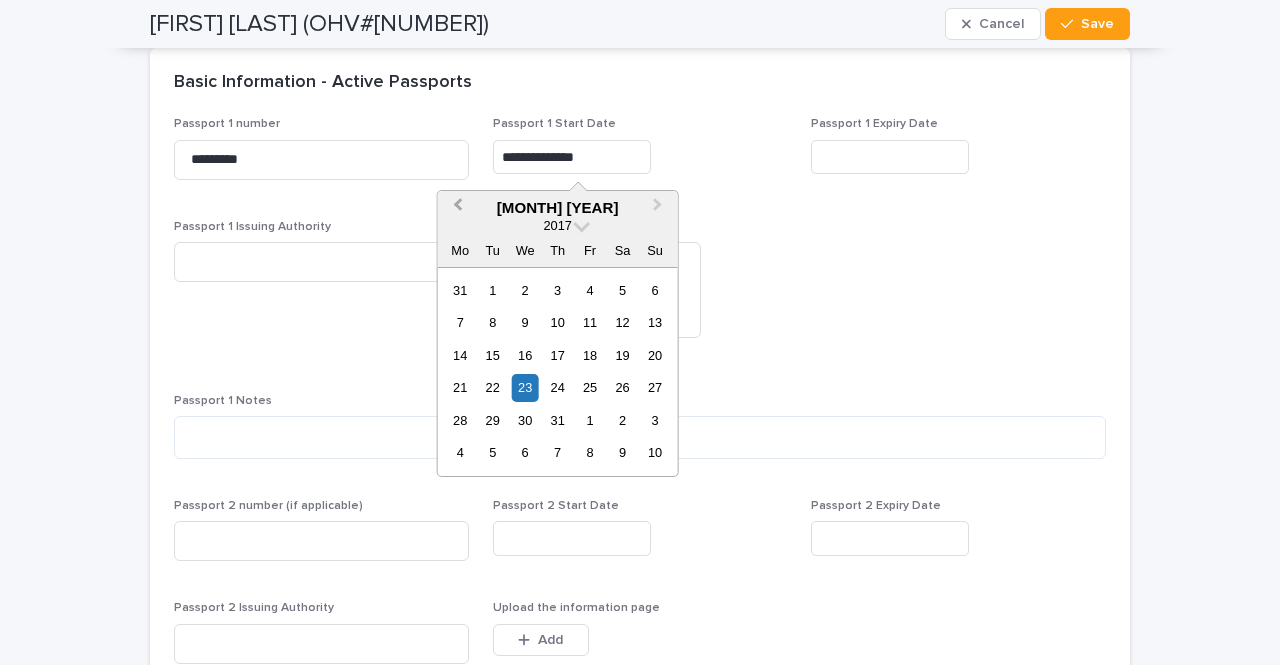 click on "Previous Month" at bounding box center (456, 209) 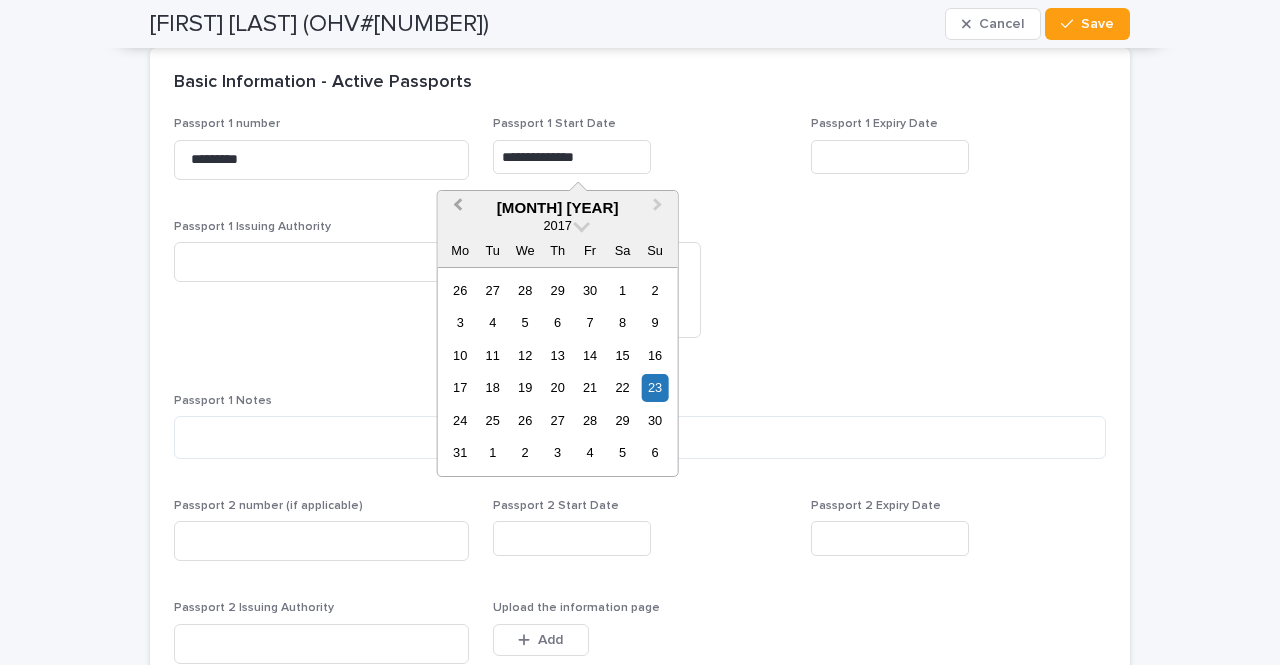 click on "Previous Month" at bounding box center (456, 209) 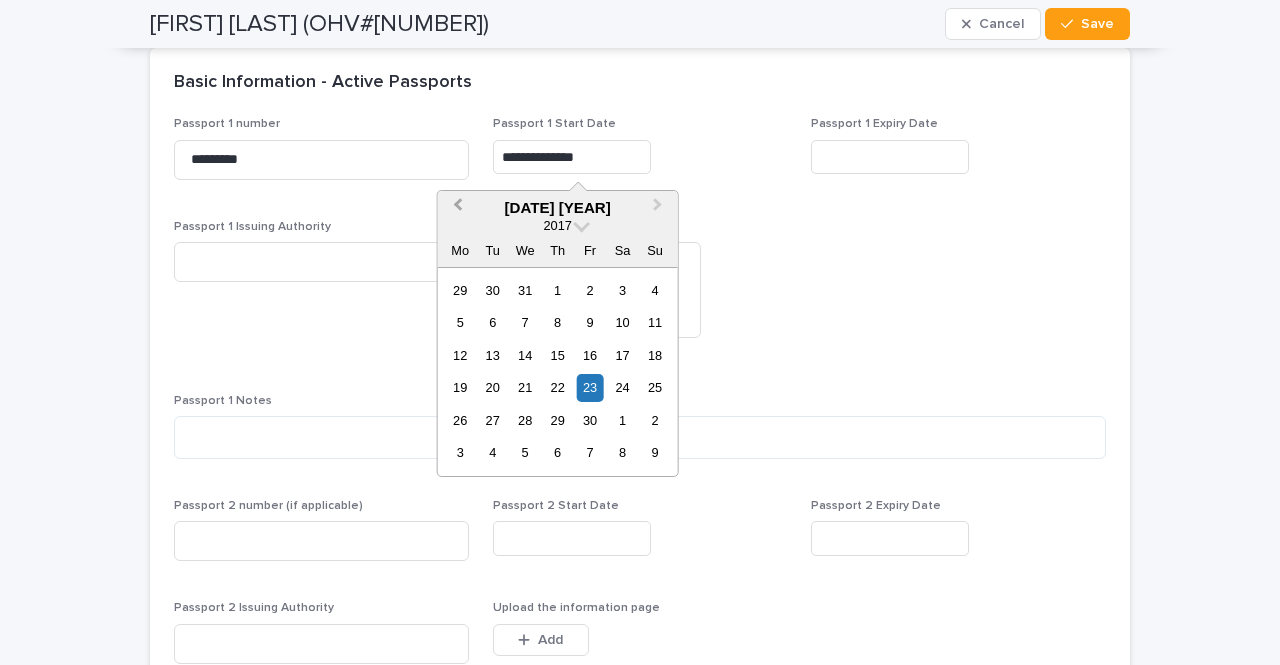click on "Previous Month" at bounding box center (456, 209) 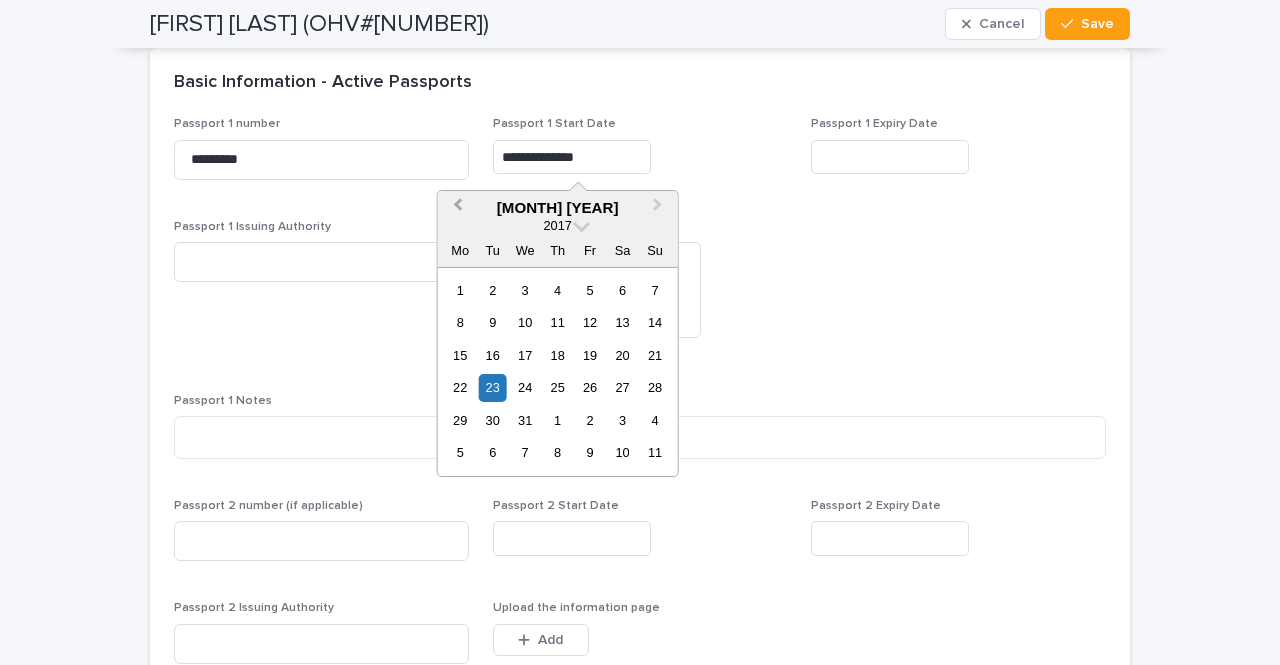 click on "Previous Month" at bounding box center [456, 209] 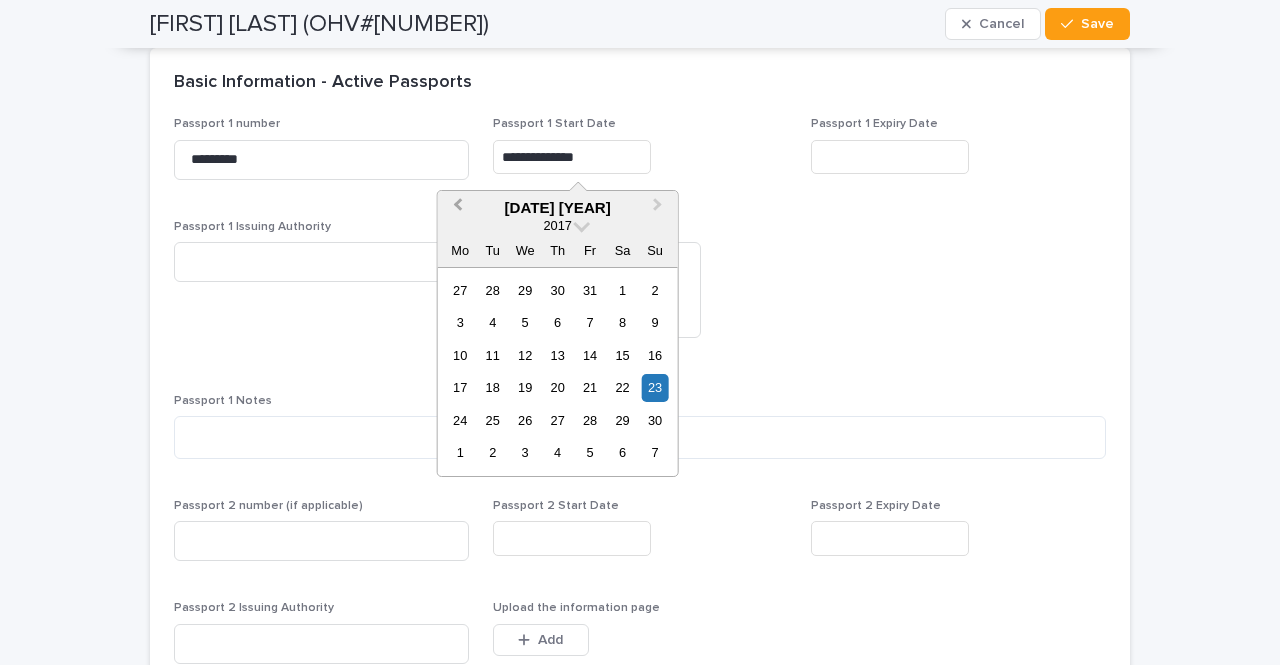 click on "Previous Month" at bounding box center [456, 209] 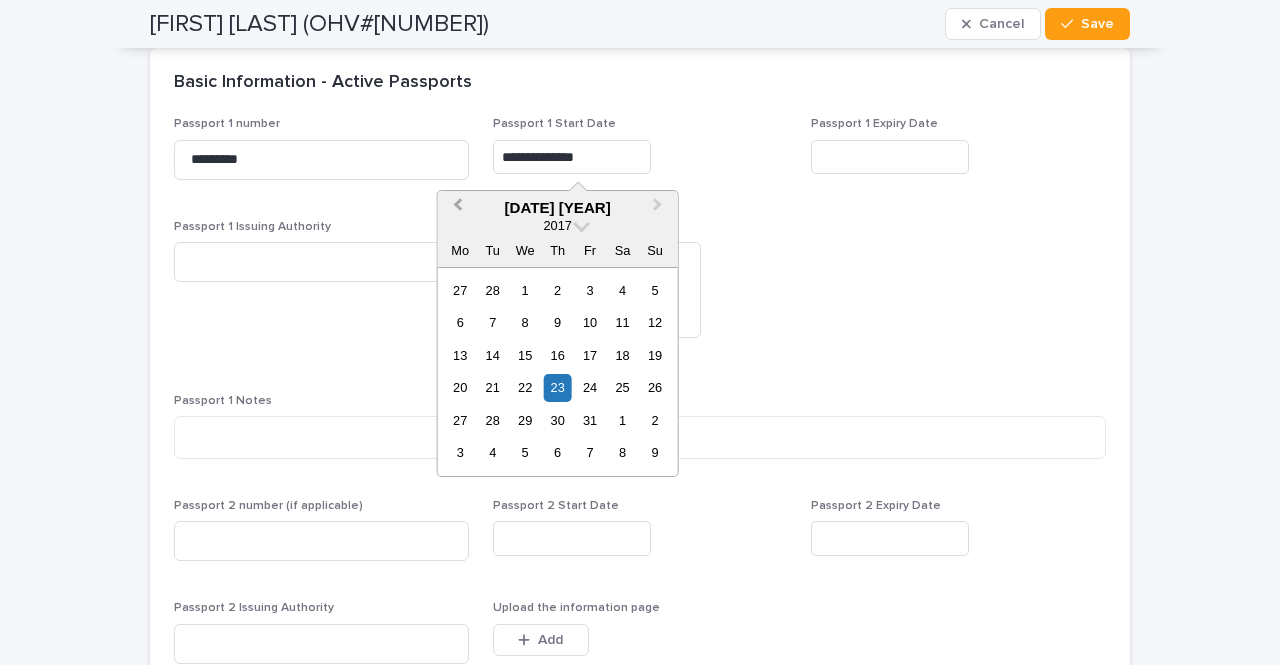 click on "Previous Month" at bounding box center [456, 209] 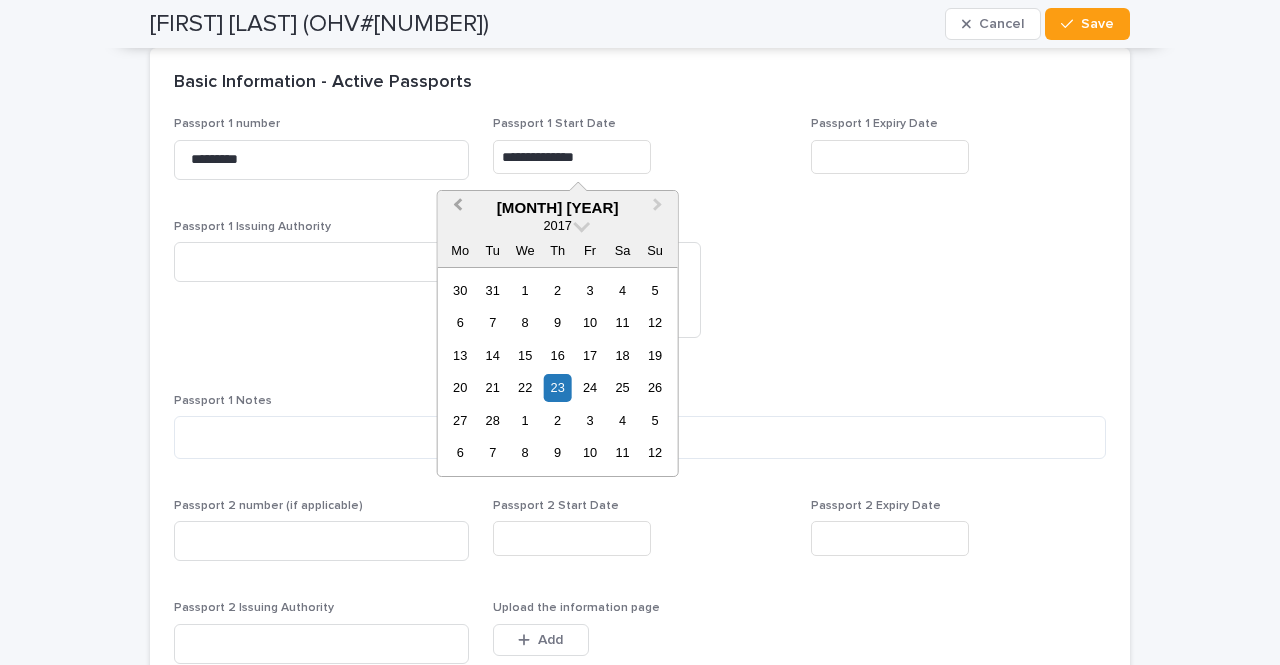 click on "Previous Month" at bounding box center [456, 209] 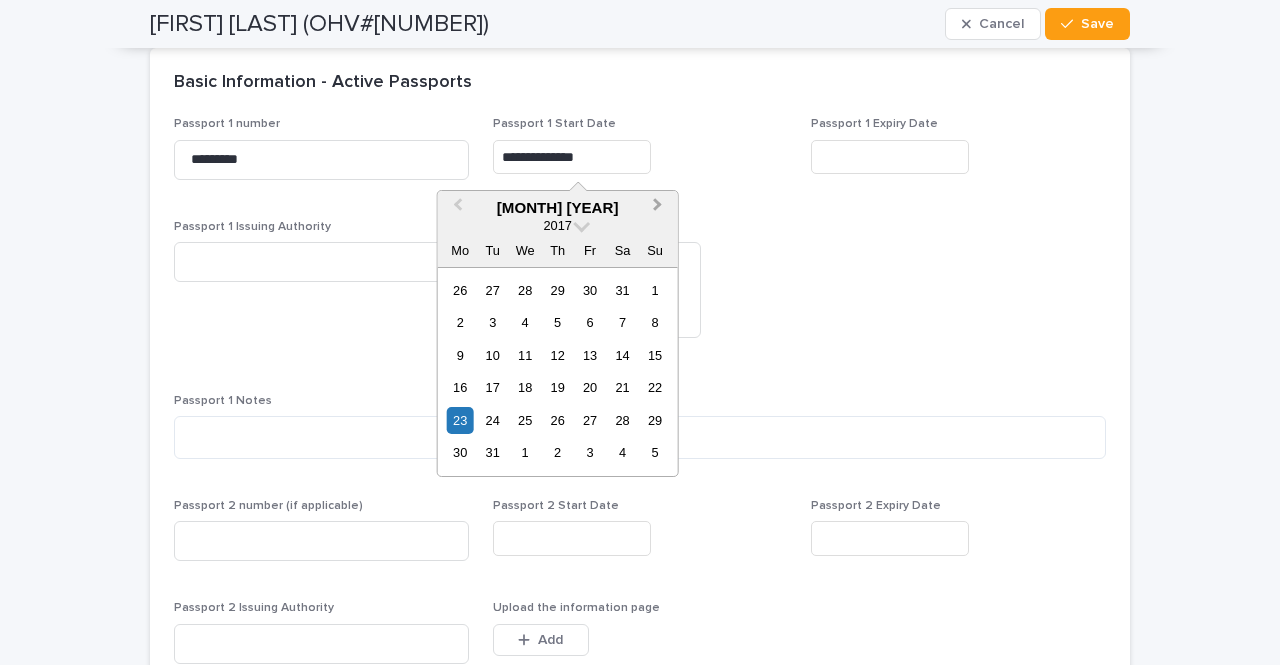 click on "Next Month" at bounding box center [660, 209] 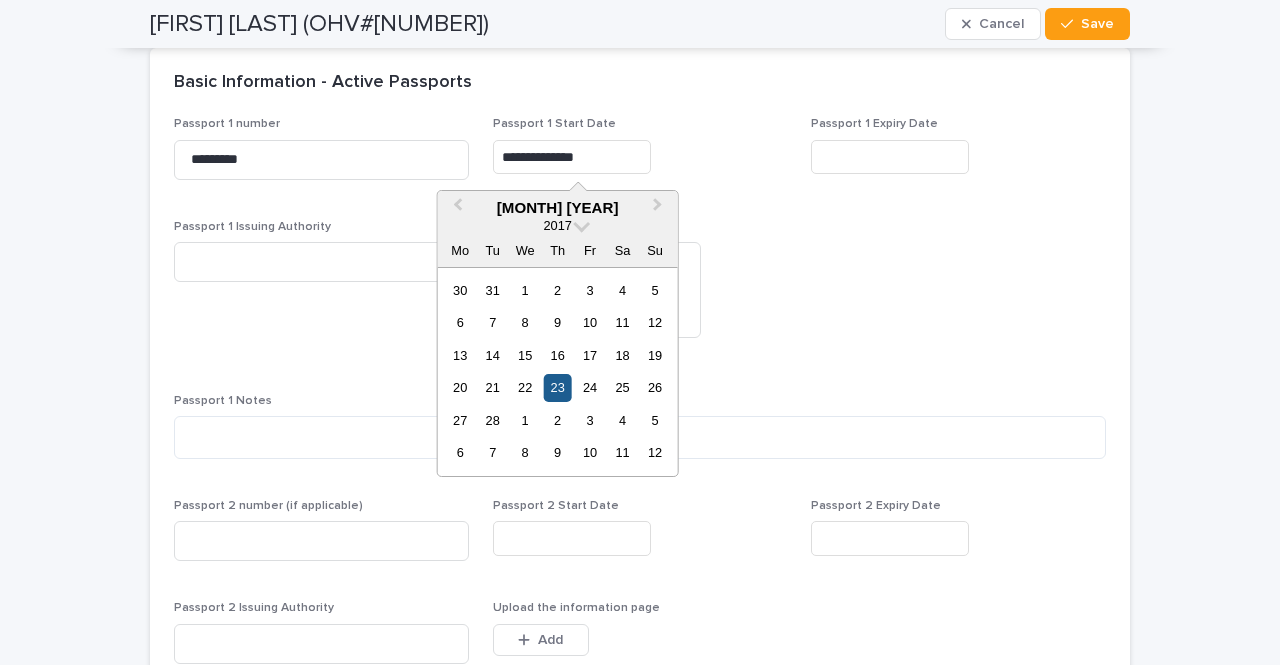 click on "23" at bounding box center (557, 387) 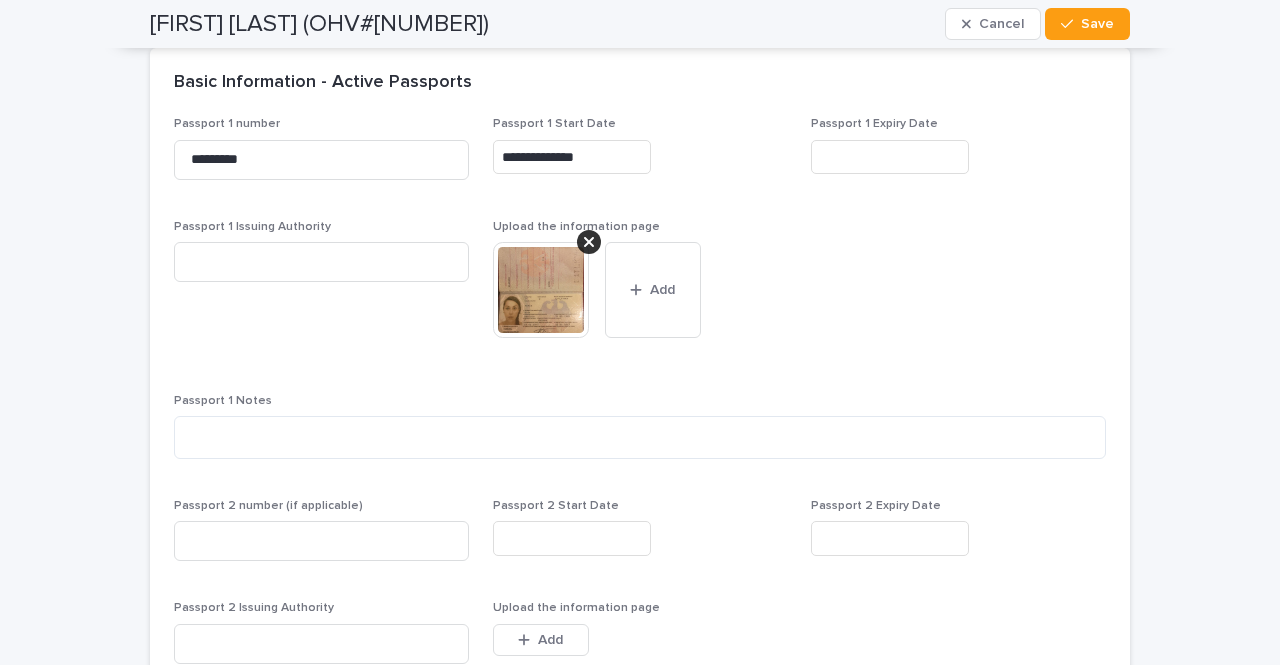 type on "**********" 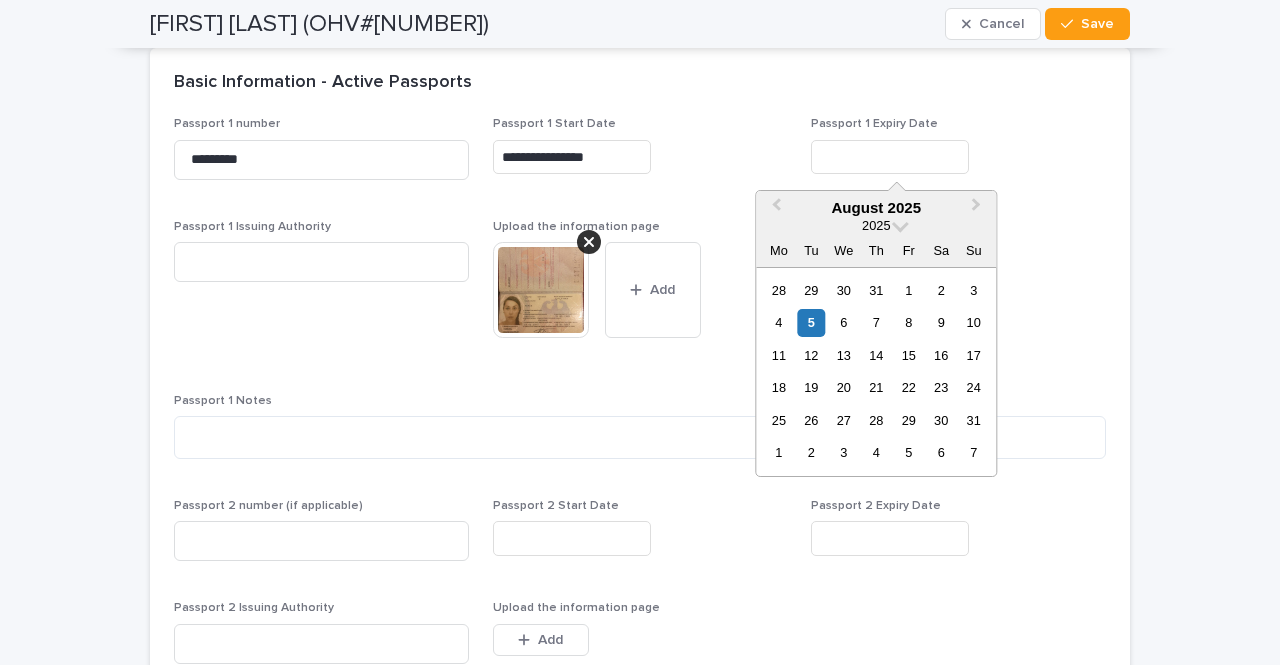 click at bounding box center (890, 157) 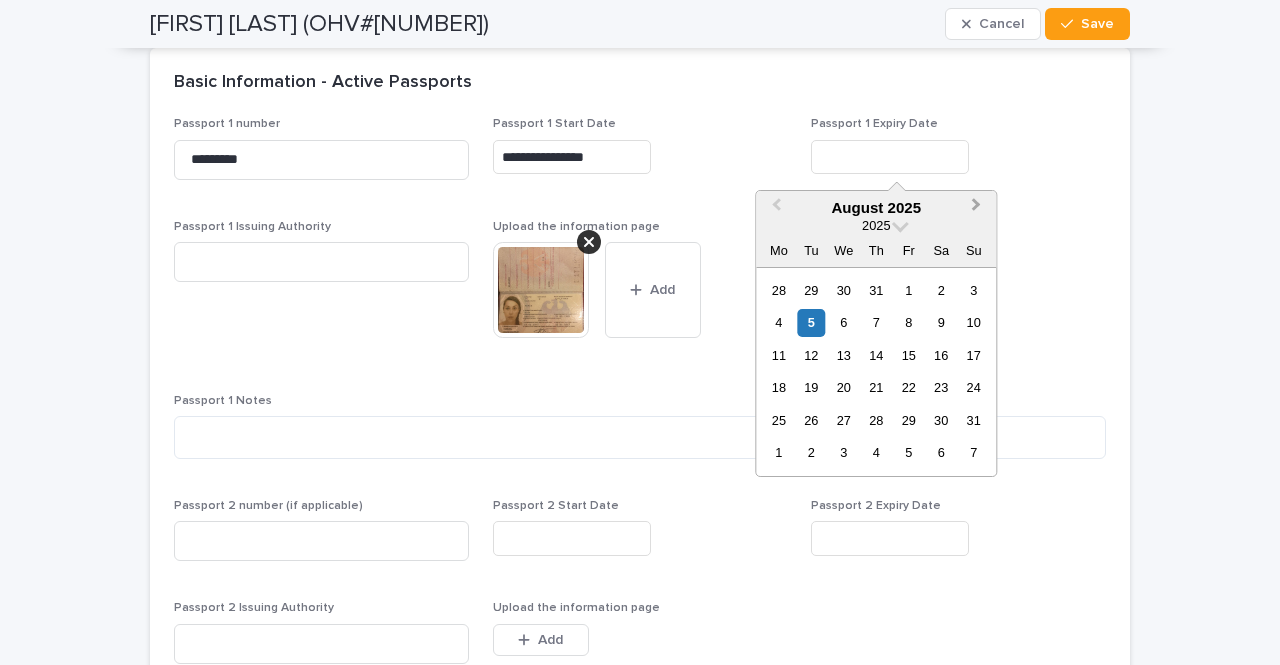 click on "Next Month" at bounding box center (976, 207) 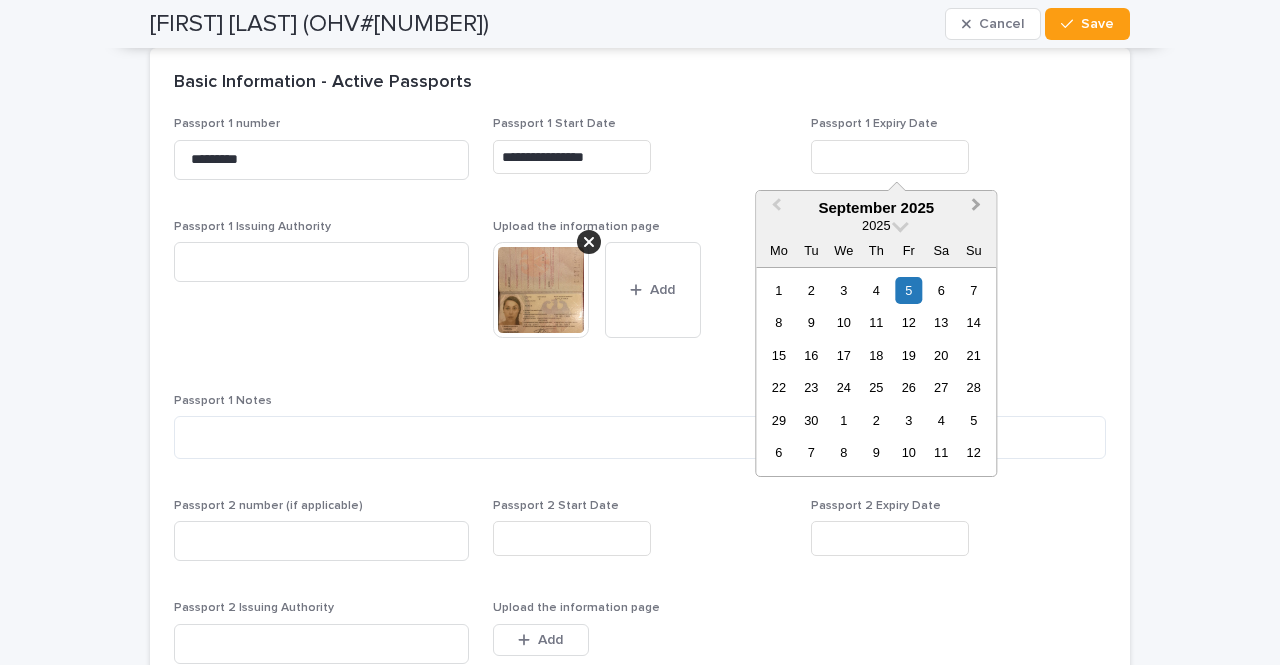 click on "Next Month" at bounding box center (976, 207) 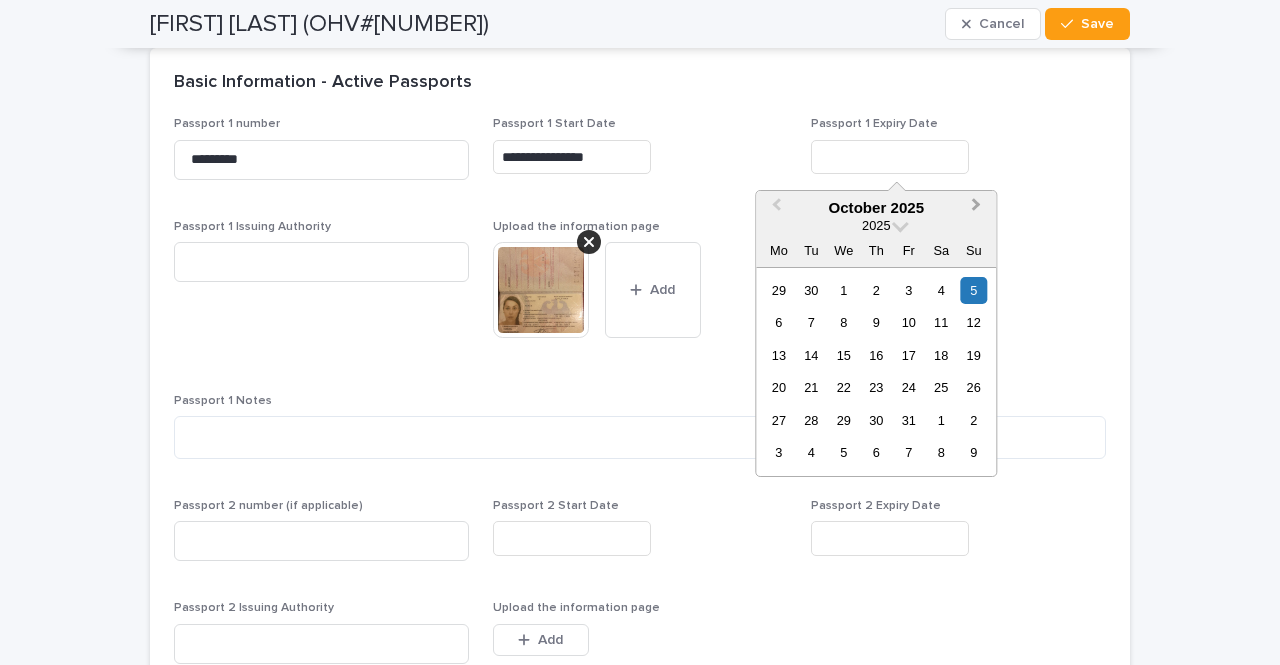 click on "Next Month" at bounding box center [978, 209] 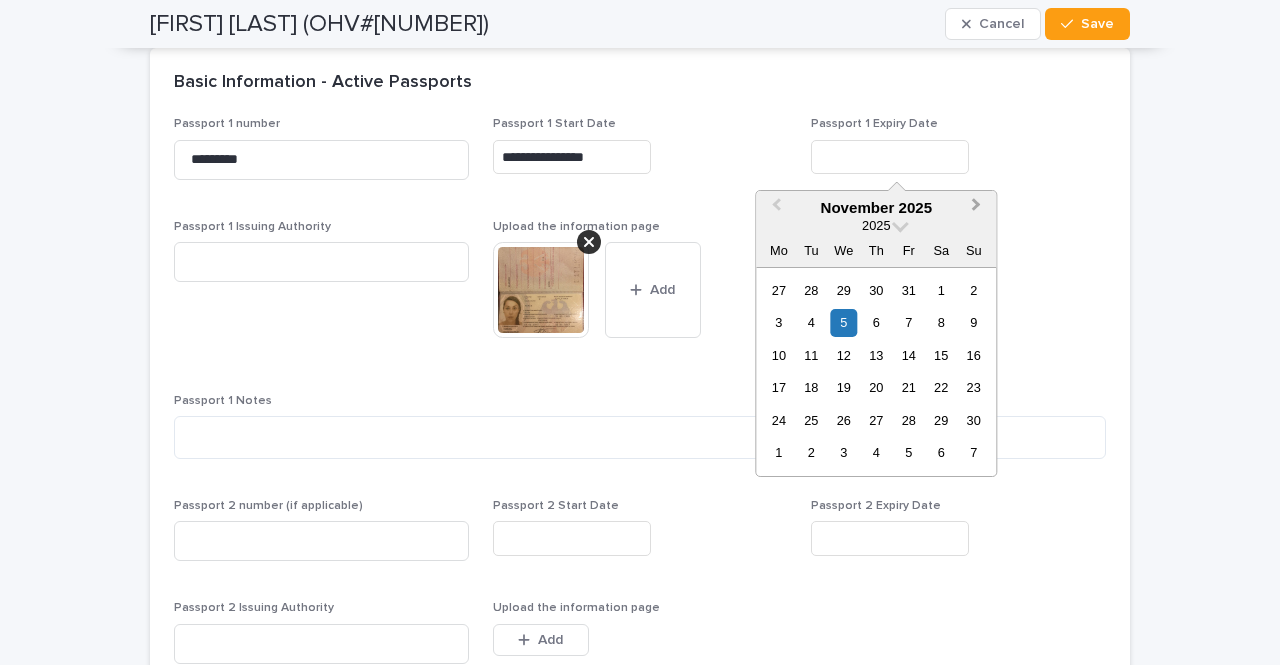 click on "Next Month" at bounding box center [978, 209] 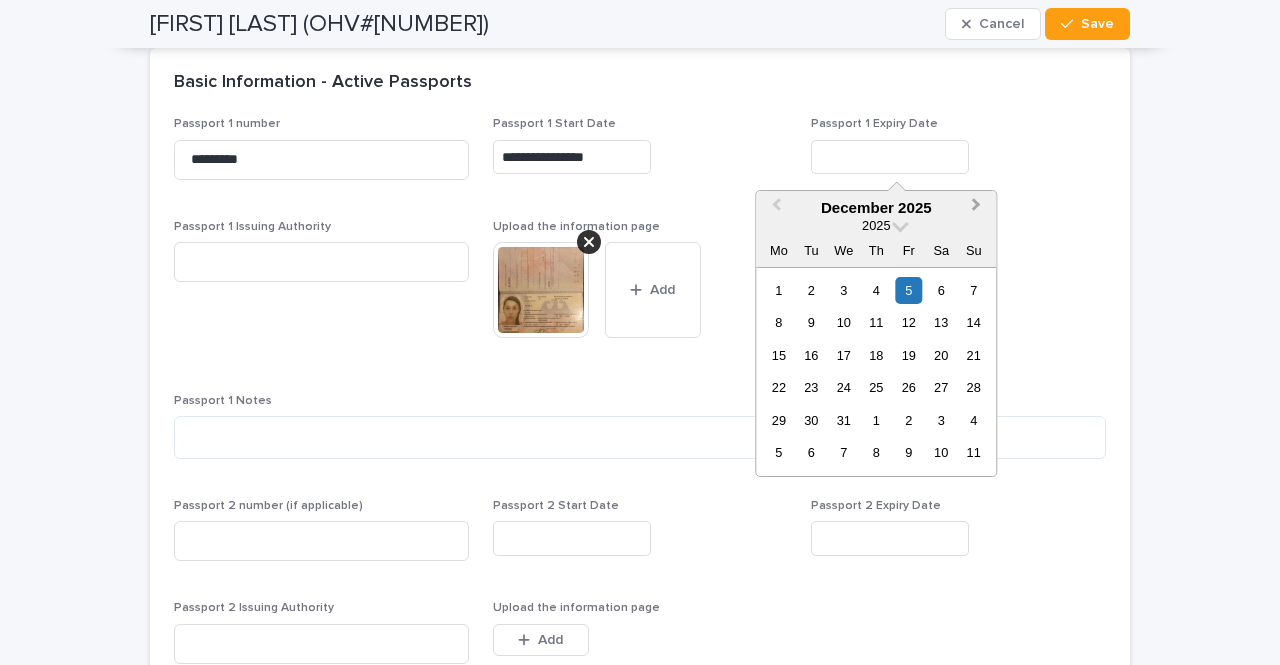 click on "Next Month" at bounding box center (978, 209) 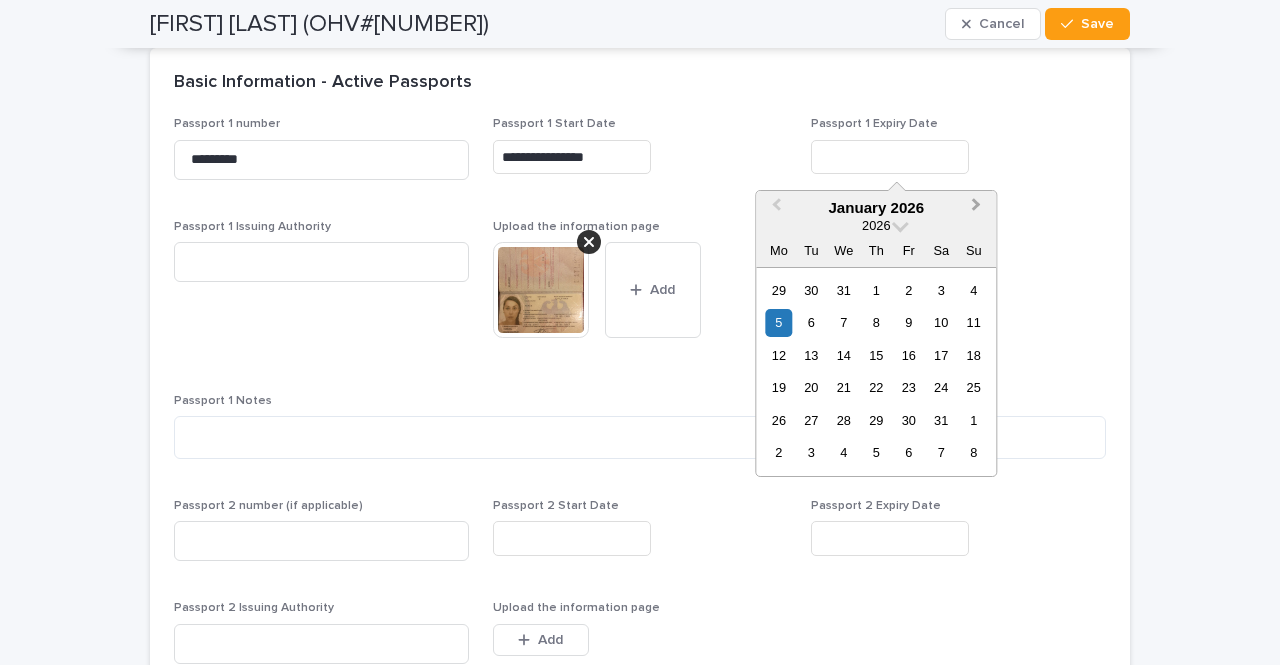click on "Next Month" at bounding box center (978, 209) 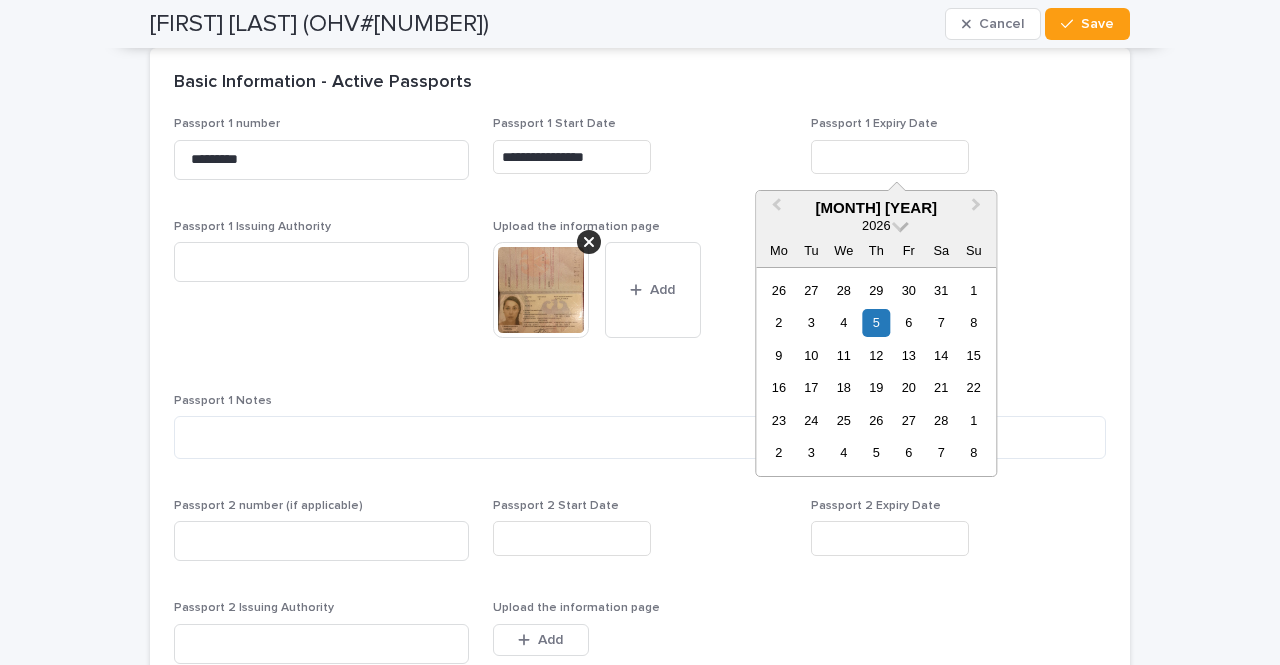 click on "2026" at bounding box center [876, 225] 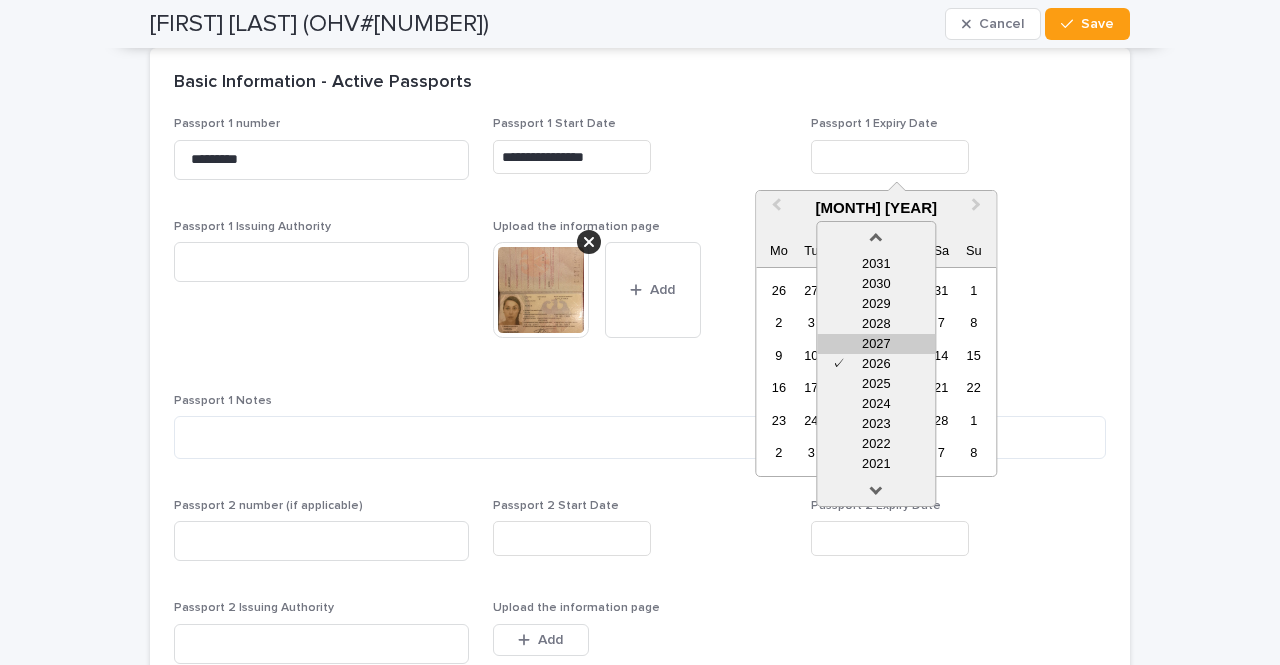 click on "2027" at bounding box center [876, 344] 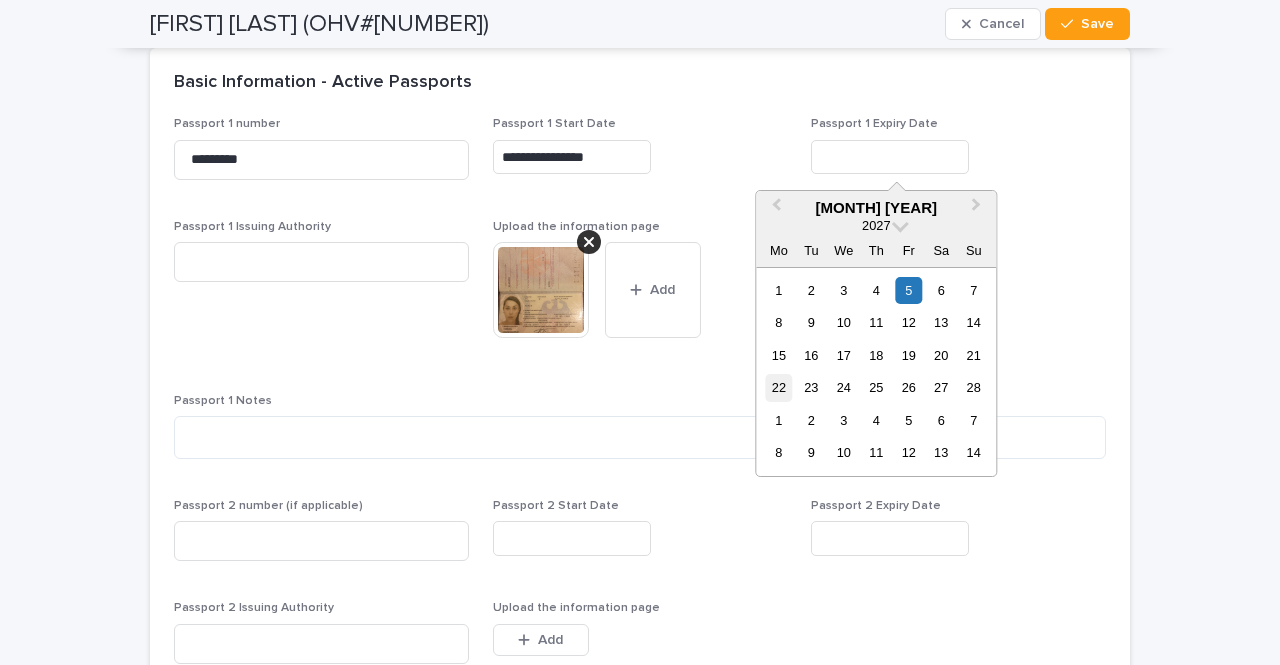click on "22" at bounding box center [778, 387] 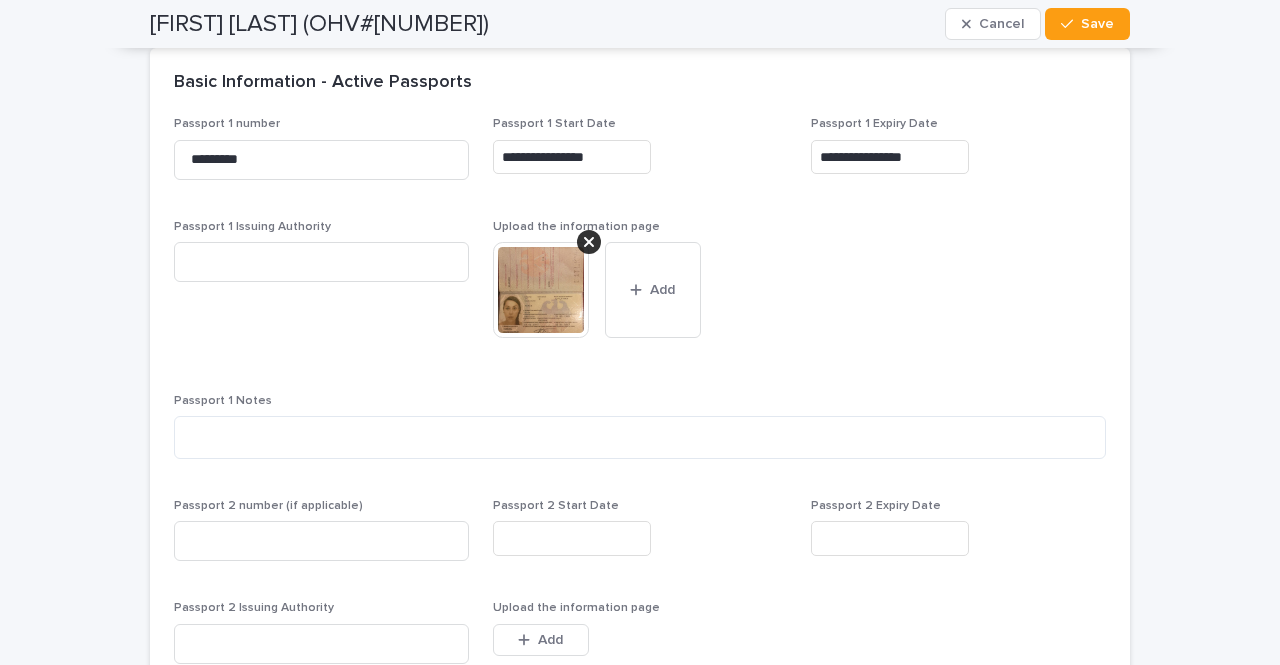 scroll, scrollTop: 1830, scrollLeft: 0, axis: vertical 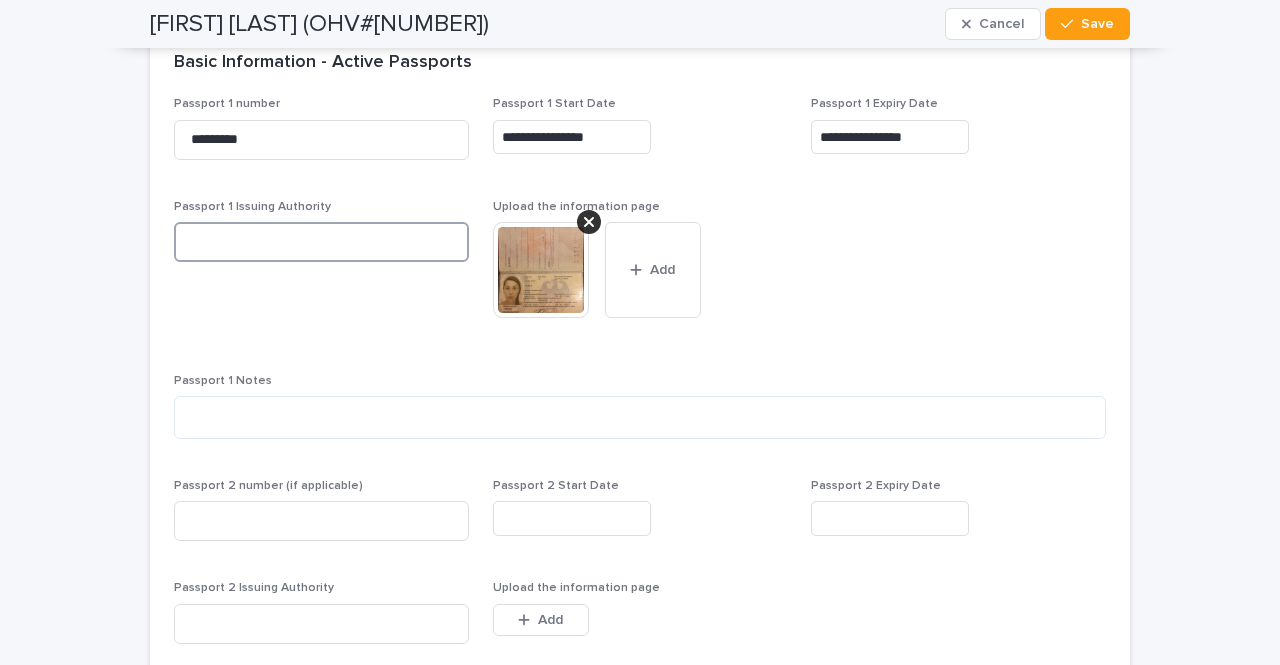 click at bounding box center (321, 242) 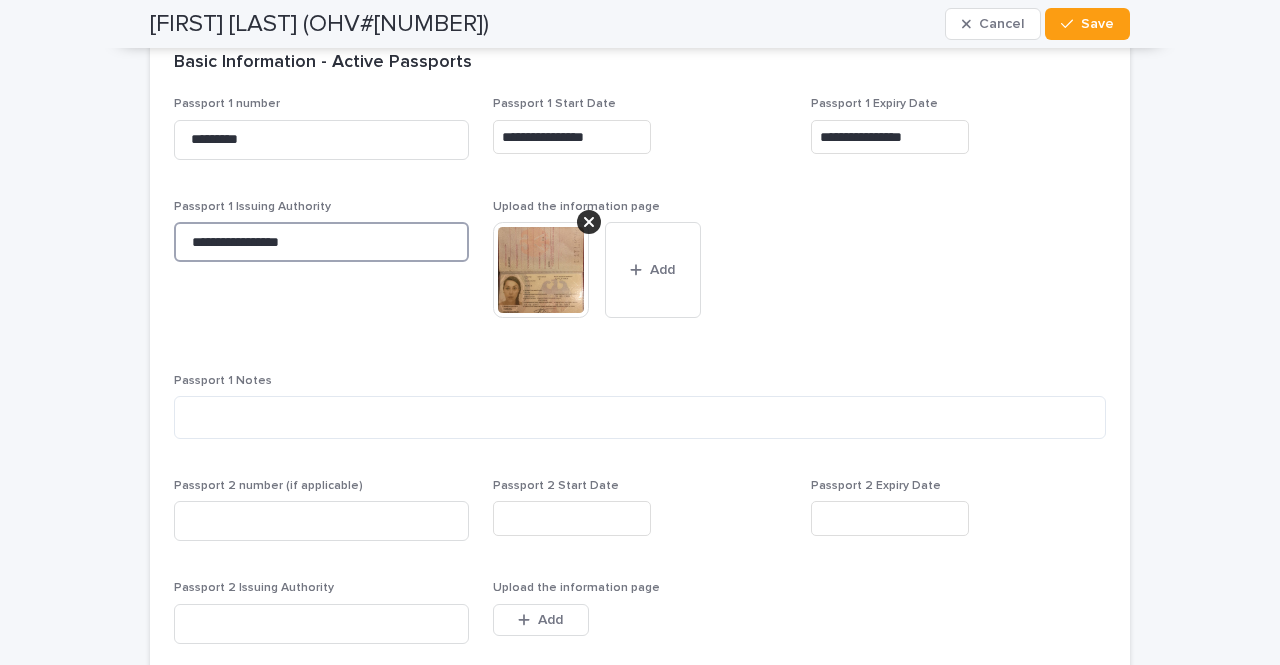 click on "**********" at bounding box center (321, 242) 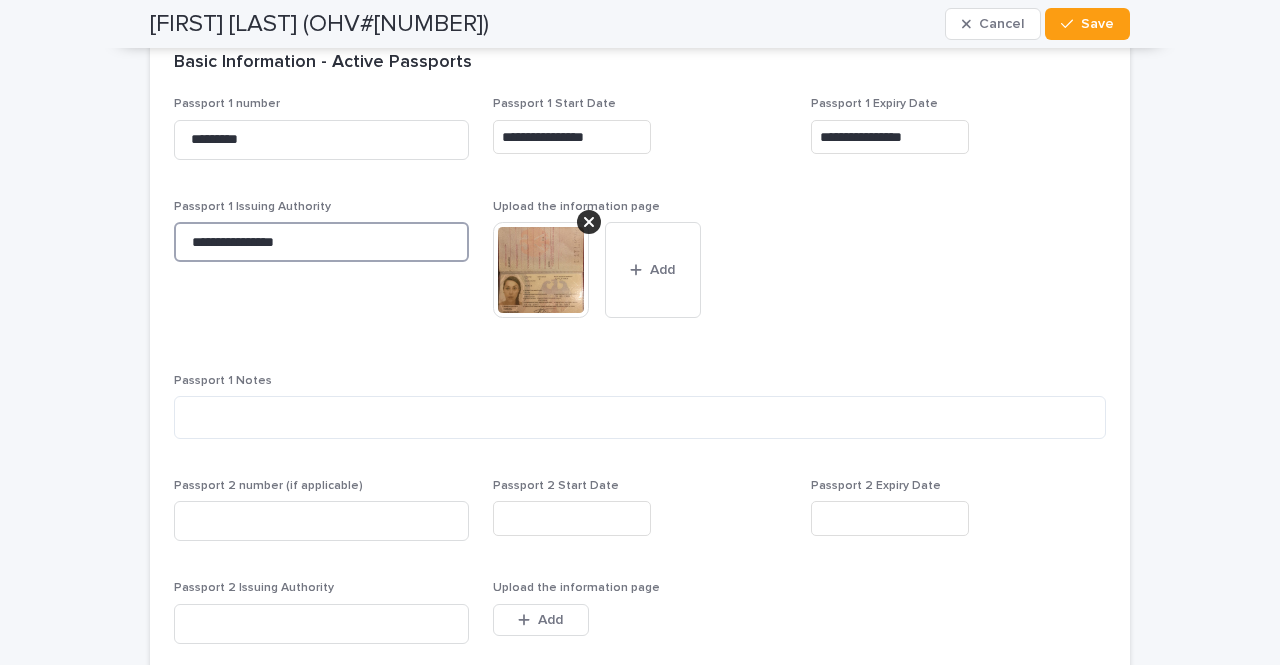 type on "**********" 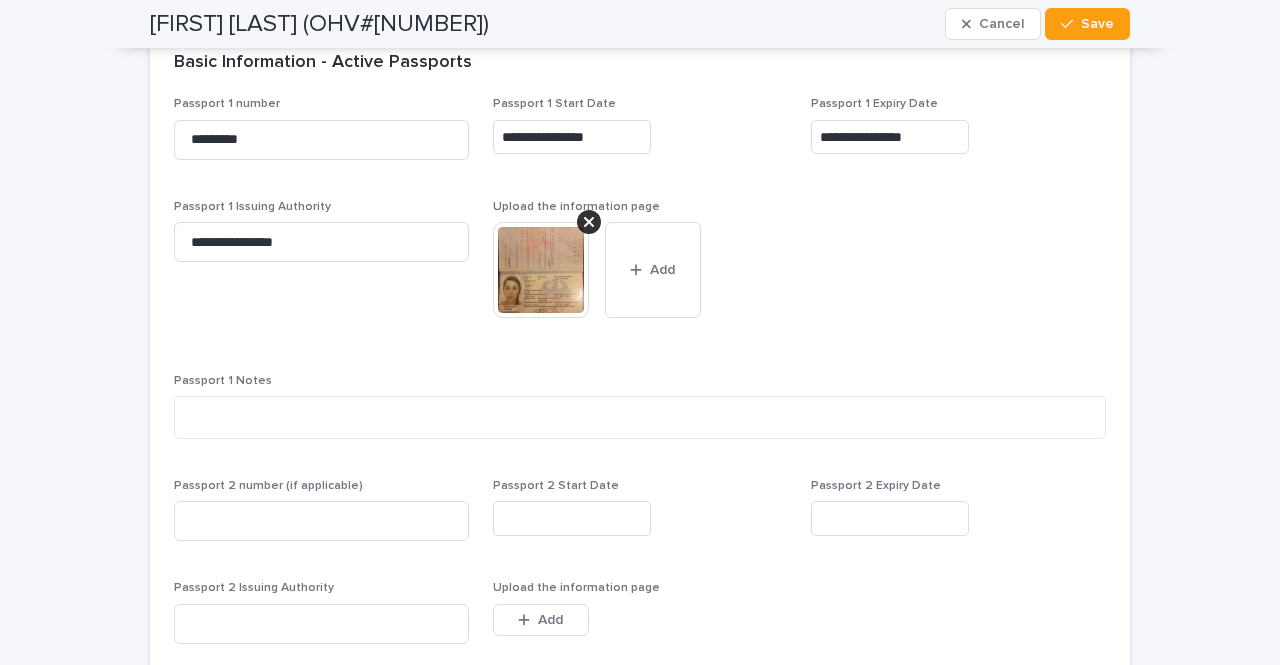 click on "**********" at bounding box center [321, 239] 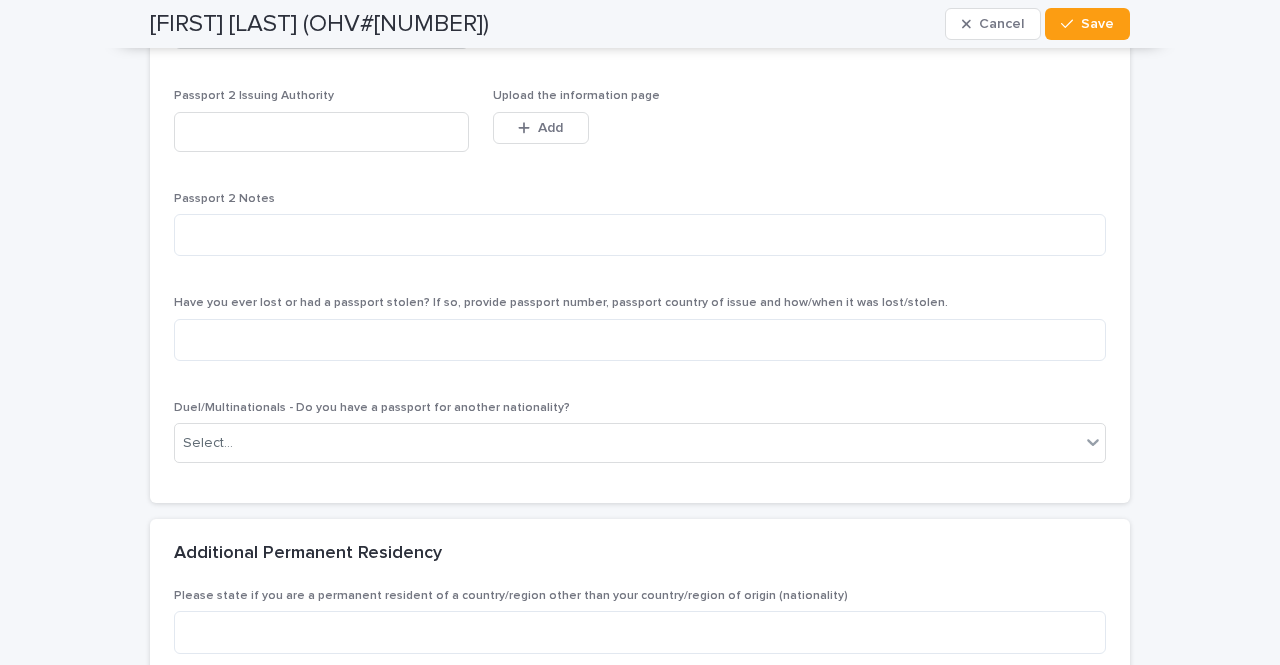 scroll, scrollTop: 2326, scrollLeft: 0, axis: vertical 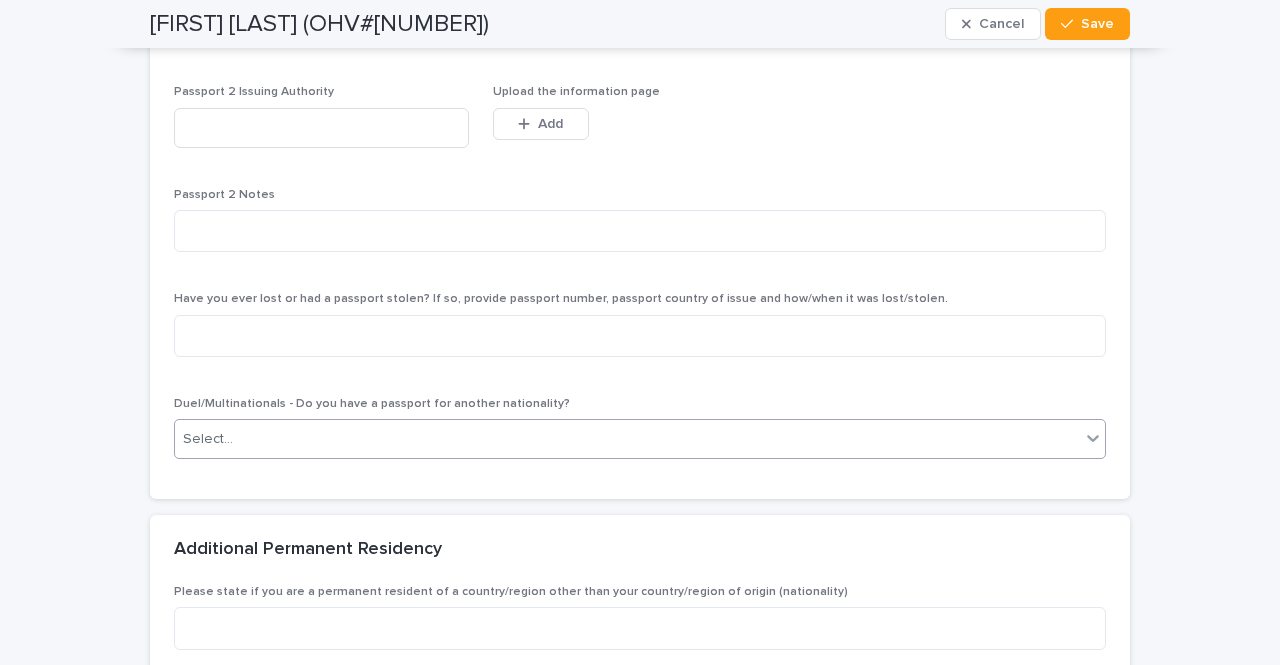 drag, startPoint x: 225, startPoint y: 457, endPoint x: 222, endPoint y: 445, distance: 12.369317 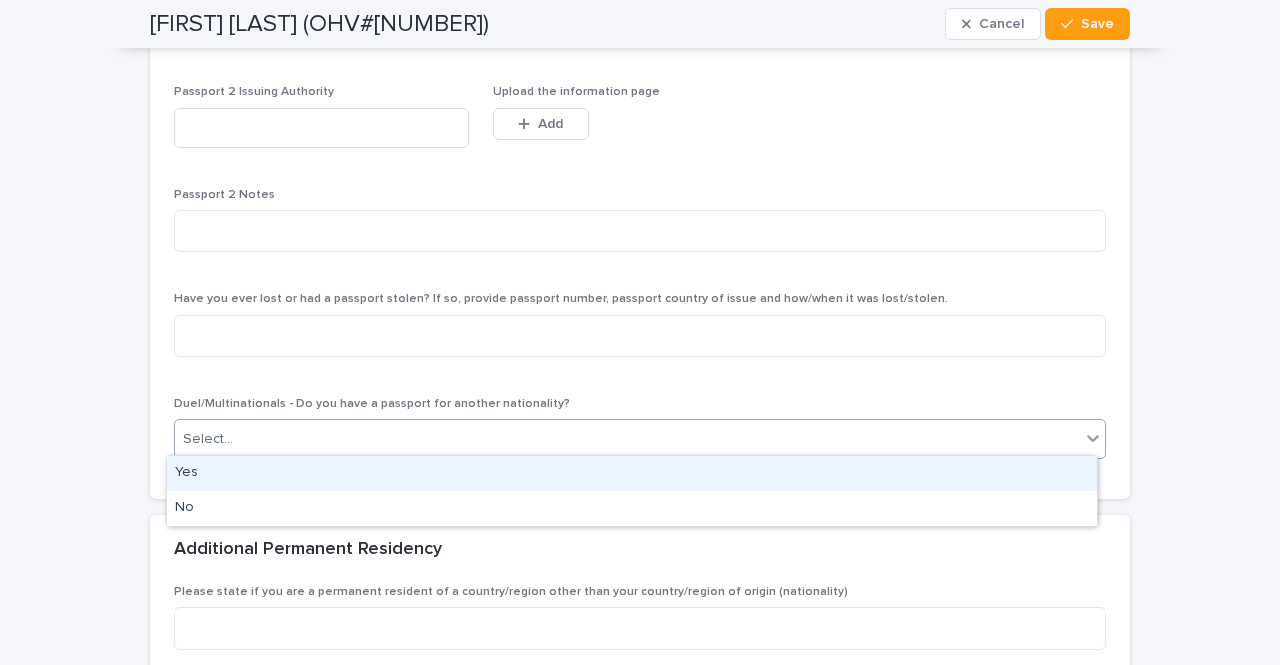 click on "Select..." at bounding box center (208, 439) 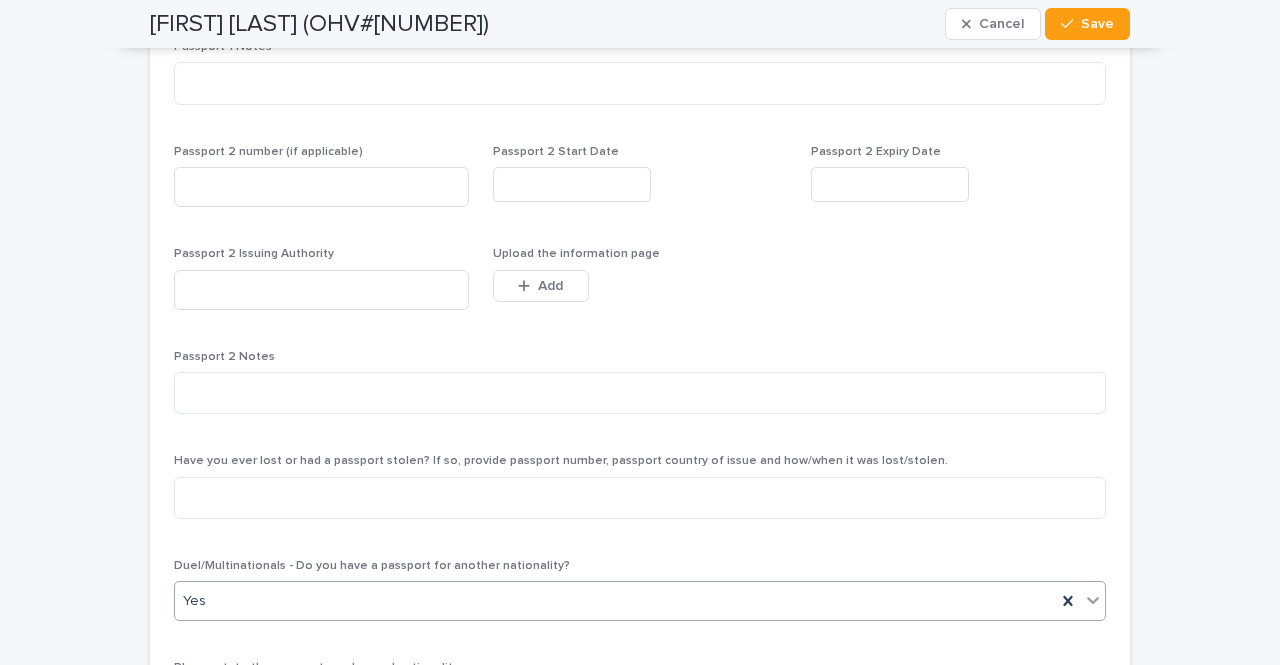 scroll, scrollTop: 2163, scrollLeft: 0, axis: vertical 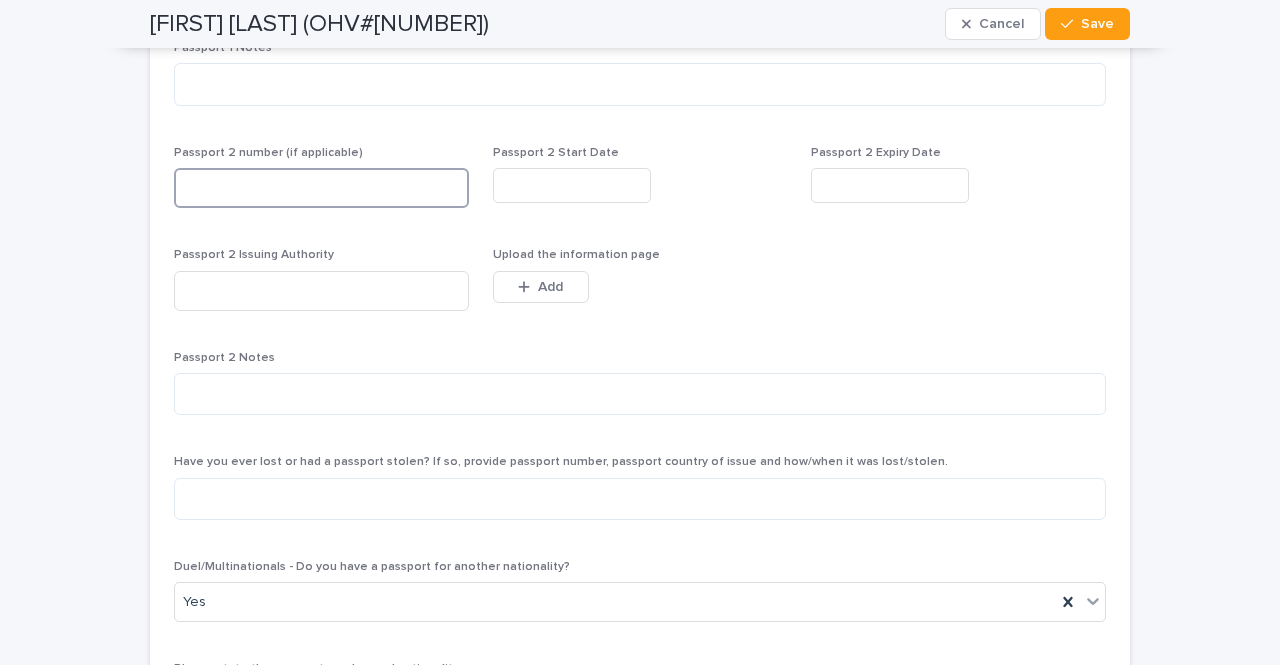 click at bounding box center (321, 188) 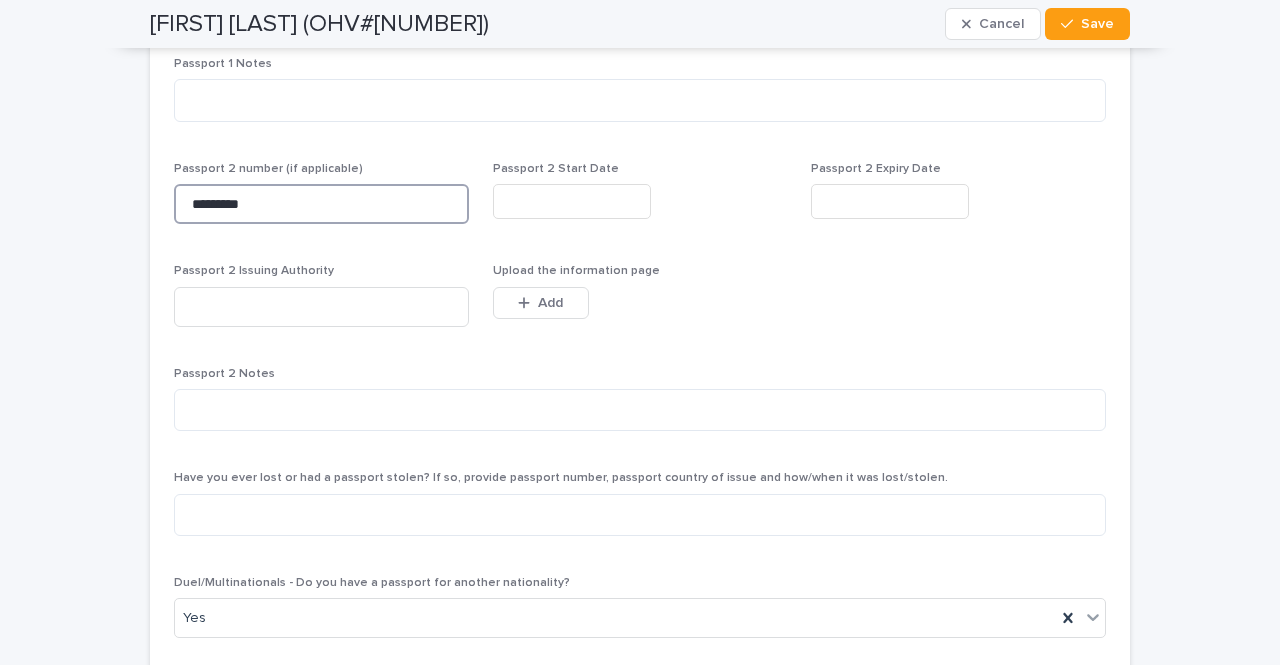 type on "*********" 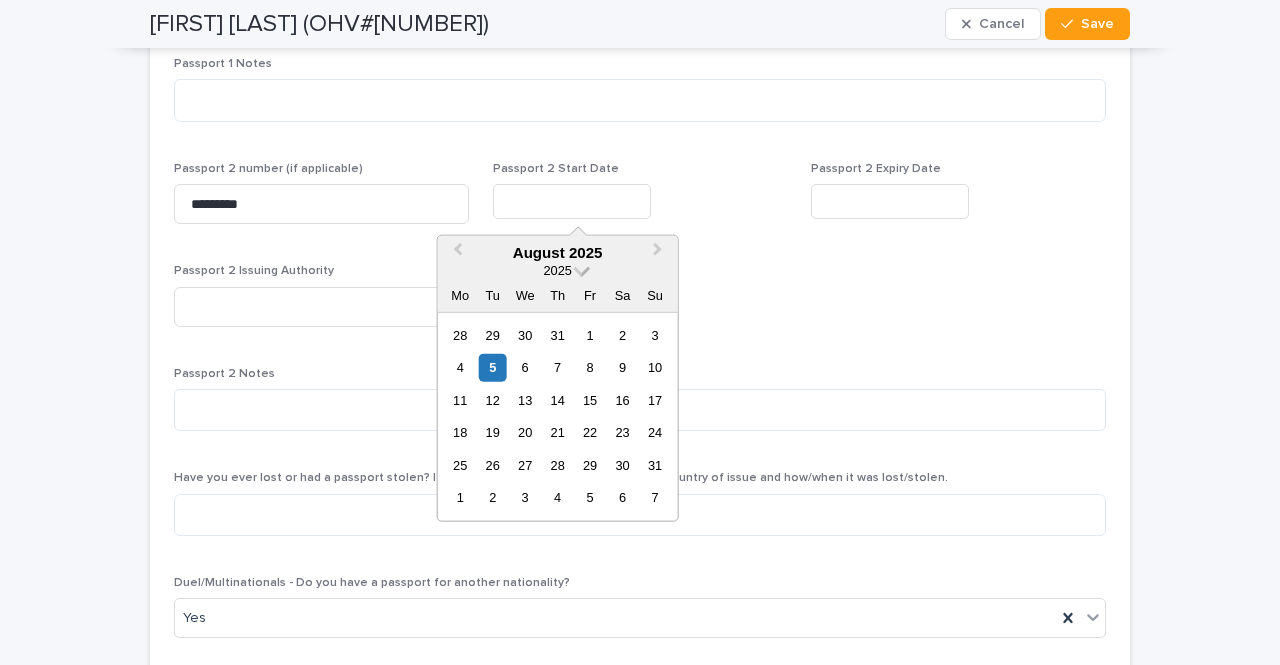 click on "2025" at bounding box center [557, 270] 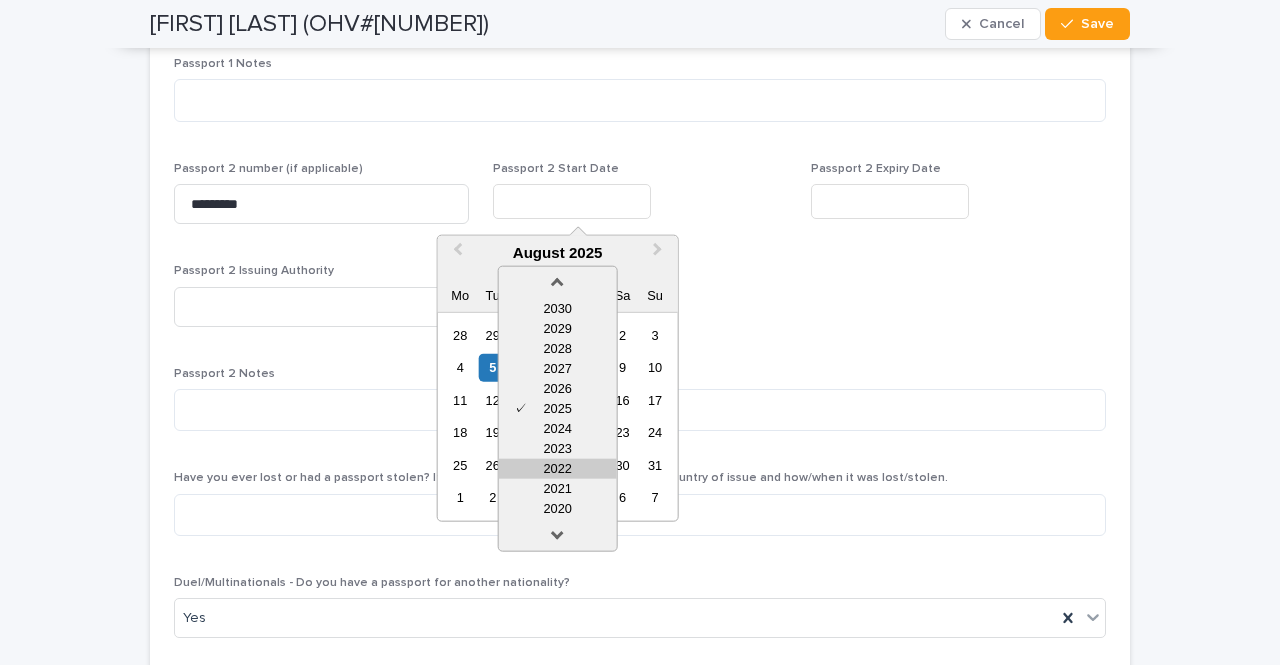 click on "2022" at bounding box center [558, 469] 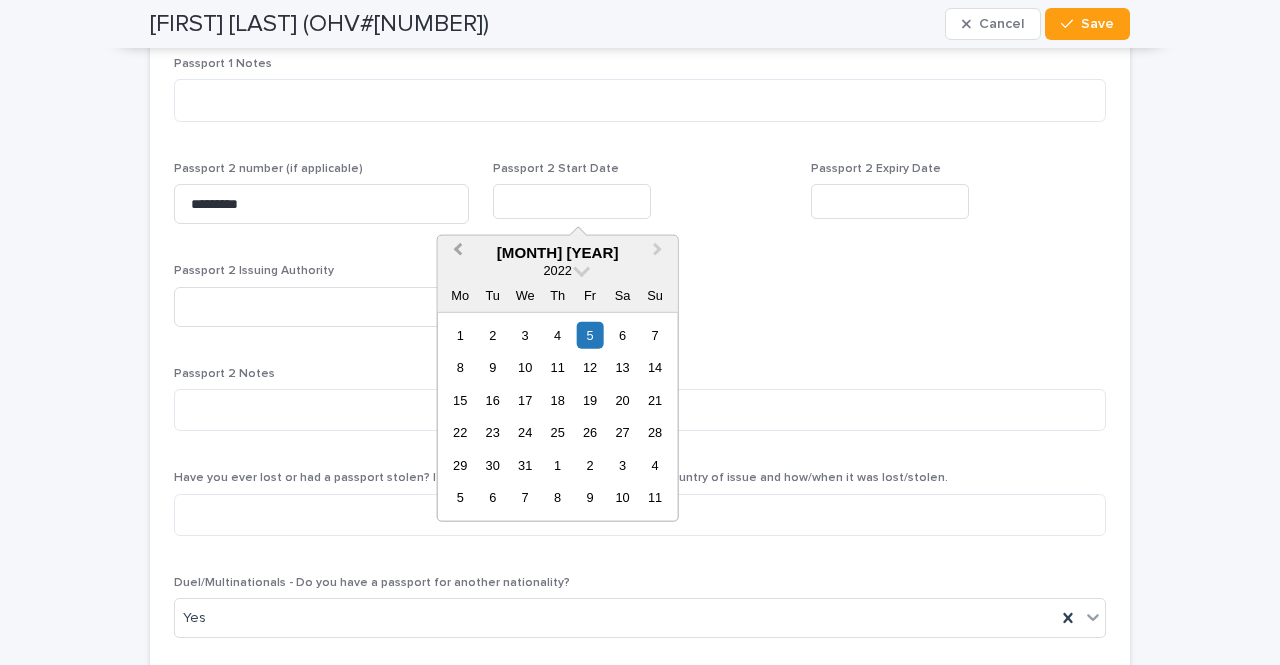 click on "Previous Month" at bounding box center (458, 252) 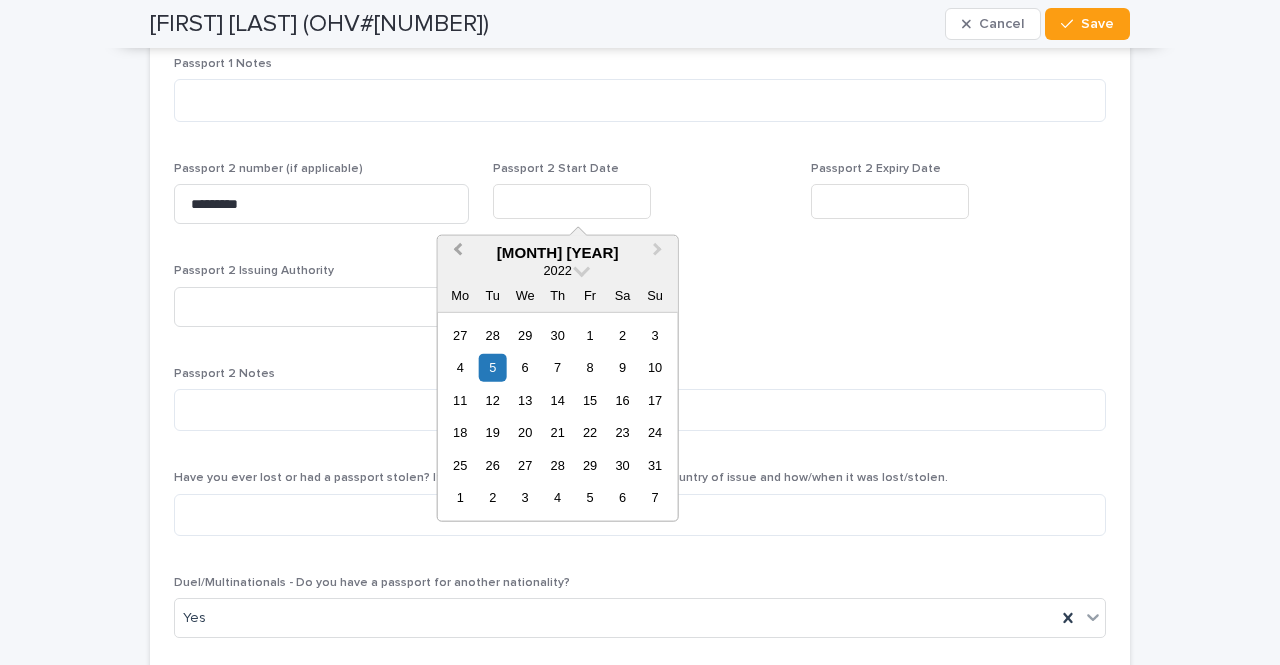 click on "Previous Month" at bounding box center (458, 252) 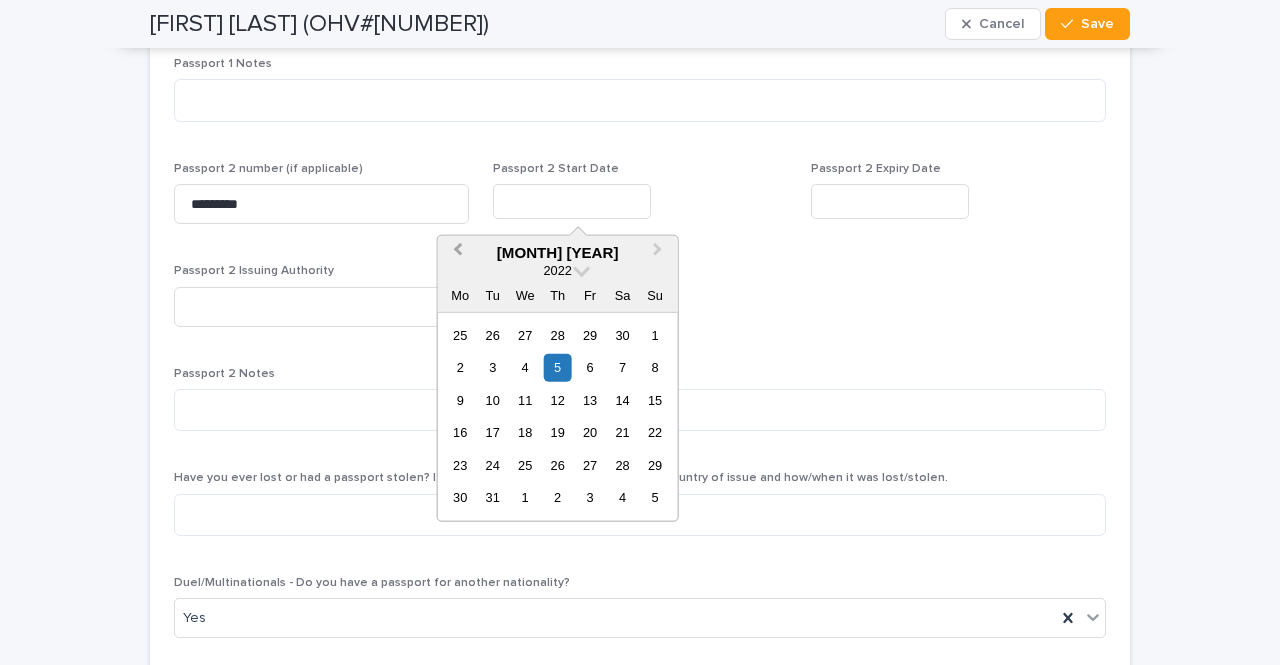 click on "Previous Month" at bounding box center [458, 252] 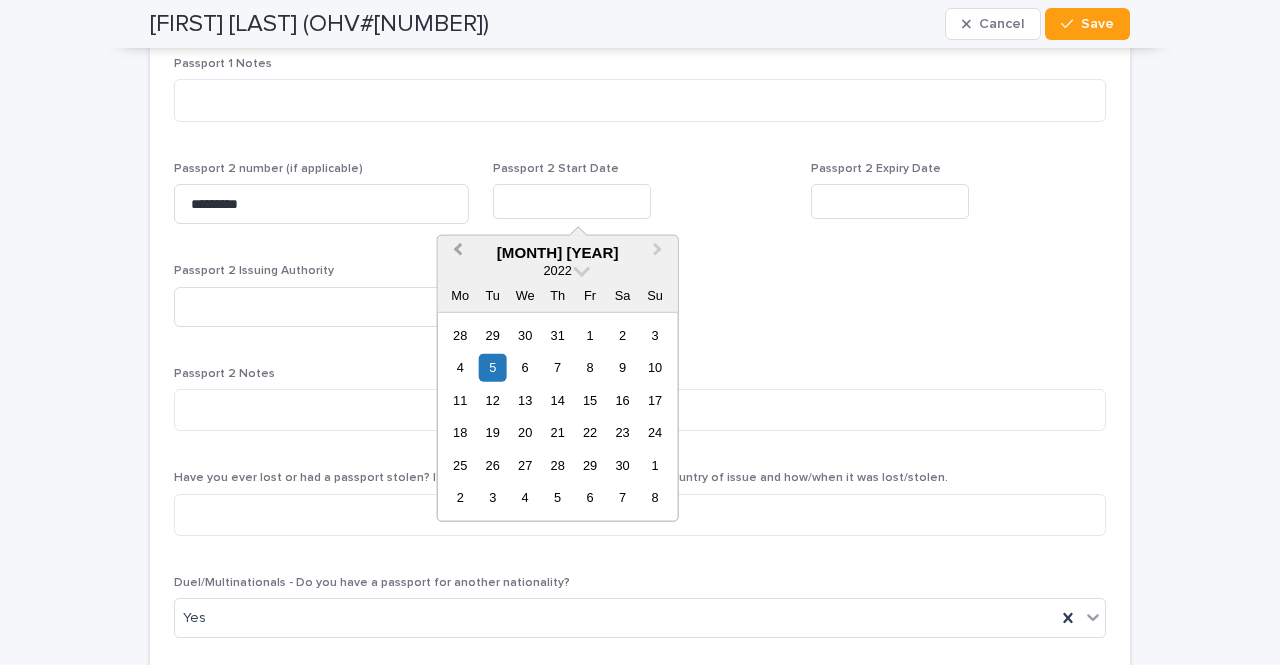 click on "Previous Month" at bounding box center (458, 252) 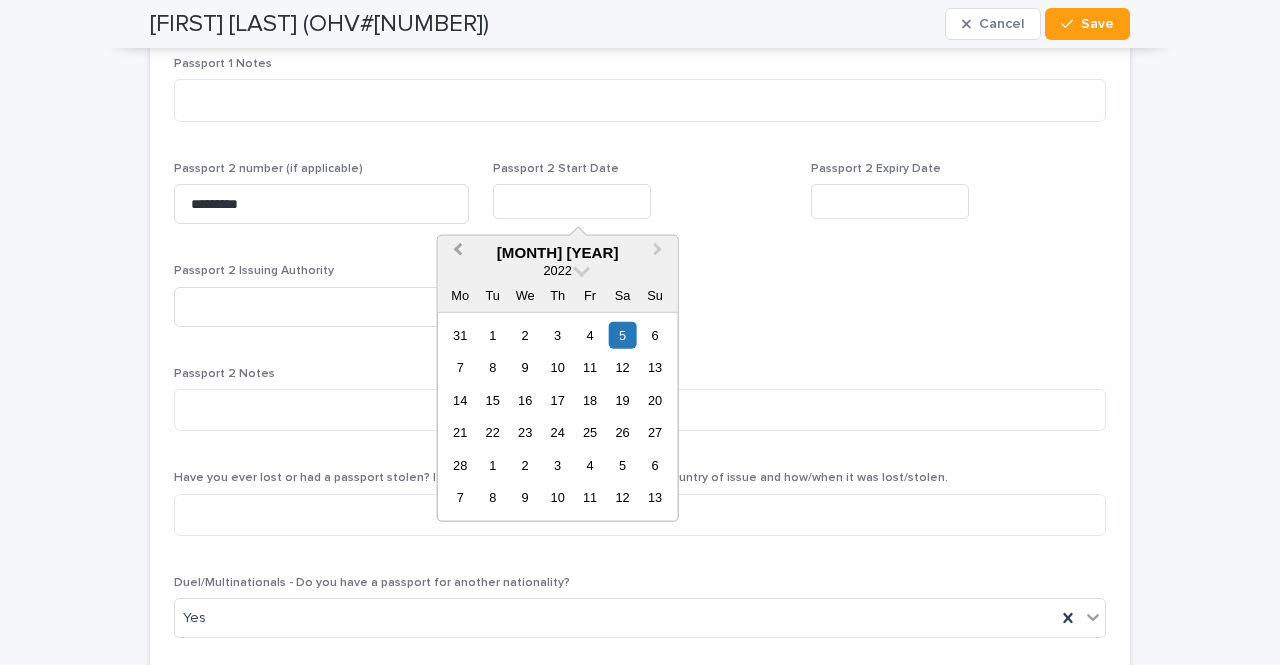 click on "Previous Month" at bounding box center [458, 252] 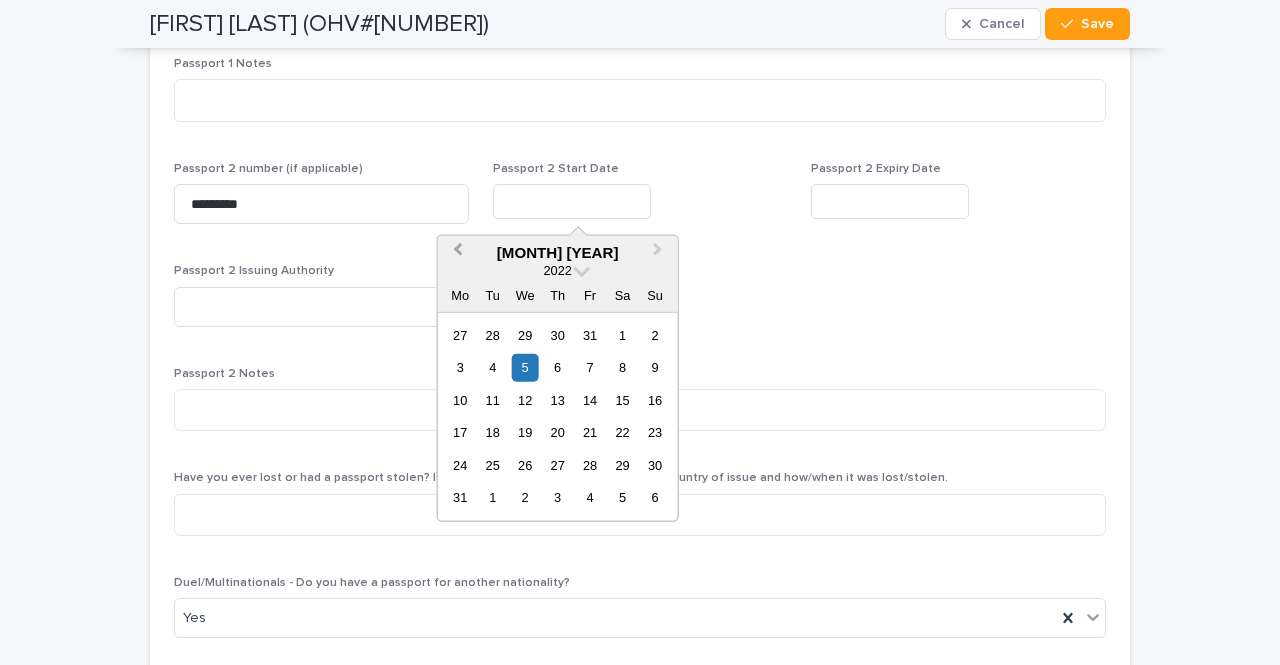 click on "Previous Month" at bounding box center [458, 252] 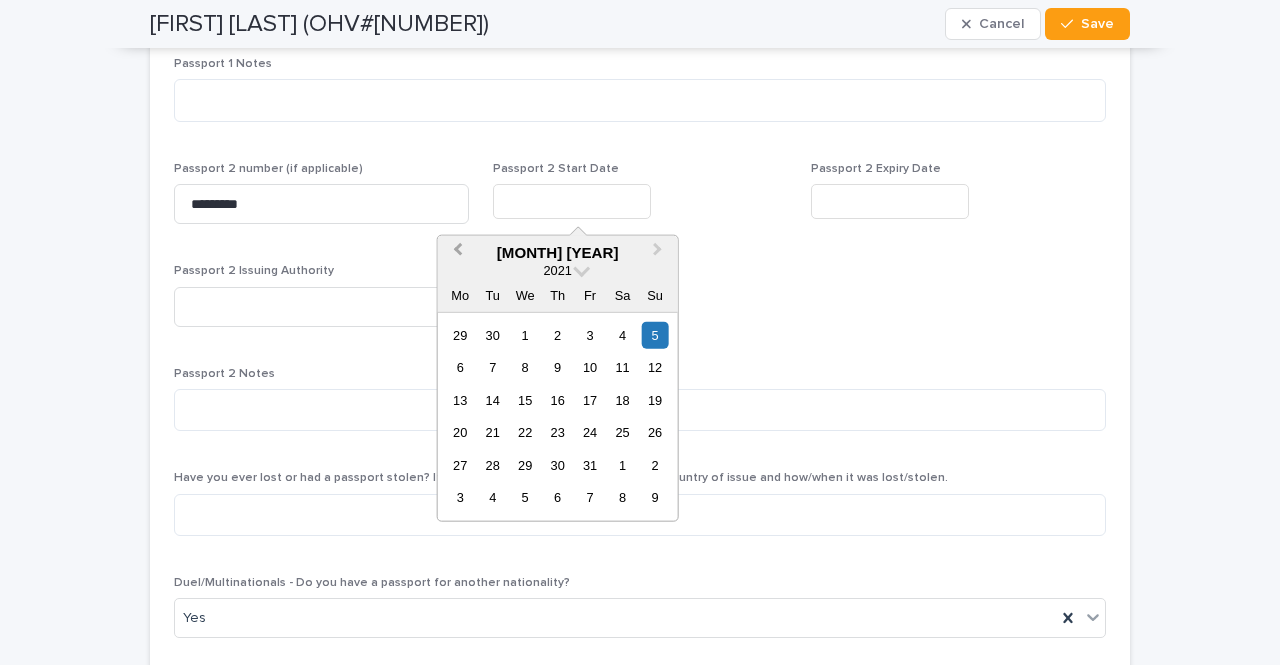 click on "Previous Month" at bounding box center [458, 252] 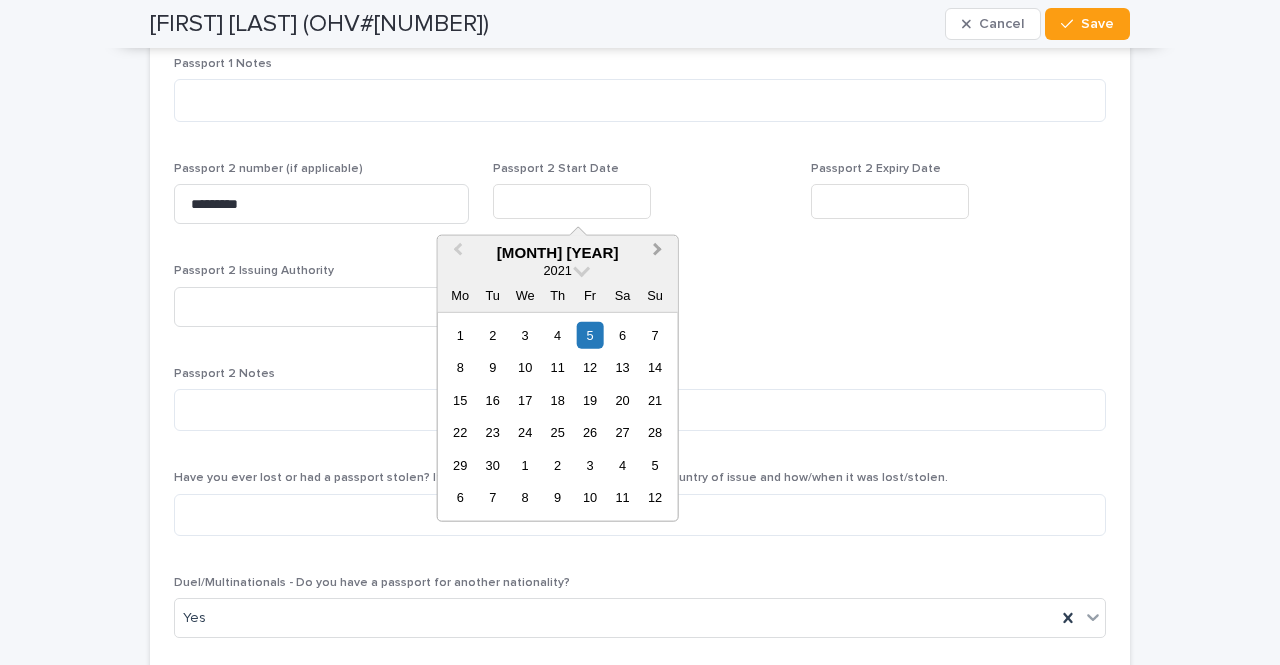 click on "Next Month" at bounding box center (658, 252) 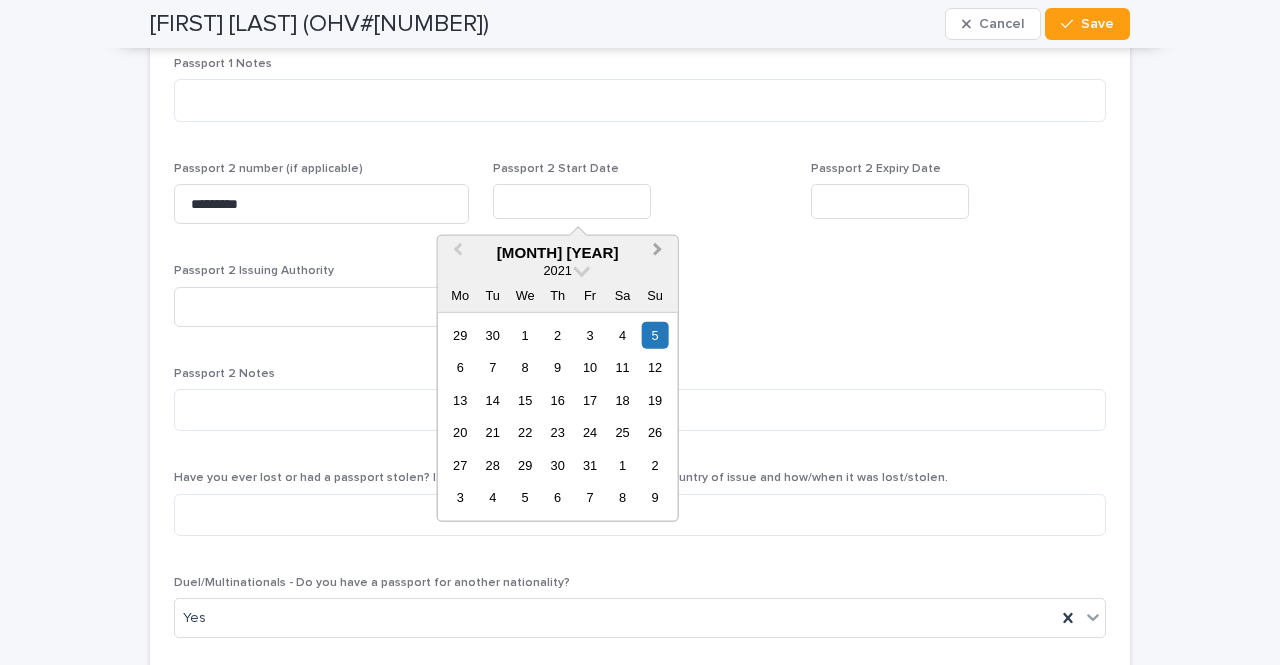 click on "Next Month" at bounding box center (658, 252) 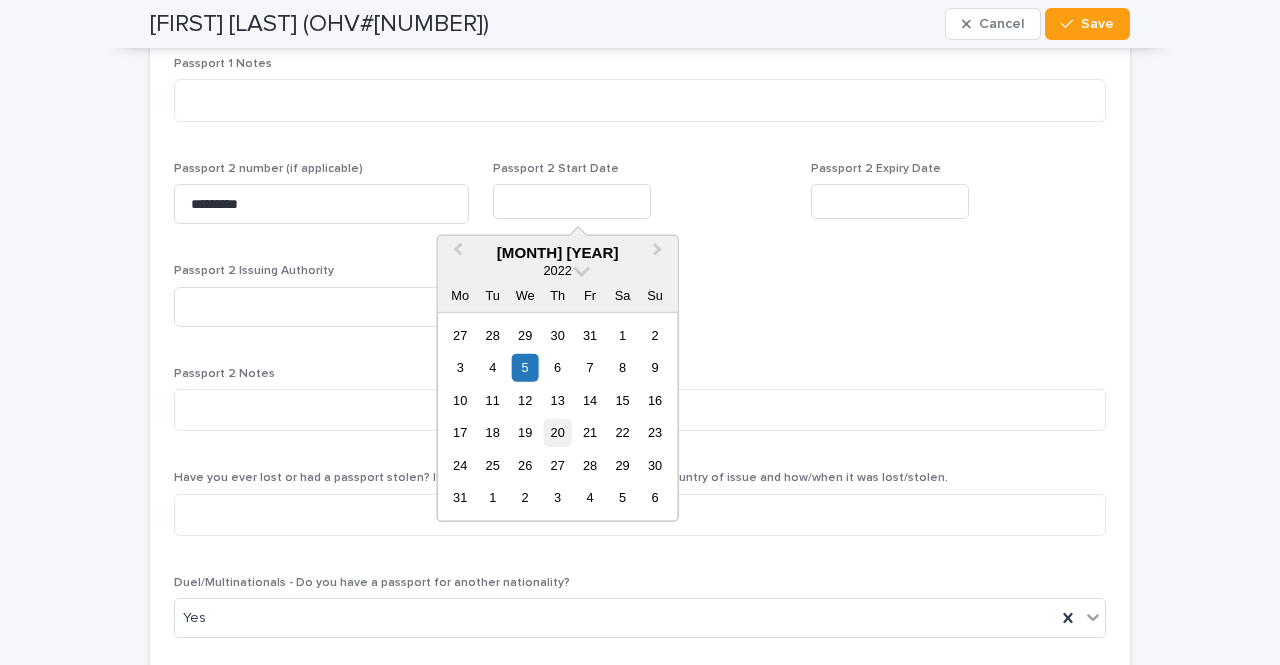 click on "20" at bounding box center (557, 432) 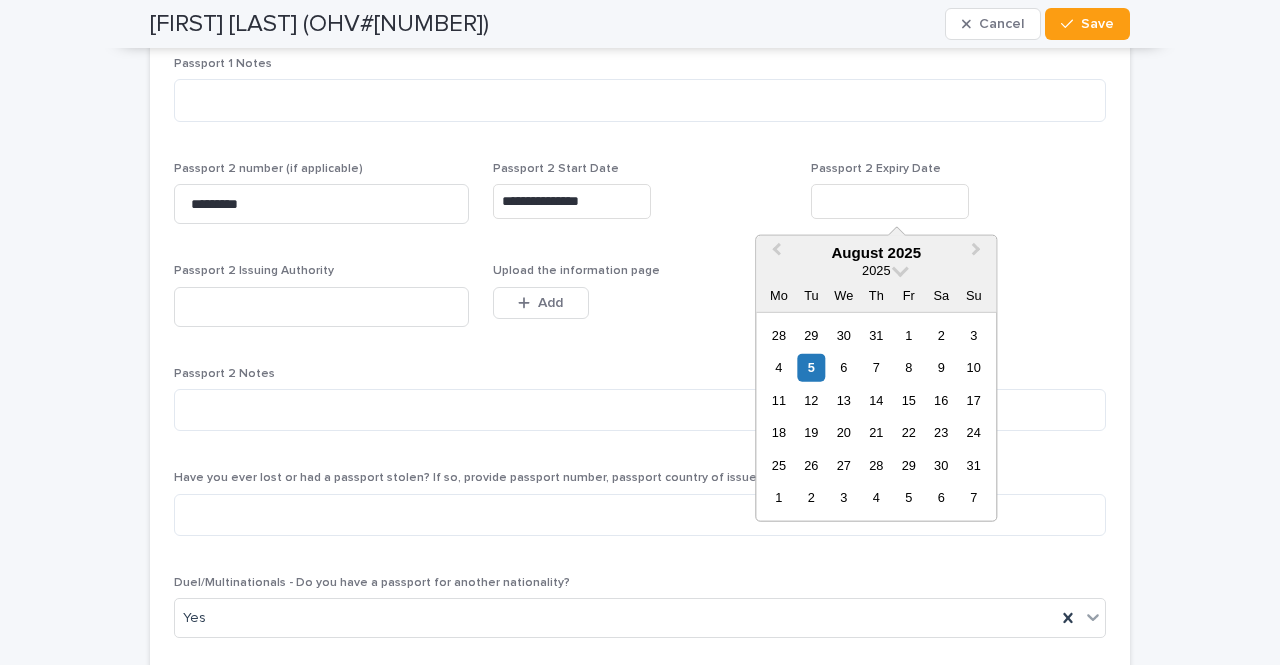 click at bounding box center [890, 201] 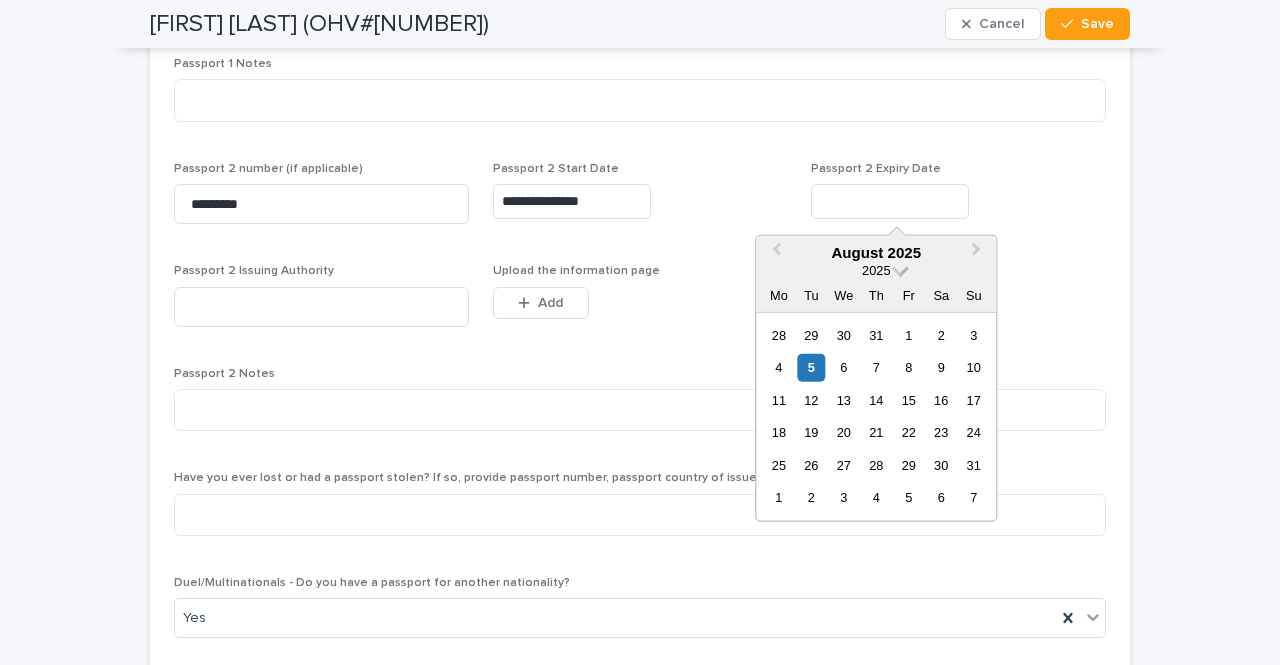 click on "2025" at bounding box center [876, 270] 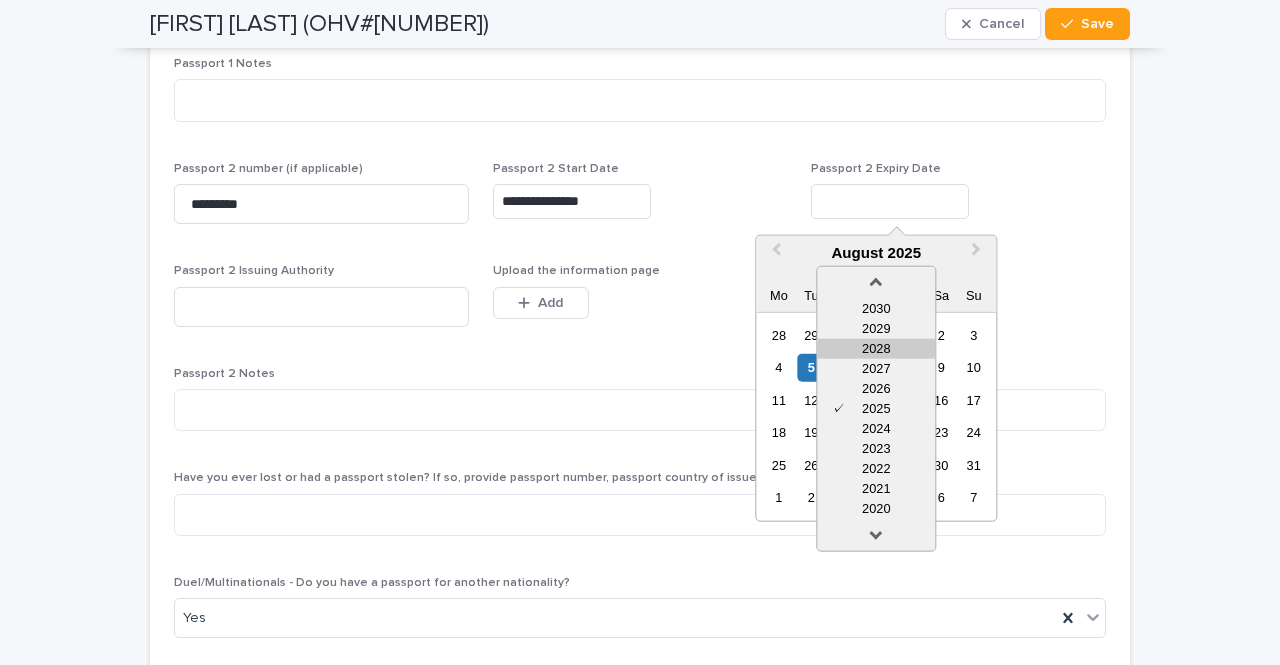 click on "2028" at bounding box center (876, 349) 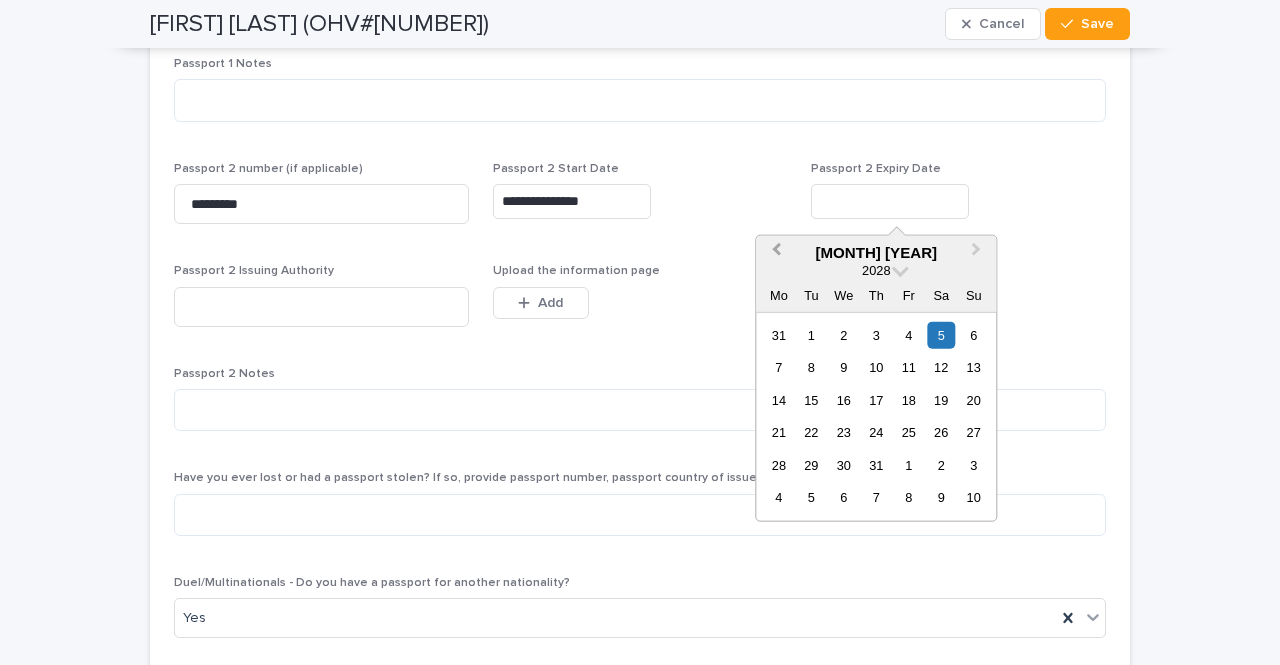click on "Previous Month" at bounding box center (774, 254) 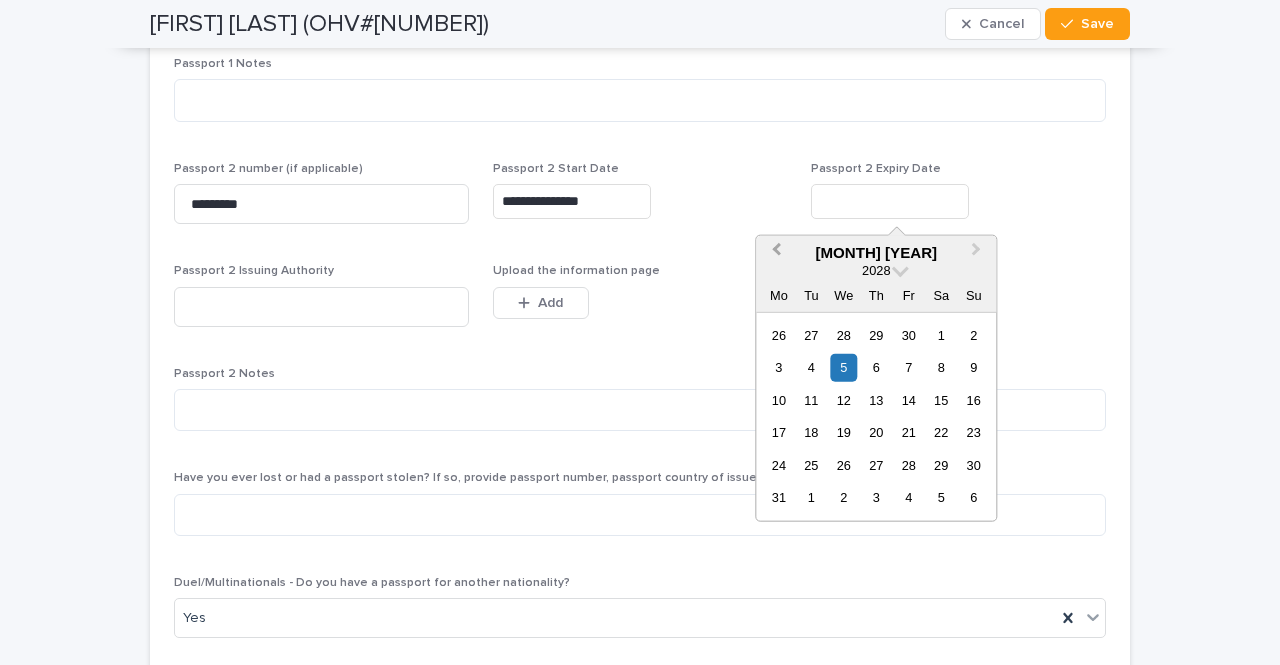 click on "Previous Month" at bounding box center (774, 254) 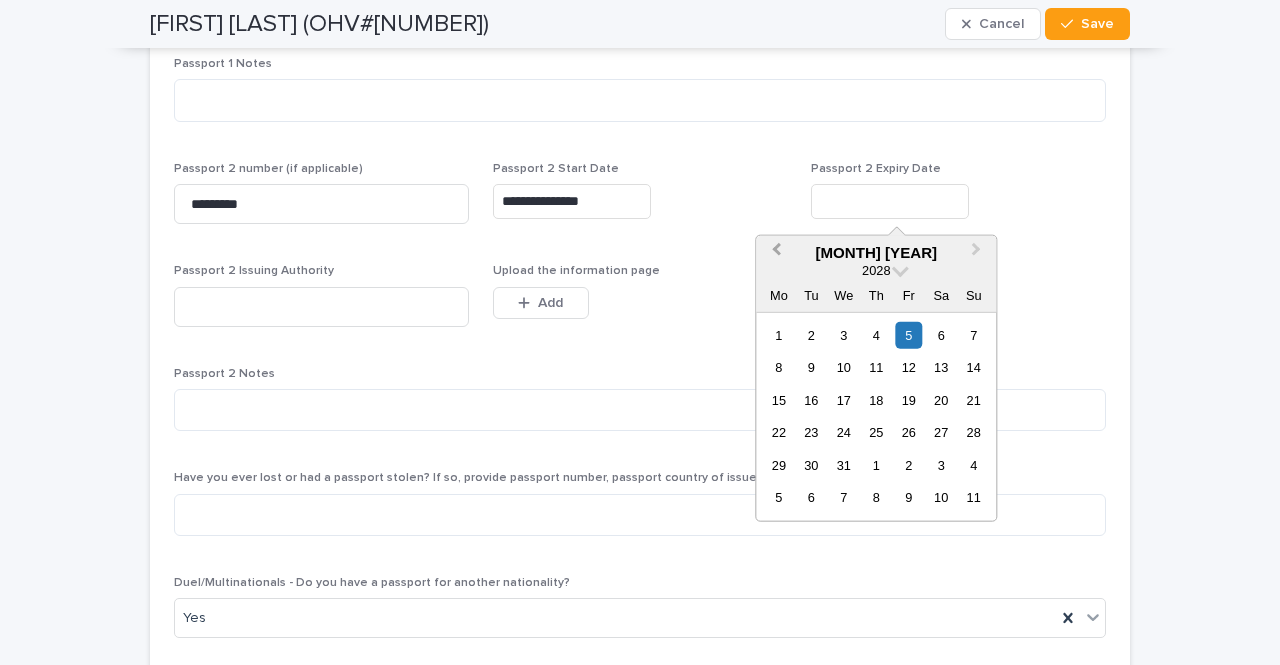 click on "Previous Month" at bounding box center [774, 254] 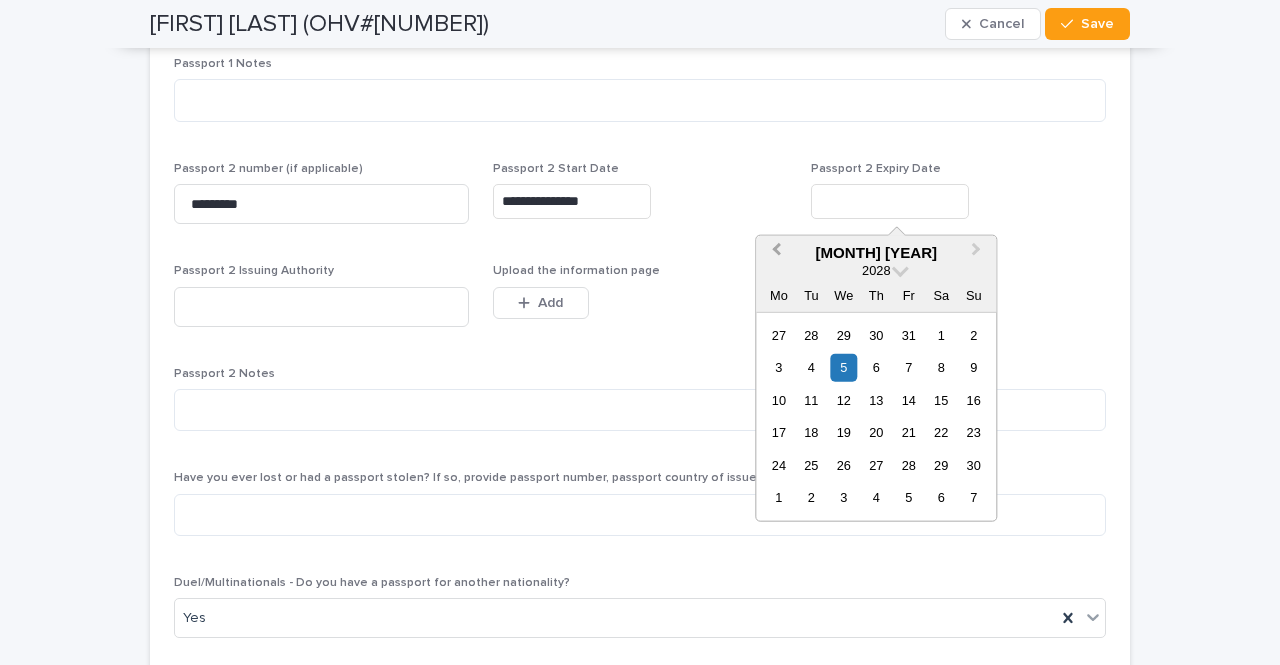 click on "Previous Month" at bounding box center [774, 254] 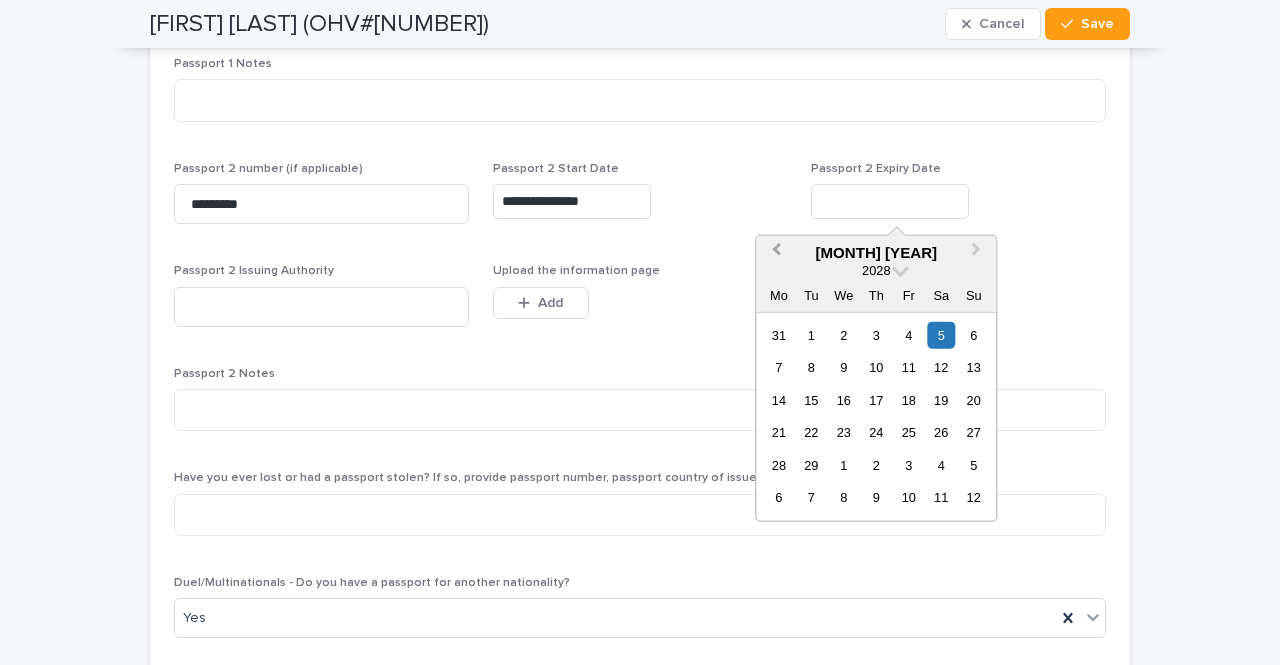 click on "Previous Month" at bounding box center [774, 254] 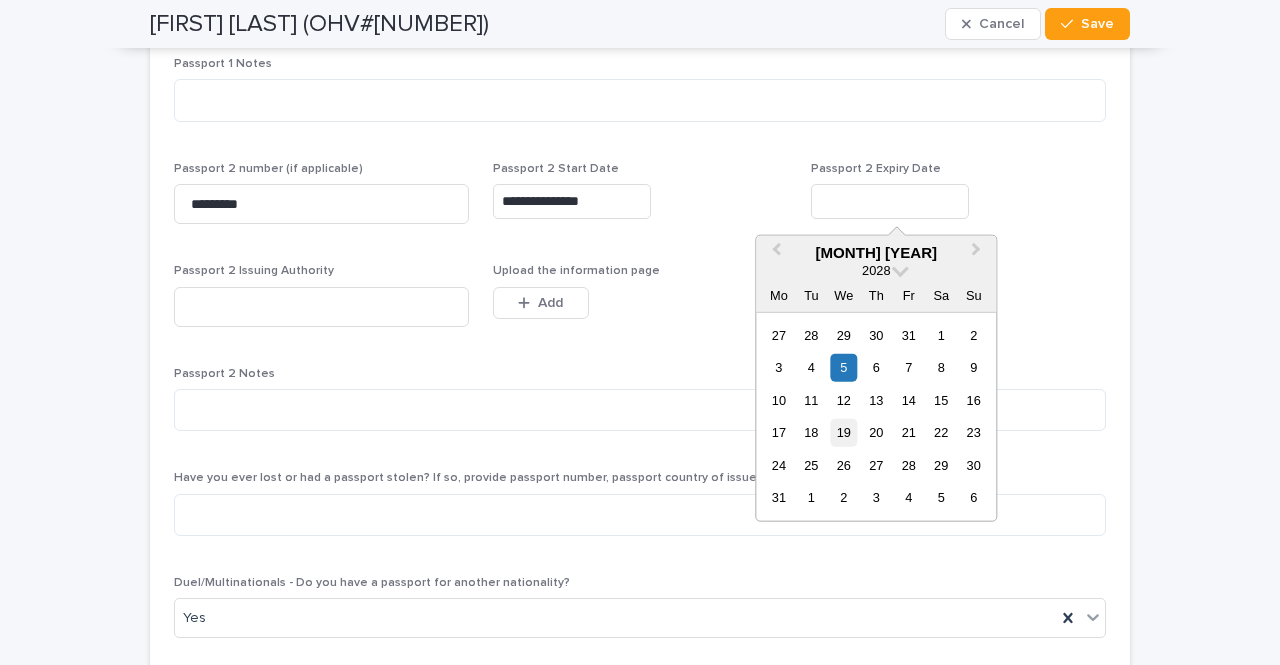 click on "19" at bounding box center (843, 432) 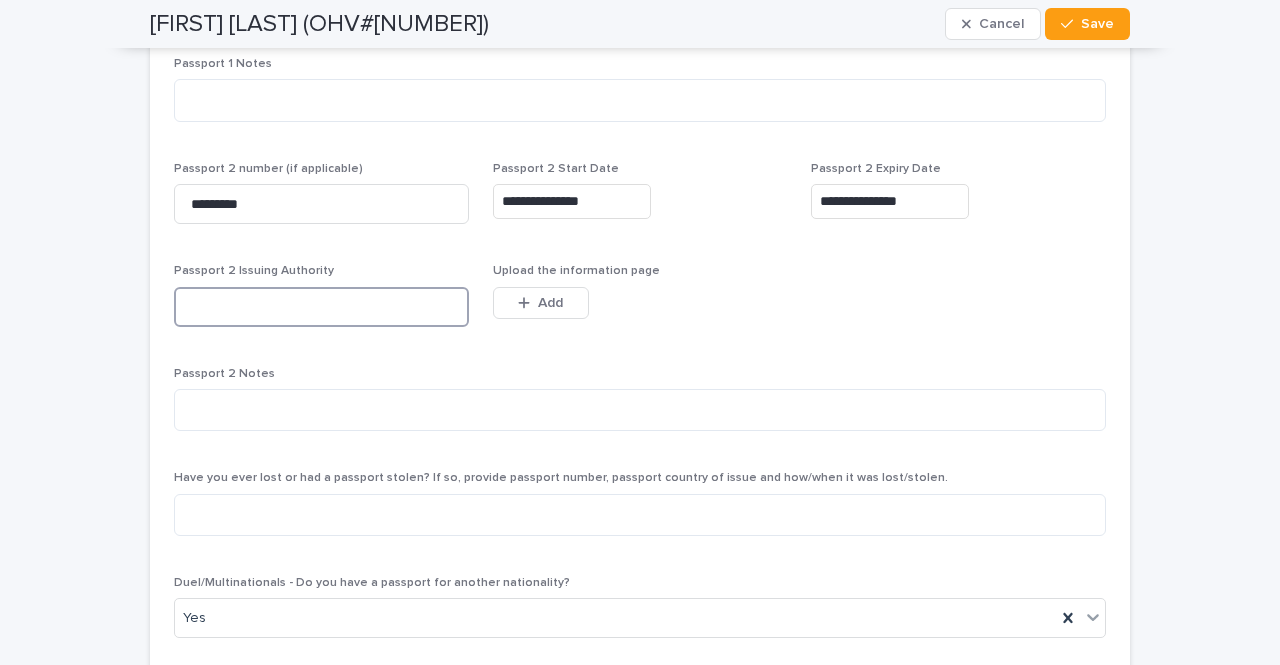click at bounding box center (321, 307) 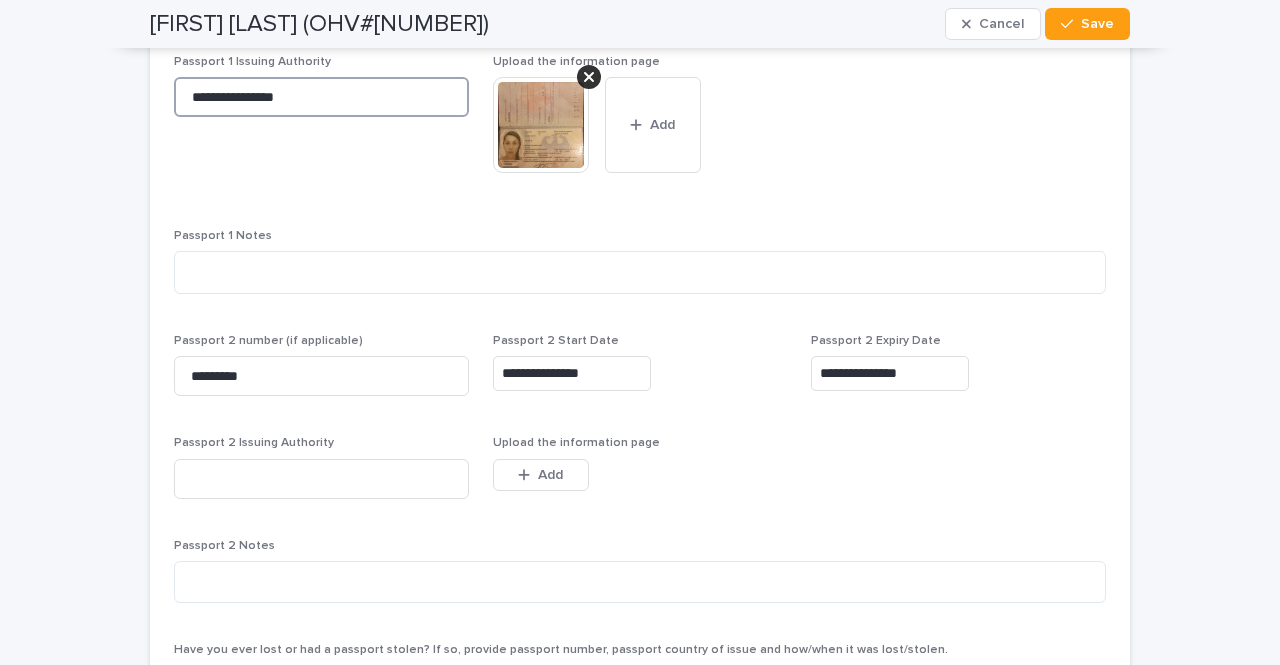 drag, startPoint x: 320, startPoint y: 109, endPoint x: 130, endPoint y: 89, distance: 191.04973 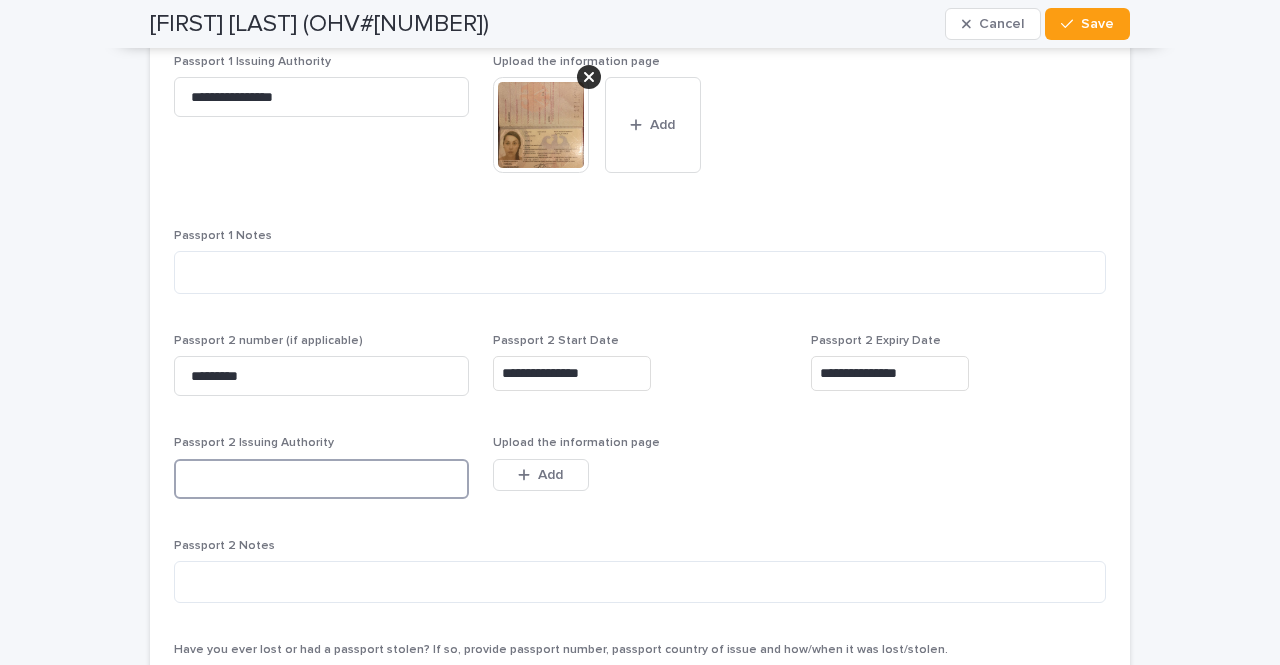 click at bounding box center [321, 479] 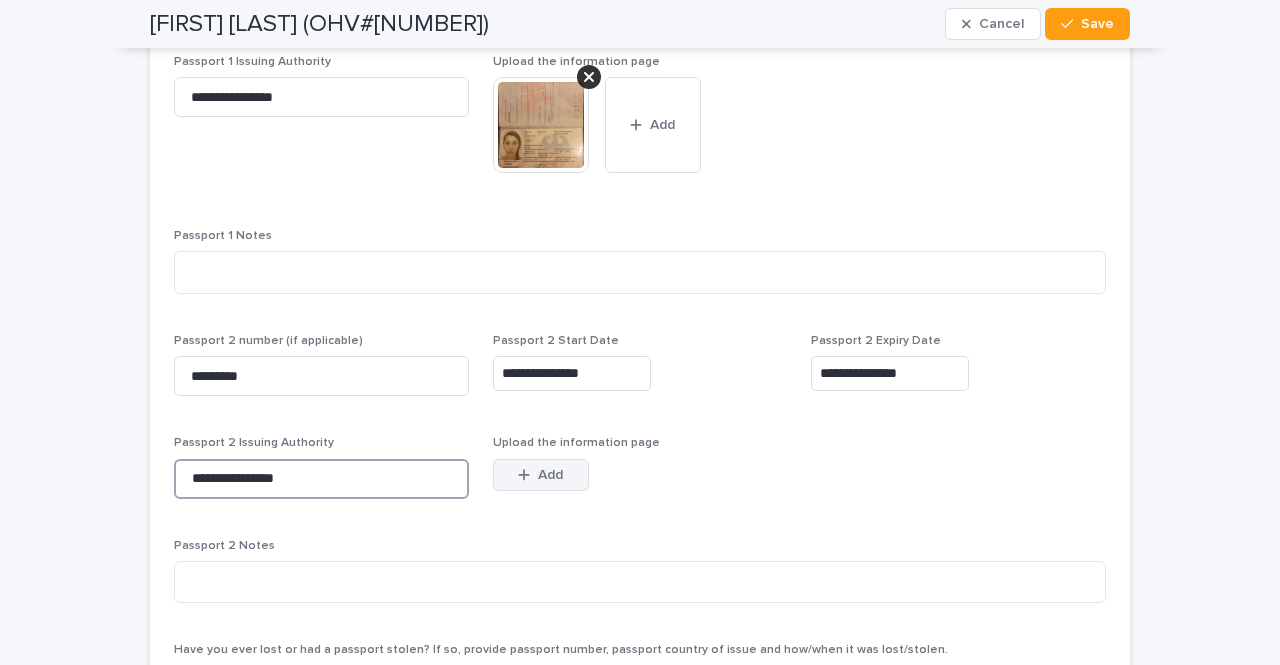 type on "**********" 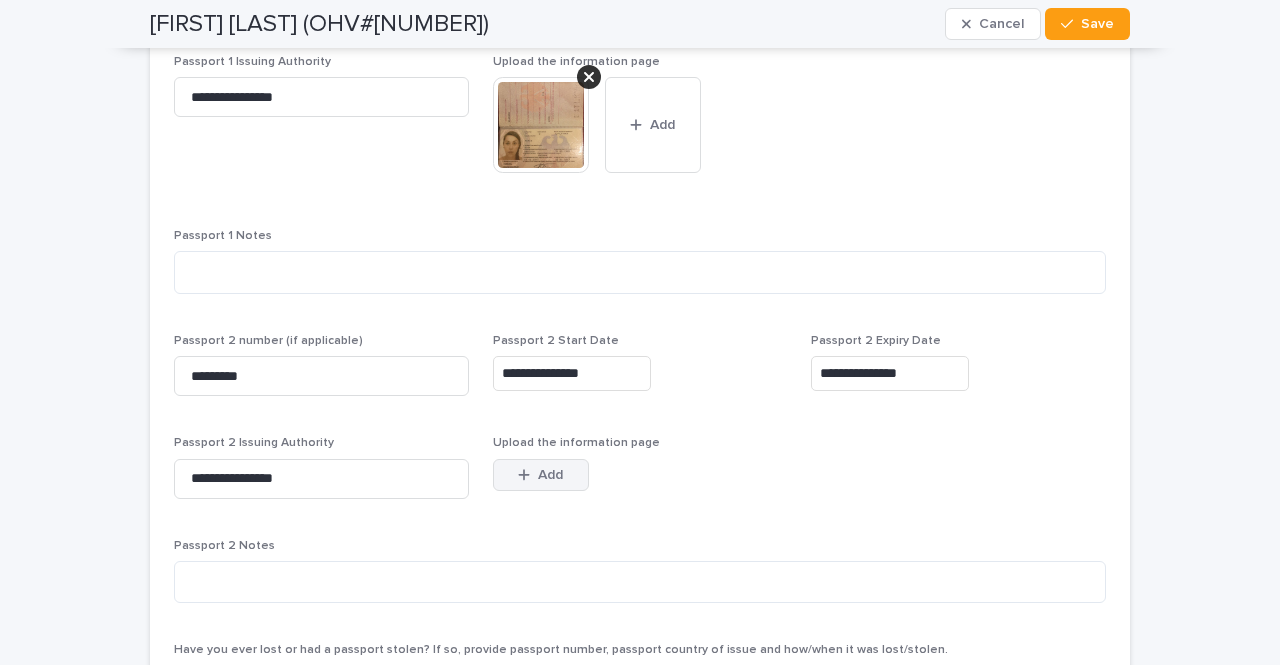 click on "Add" at bounding box center (541, 475) 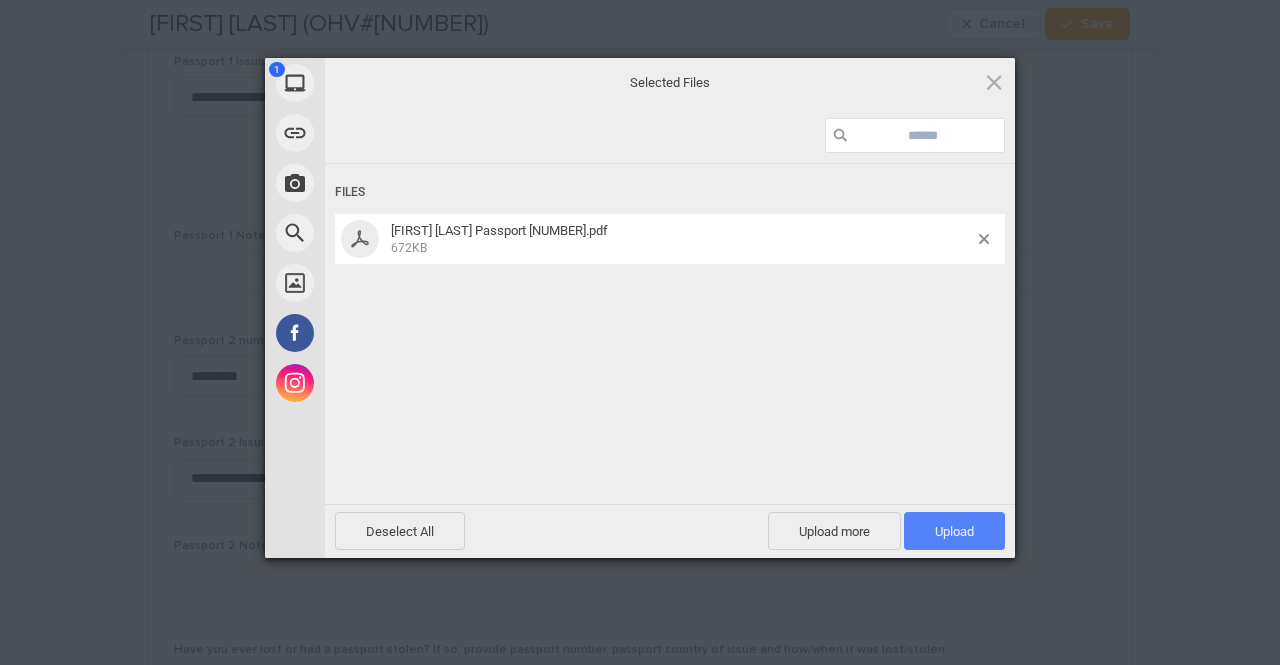 click on "Upload
1" at bounding box center [954, 531] 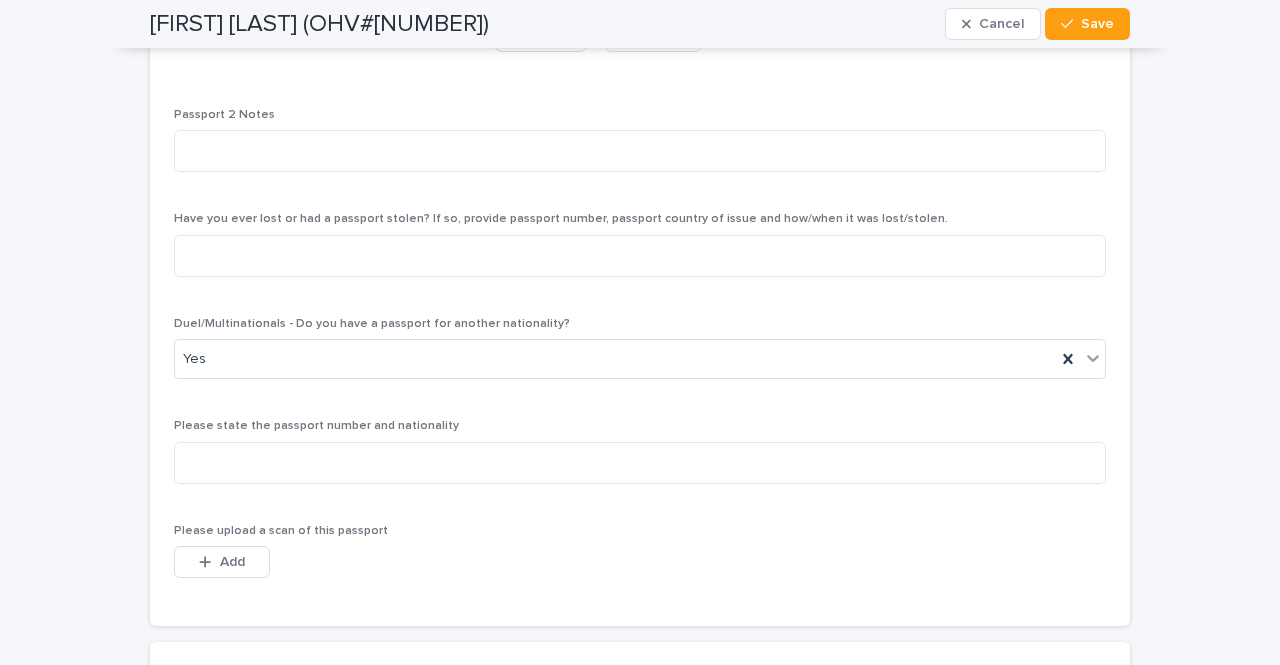 scroll, scrollTop: 2479, scrollLeft: 0, axis: vertical 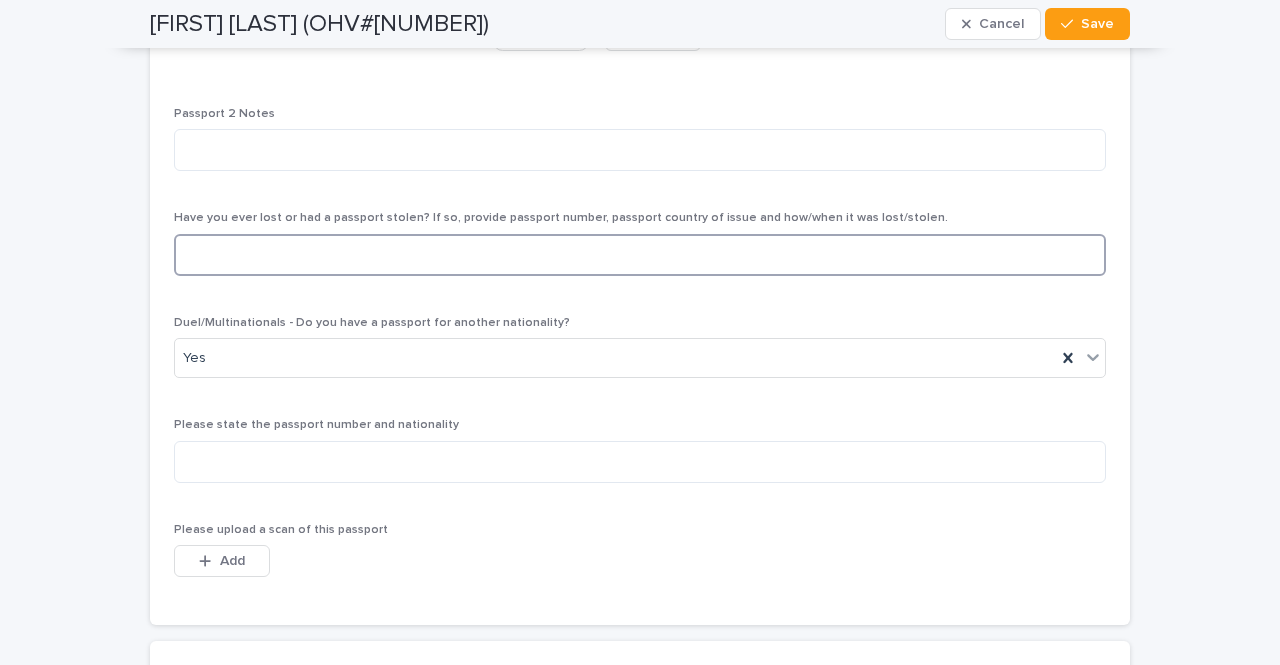 click at bounding box center [640, 255] 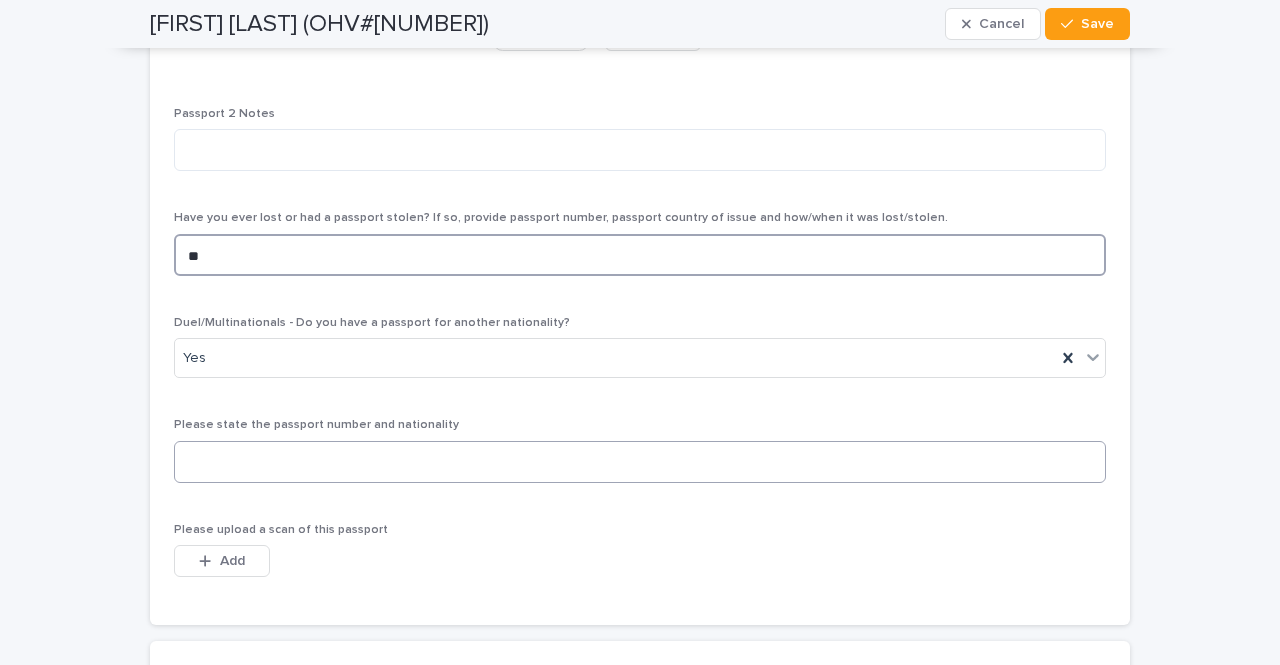 scroll, scrollTop: 2649, scrollLeft: 0, axis: vertical 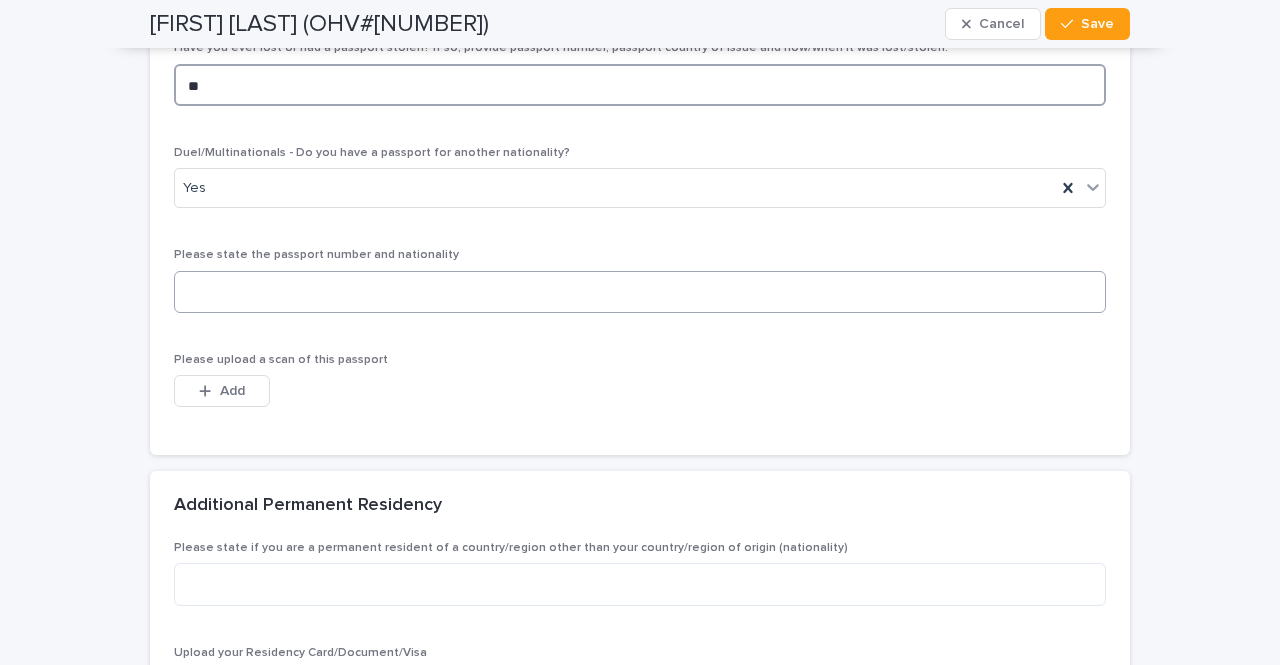 type on "**" 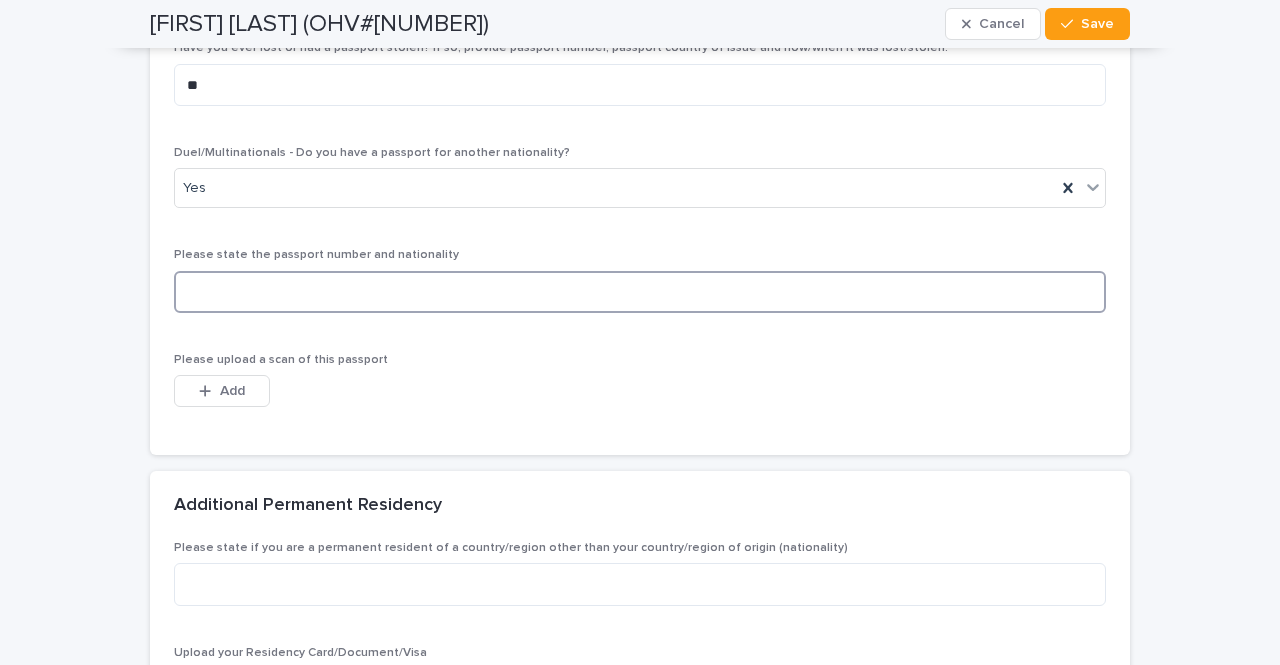 click at bounding box center [640, 292] 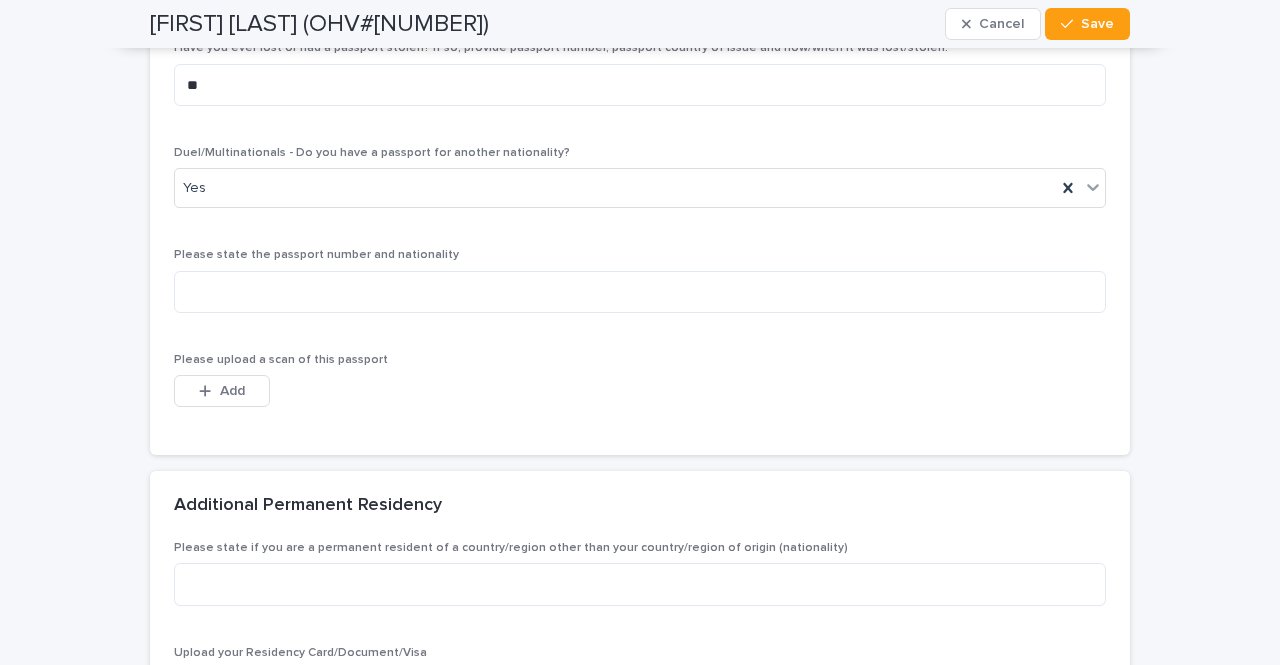 drag, startPoint x: 929, startPoint y: 426, endPoint x: 184, endPoint y: 325, distance: 751.8151 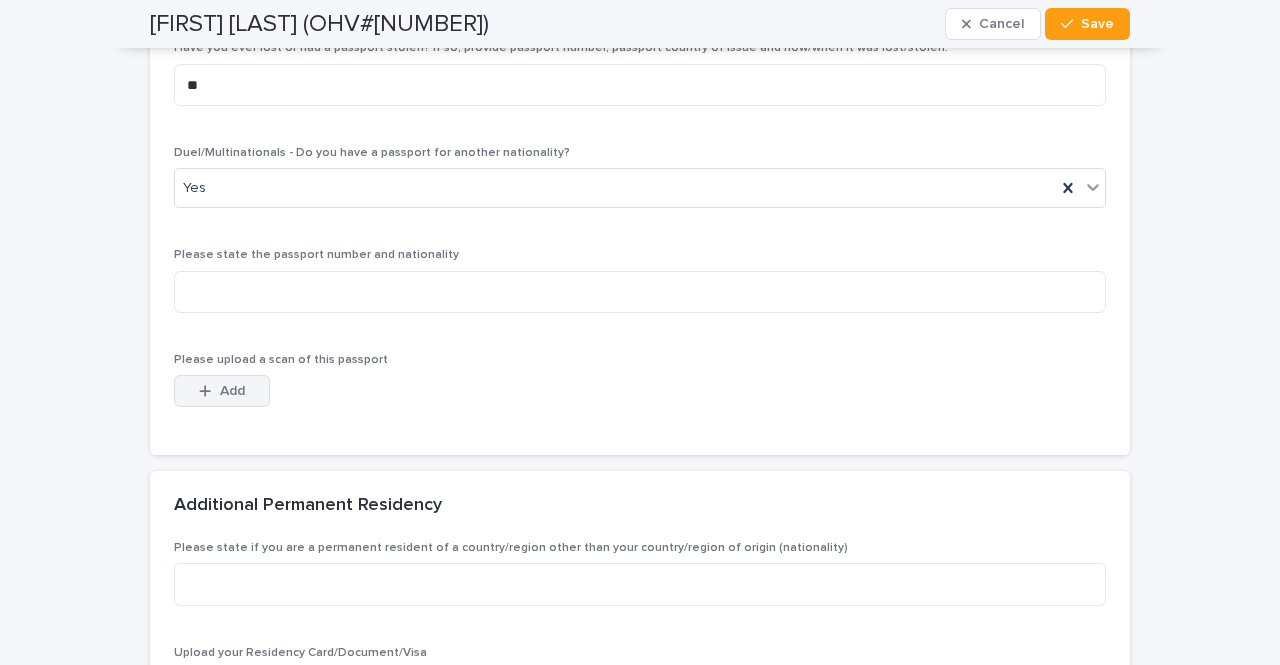 click on "Add" at bounding box center (222, 391) 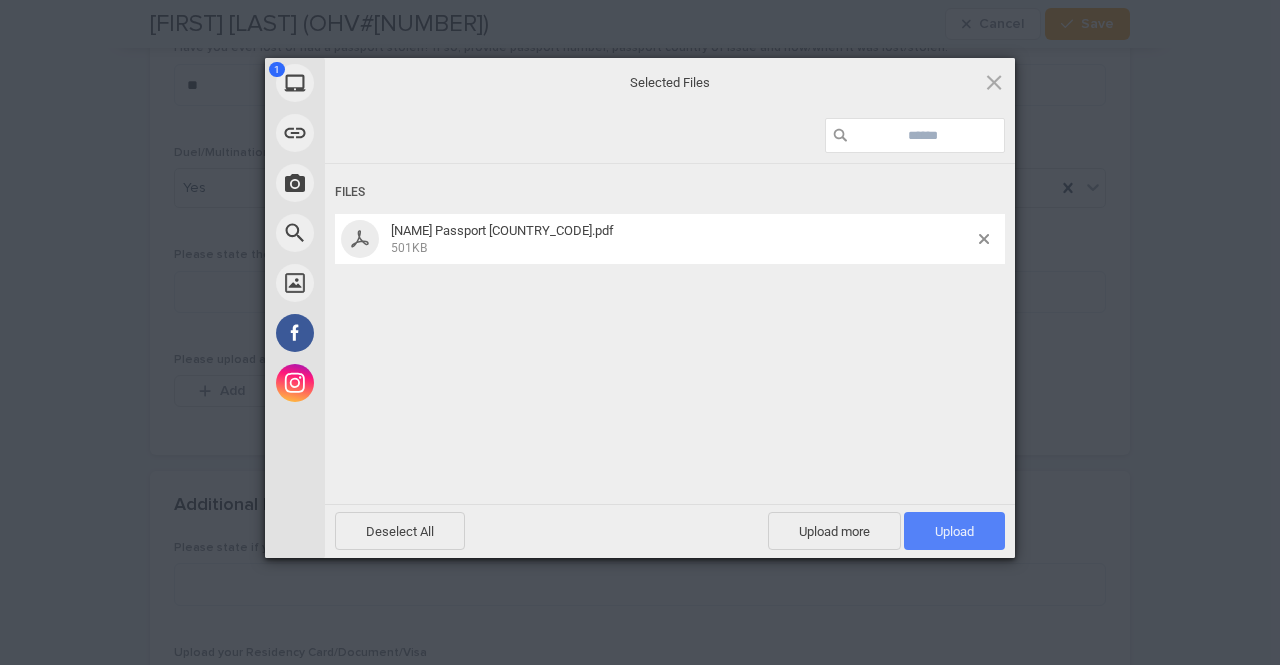 click on "Upload
1" at bounding box center [954, 531] 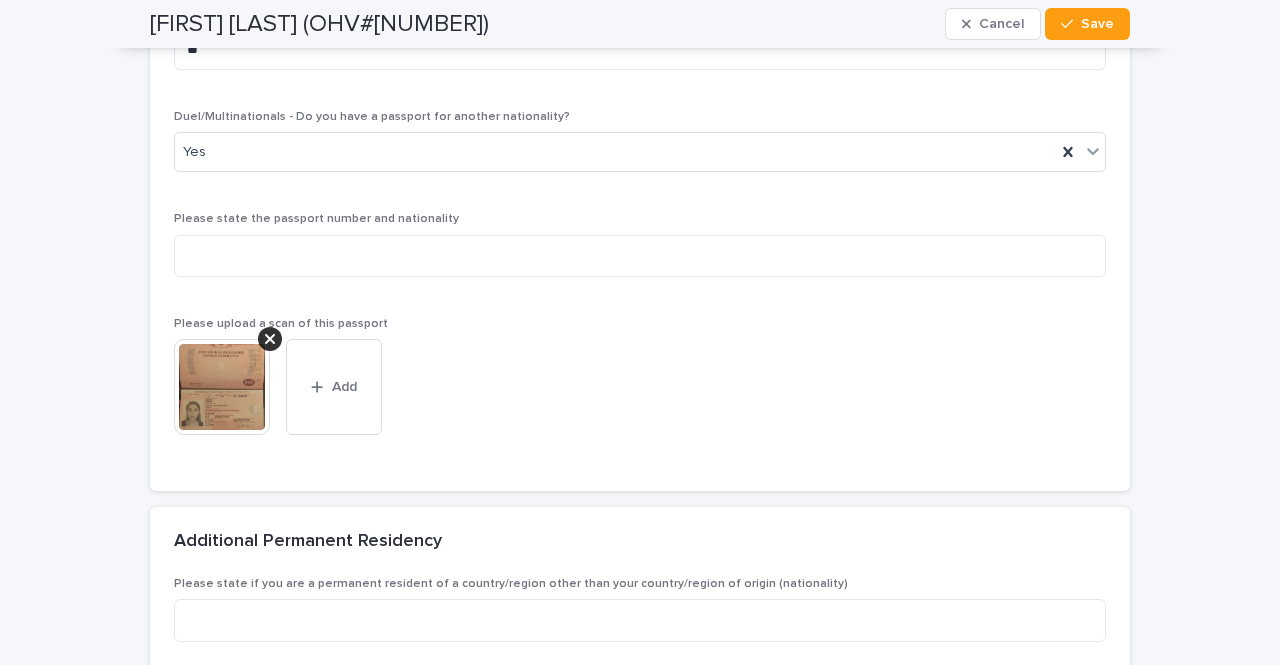 scroll, scrollTop: 2685, scrollLeft: 0, axis: vertical 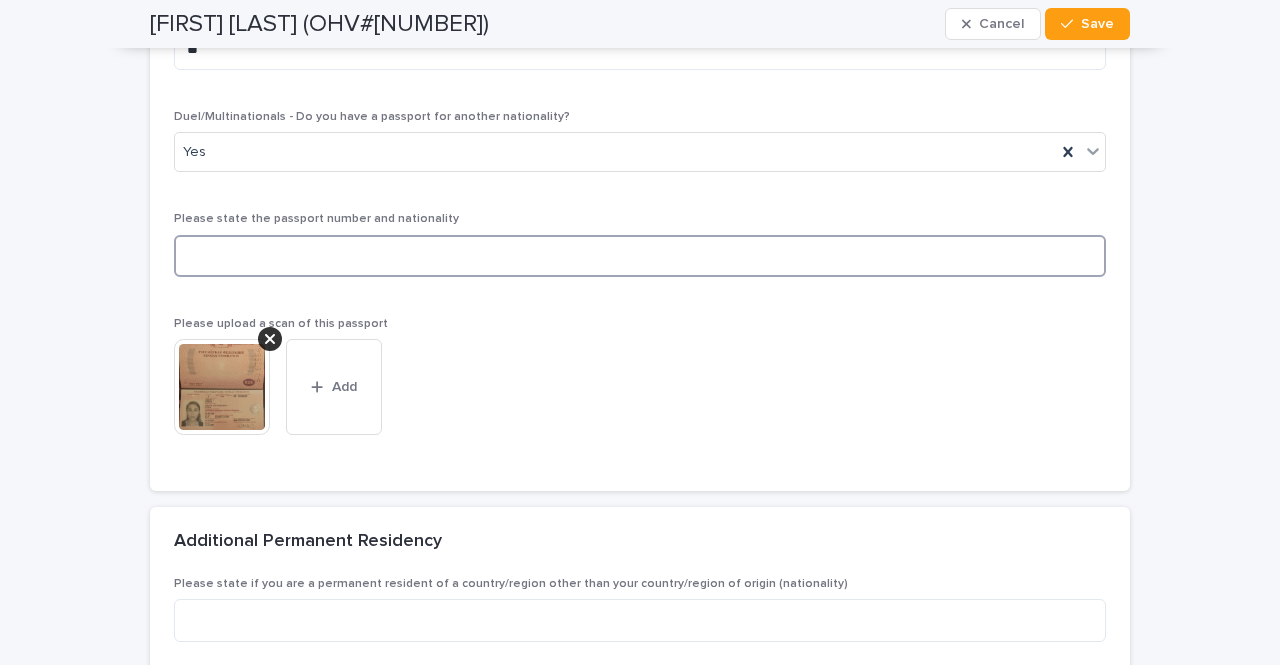 click at bounding box center [640, 256] 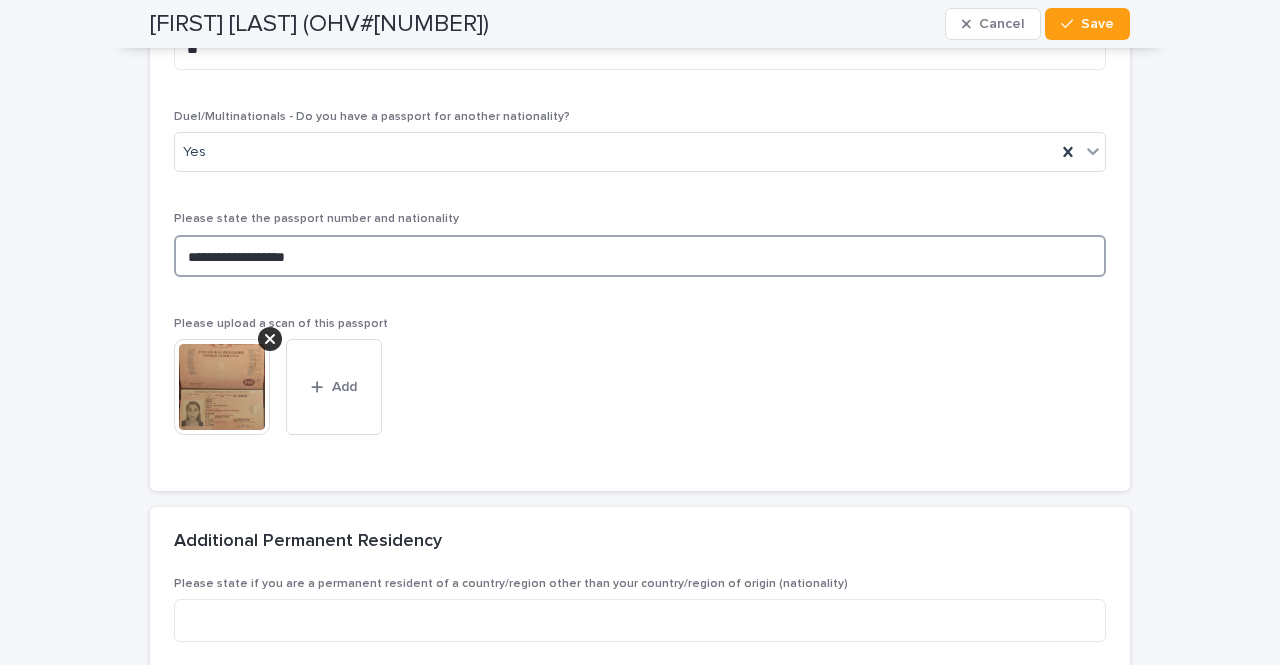 type on "**********" 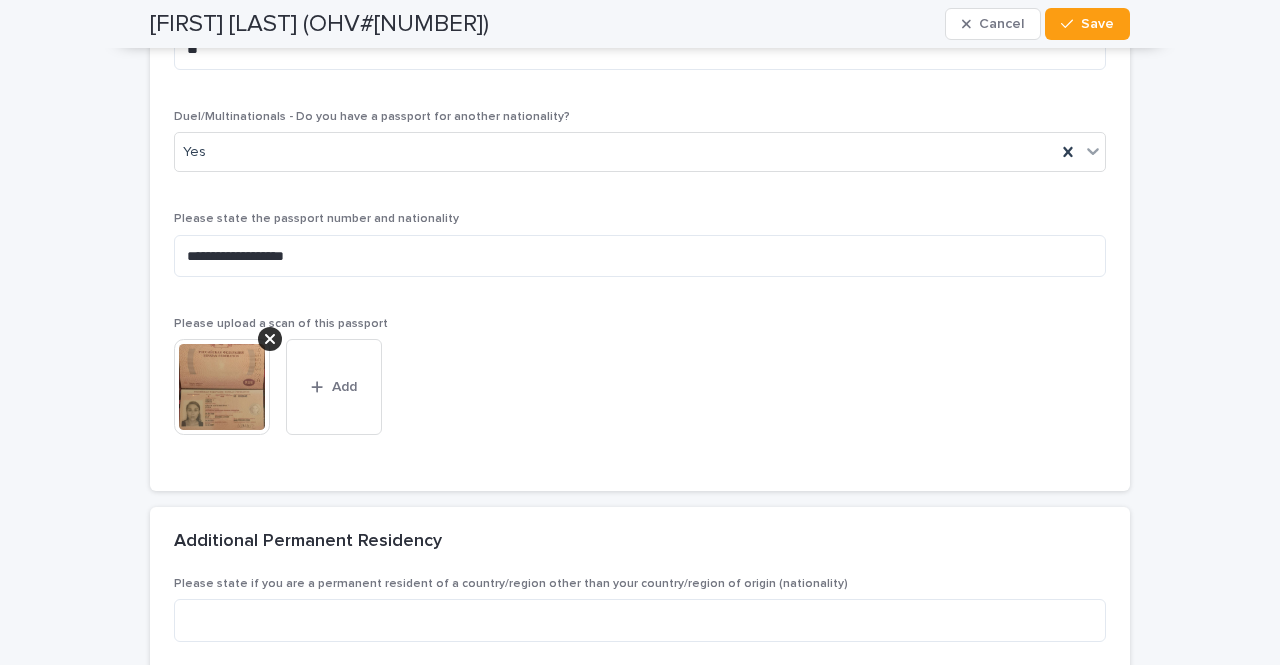 click on "**********" at bounding box center (640, -146) 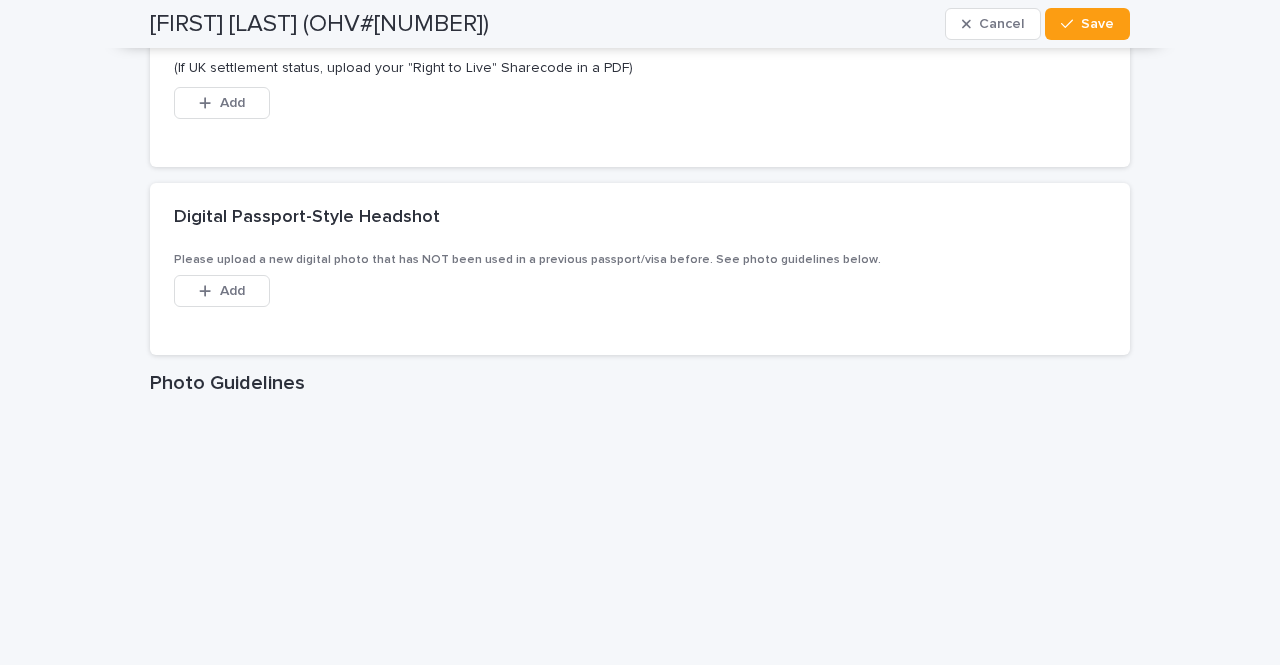 scroll, scrollTop: 3341, scrollLeft: 0, axis: vertical 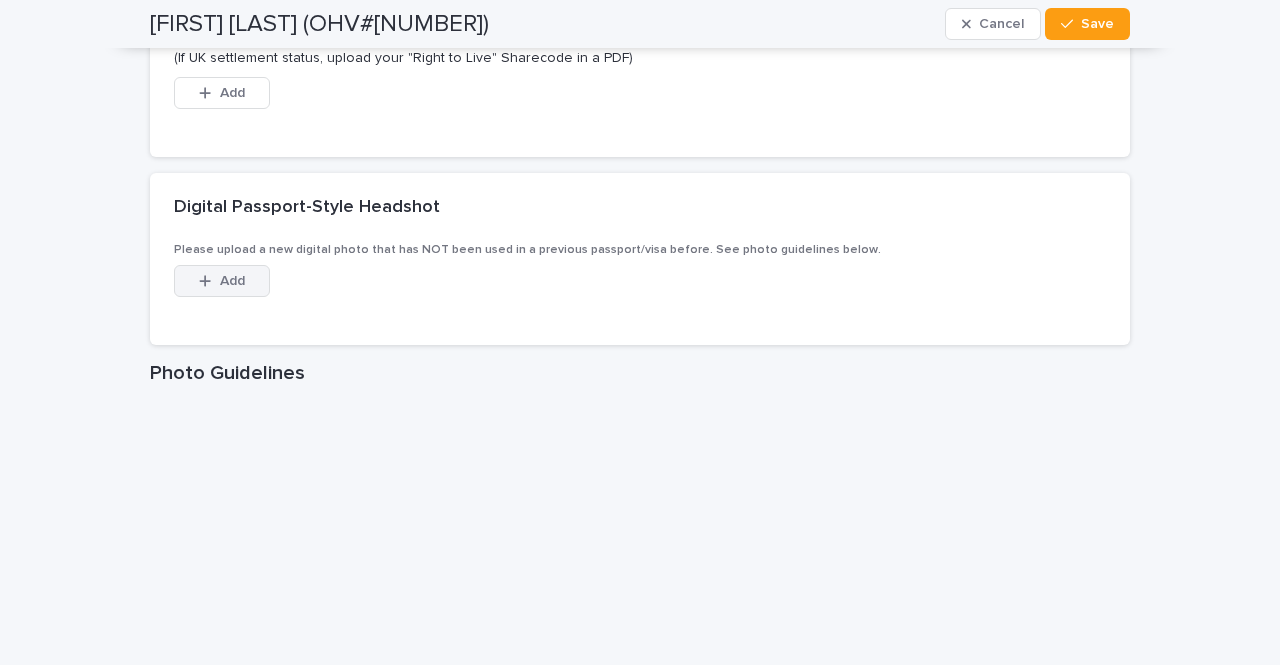 click on "Add" at bounding box center (222, 281) 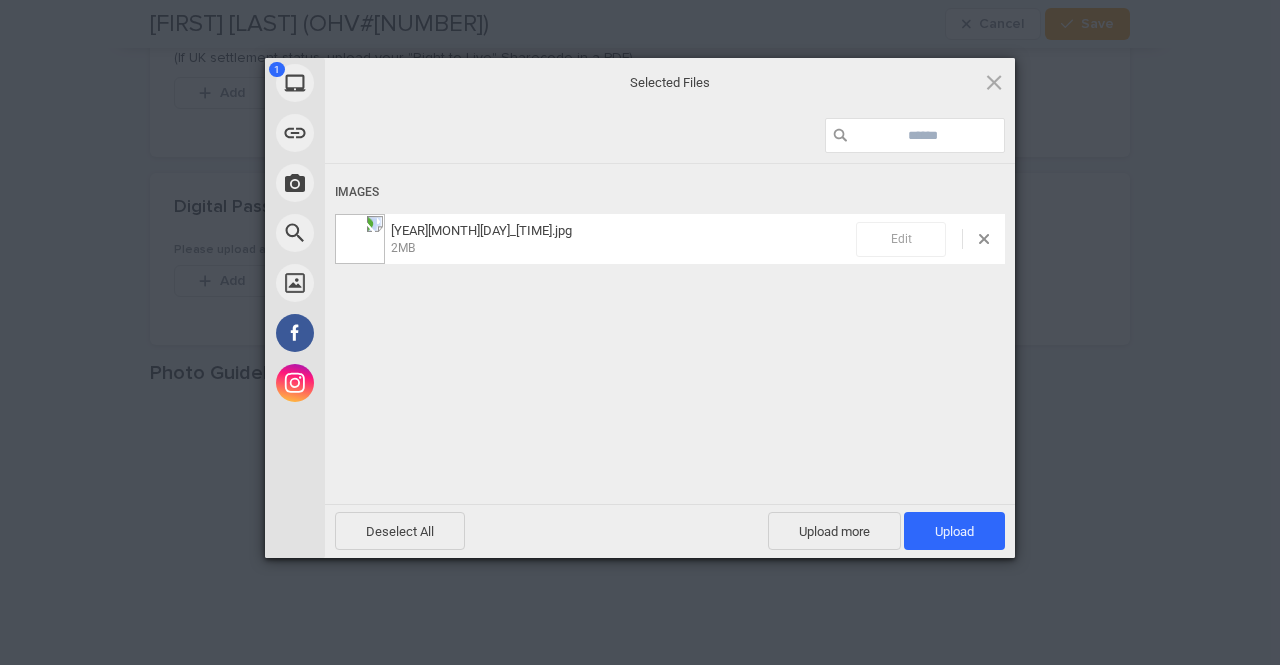 click on "Edit" at bounding box center (901, 239) 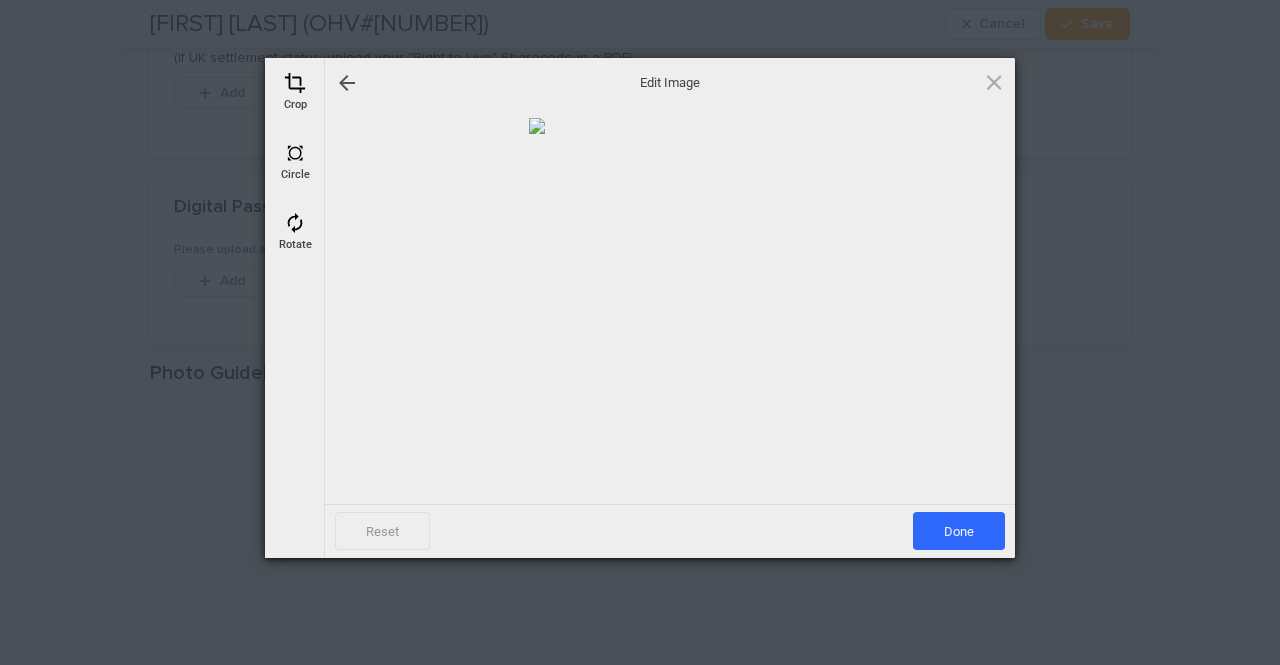 click at bounding box center [295, 83] 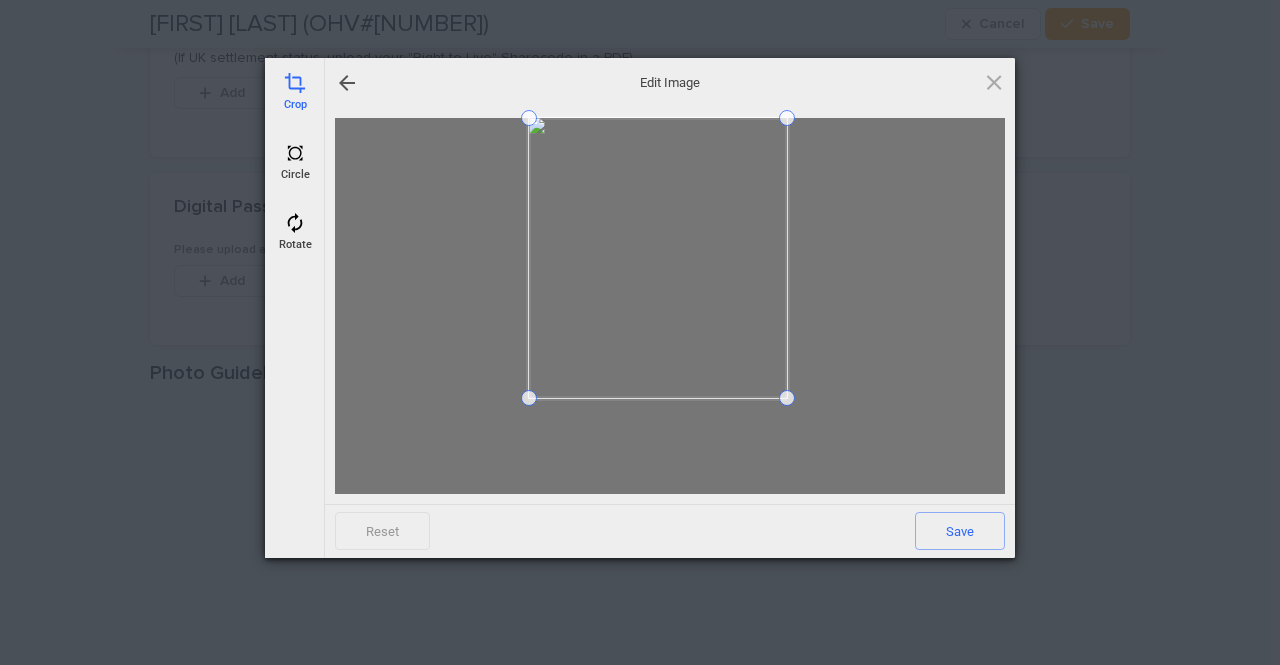click at bounding box center [787, 398] 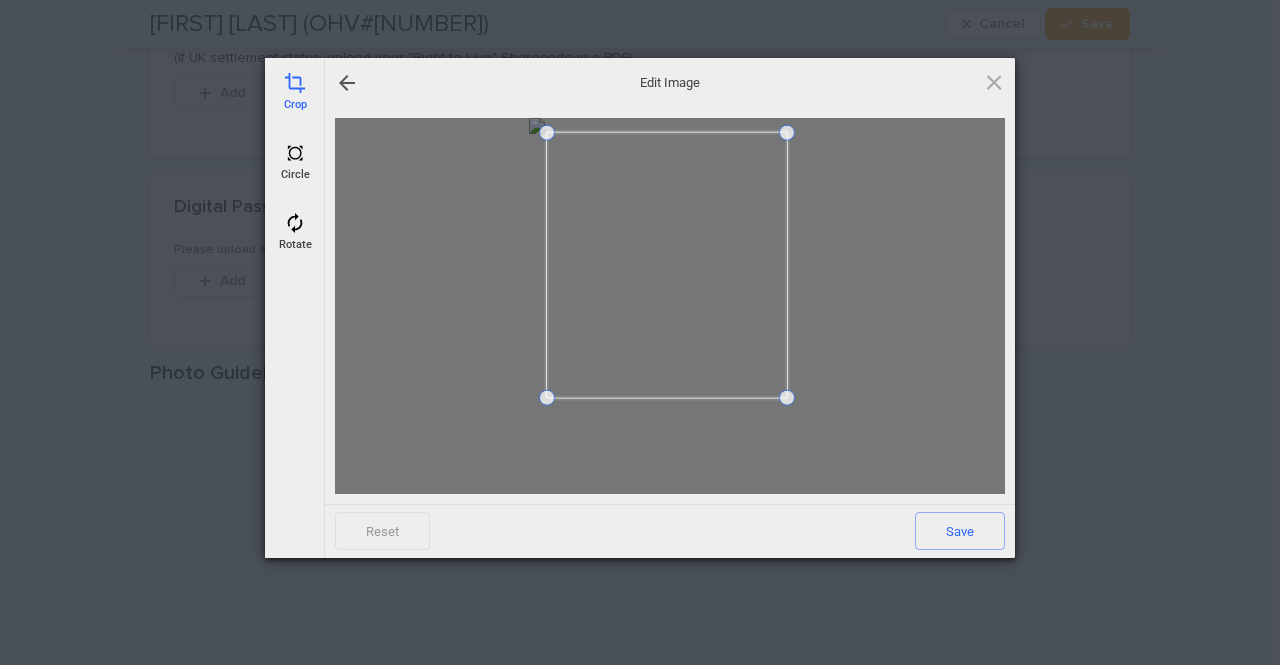 click at bounding box center [547, 132] 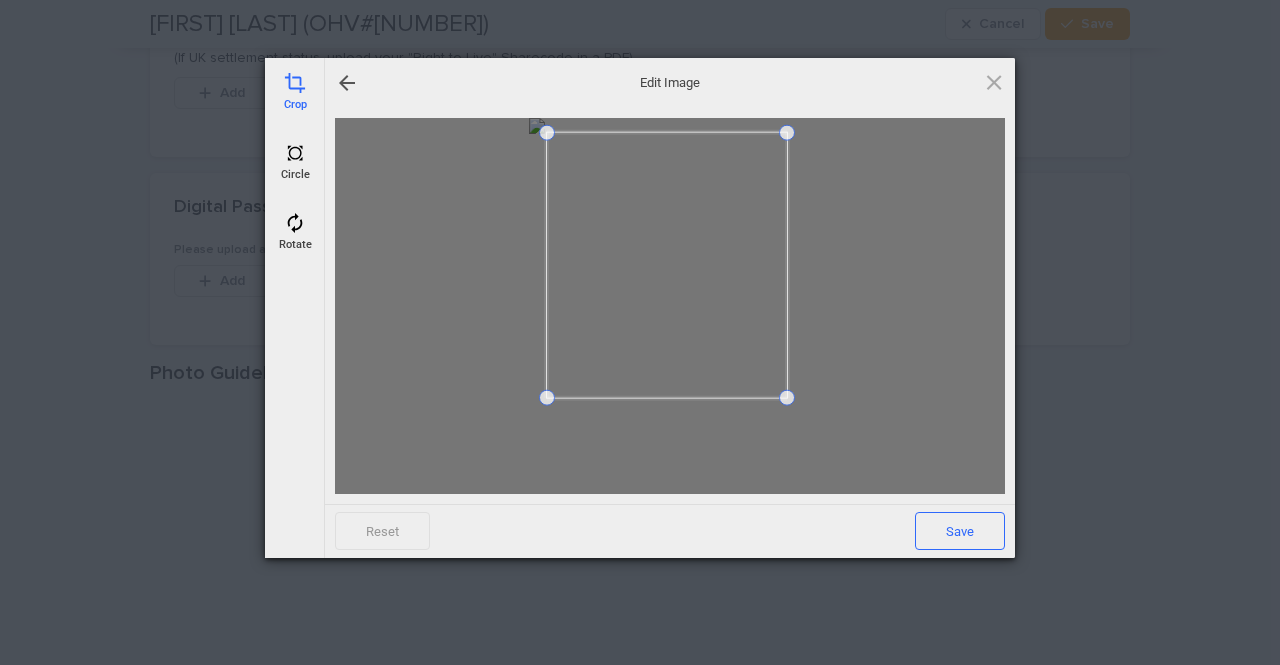 click on "Save" at bounding box center [960, 531] 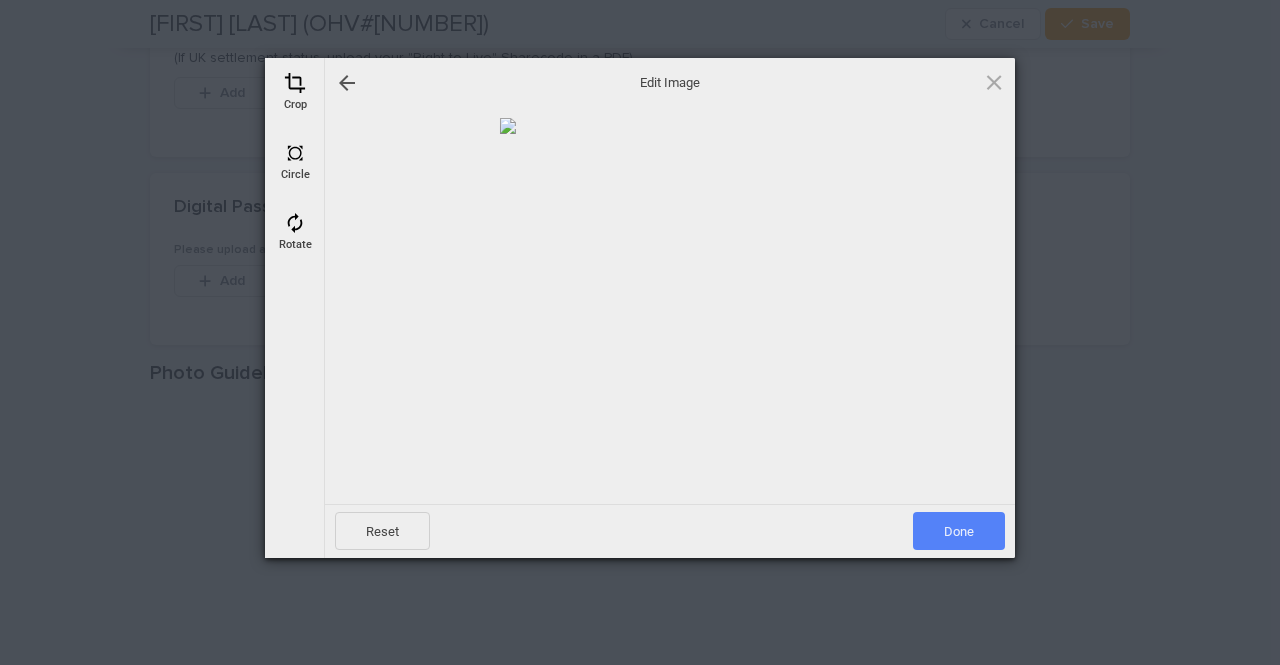 click on "Done" at bounding box center [959, 531] 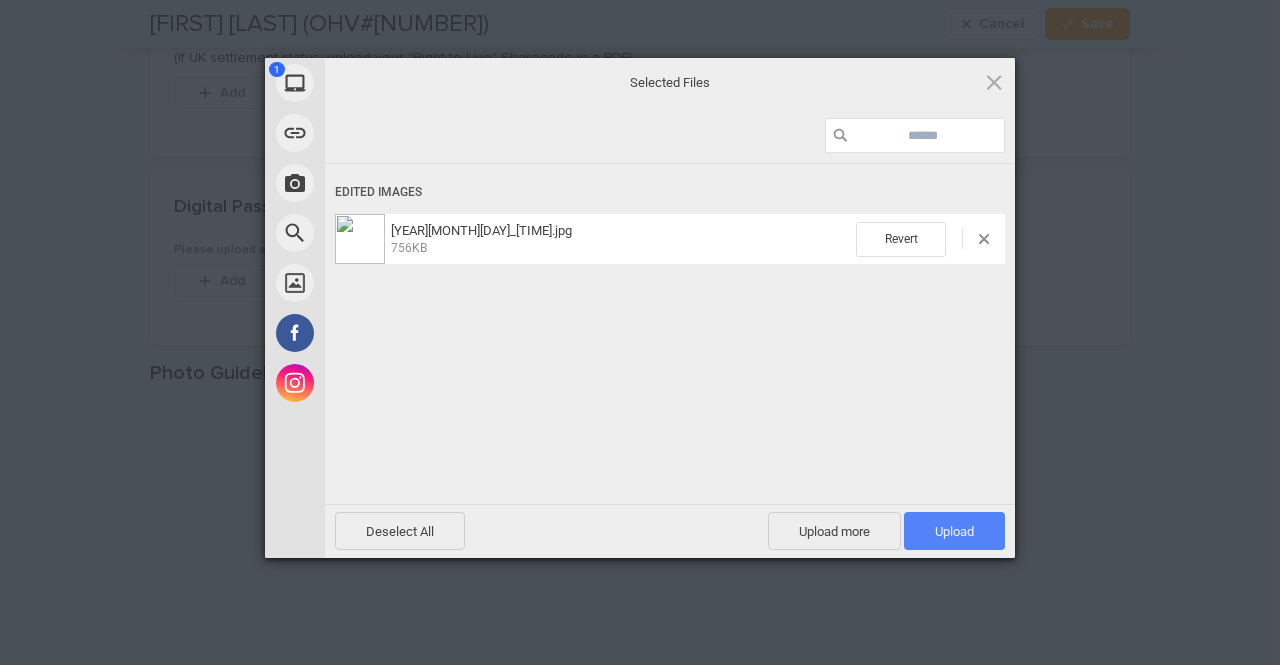 click on "Upload
1" at bounding box center [954, 531] 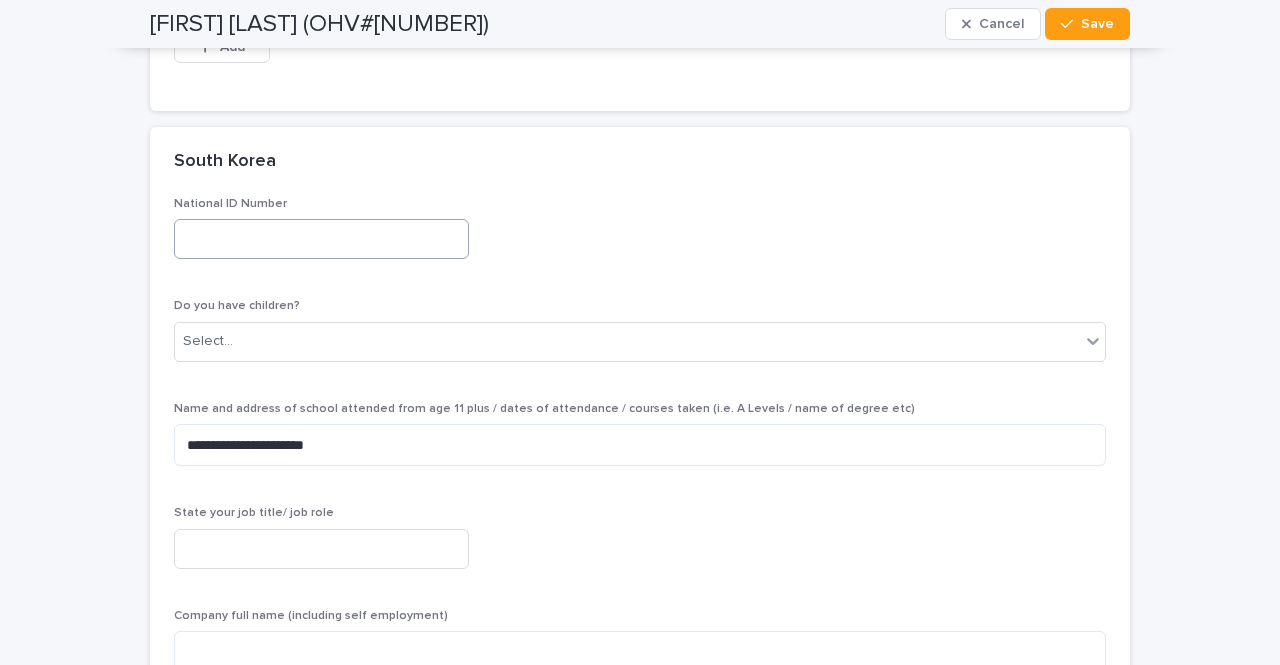 scroll, scrollTop: 4315, scrollLeft: 0, axis: vertical 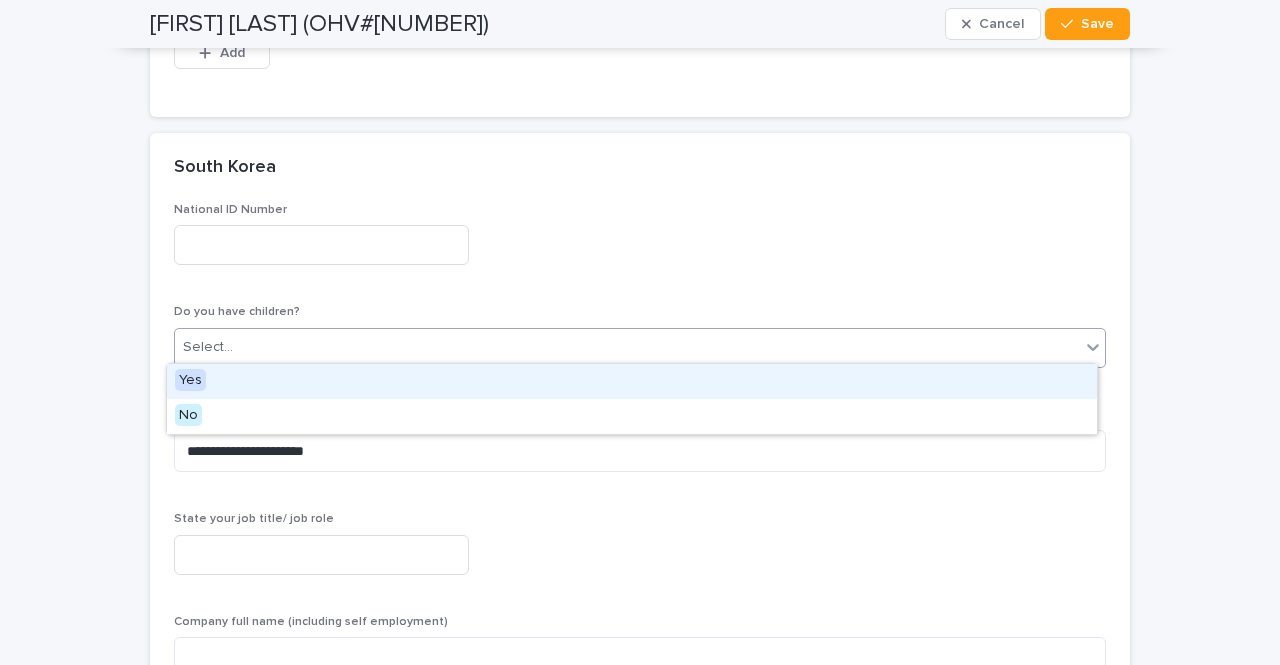 click on "Select..." at bounding box center [627, 347] 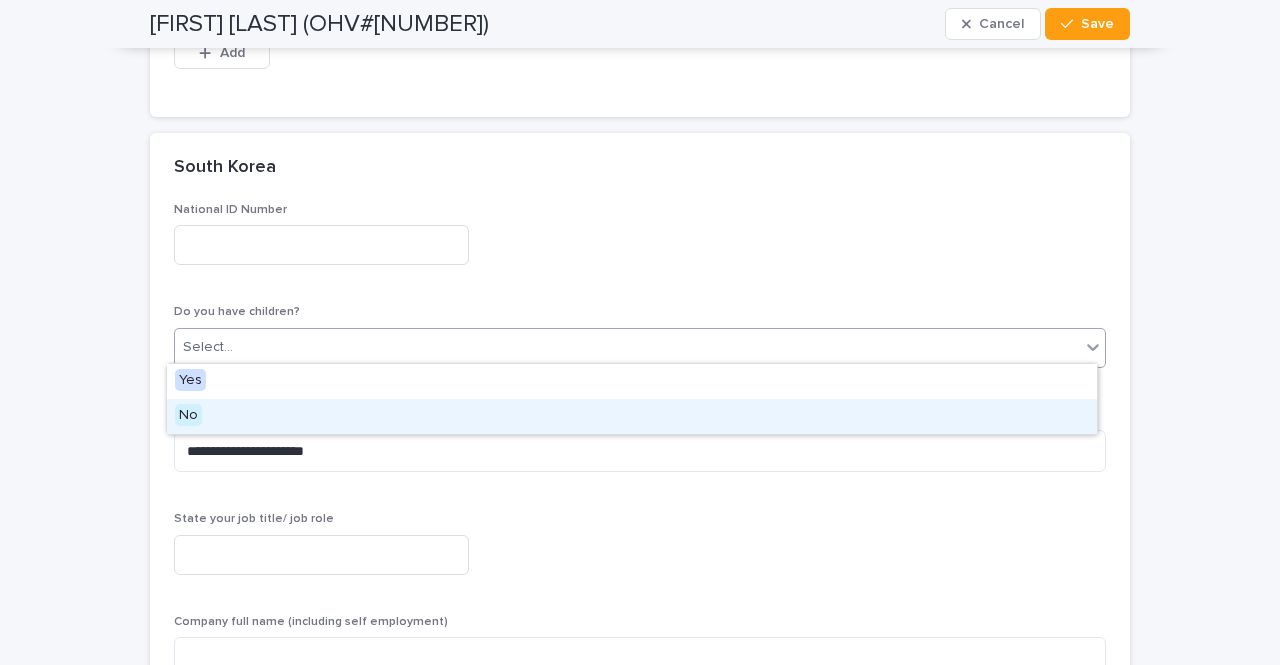 click on "No" at bounding box center (632, 416) 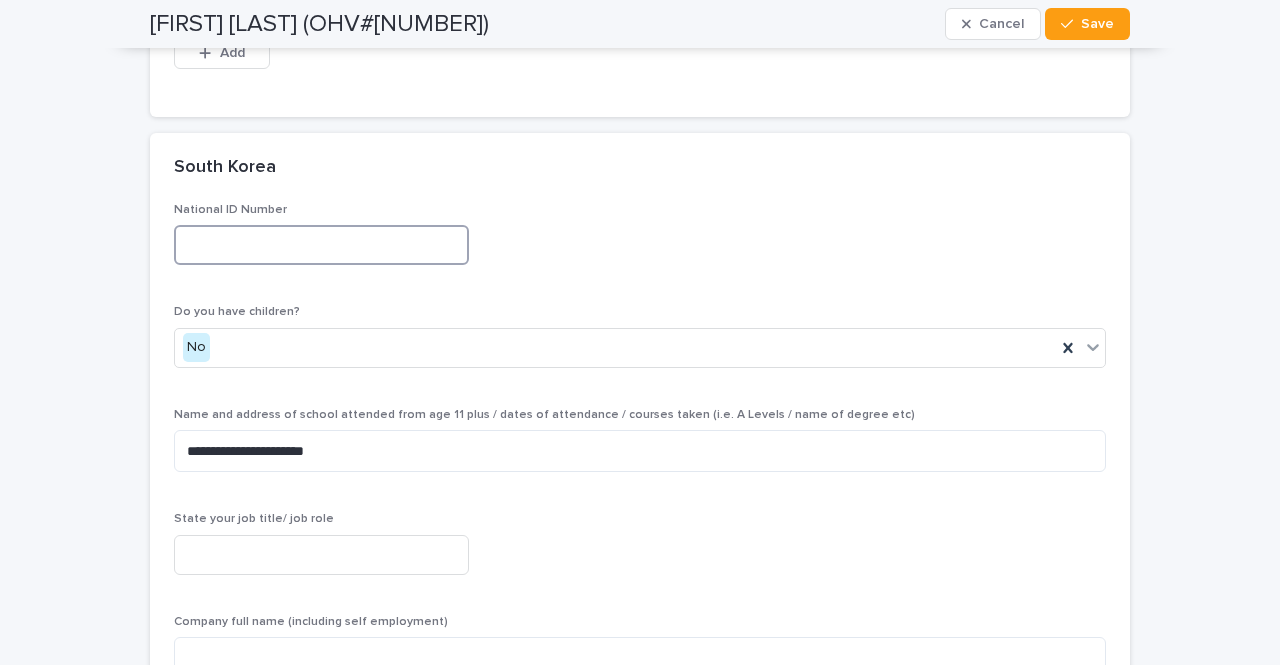 click at bounding box center (321, 245) 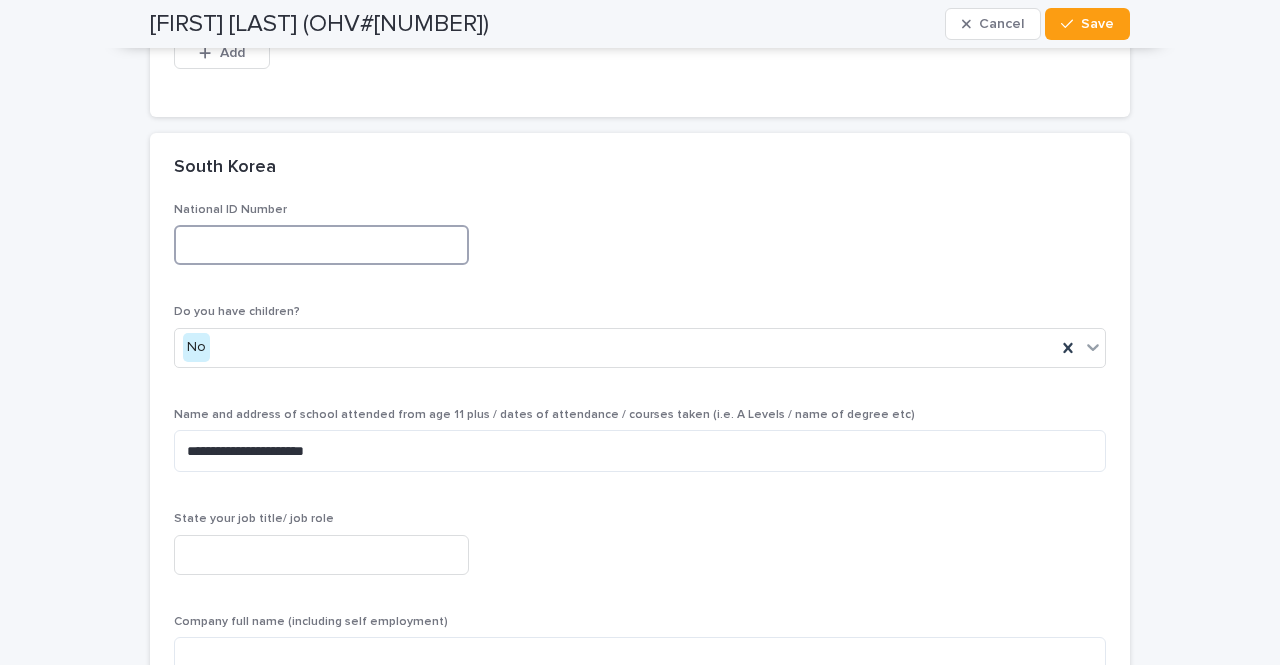 click at bounding box center [321, 245] 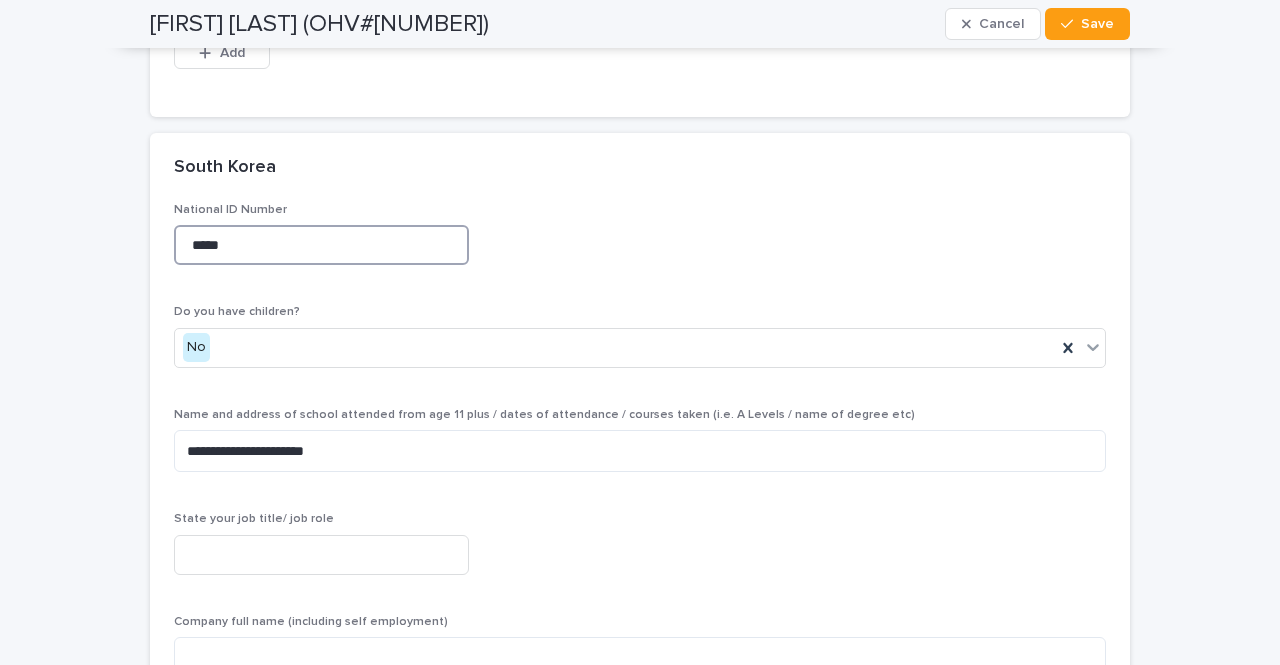 click on "*****" at bounding box center (321, 245) 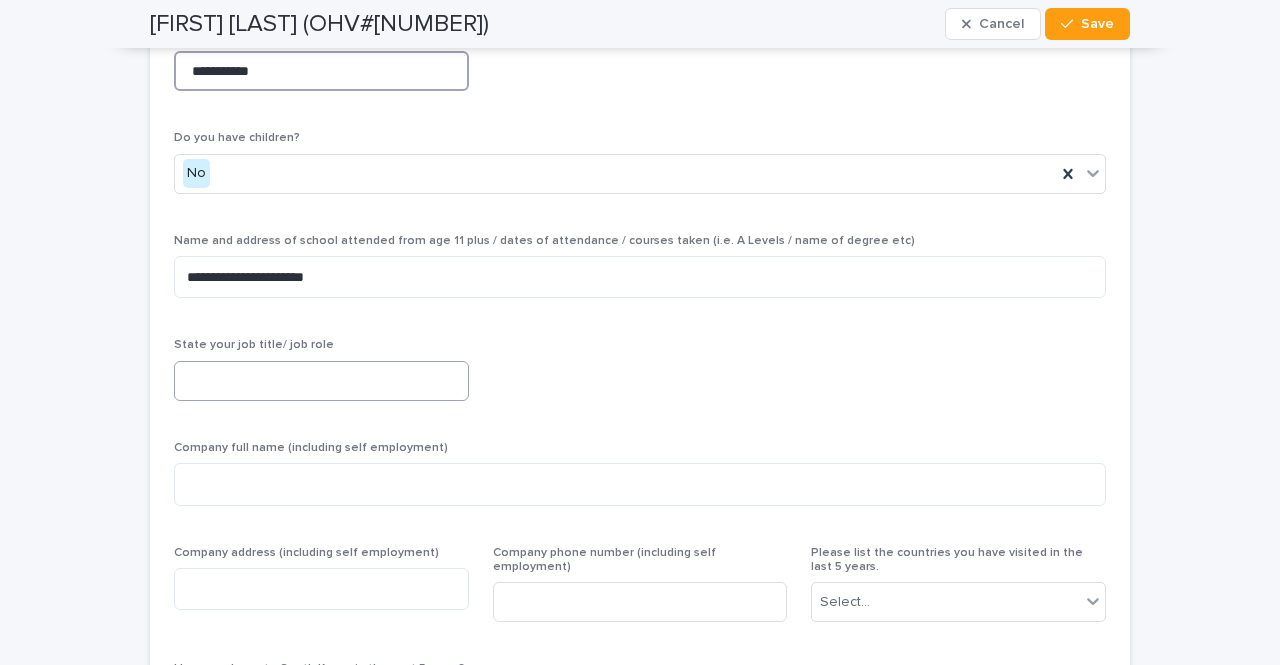 scroll, scrollTop: 4490, scrollLeft: 0, axis: vertical 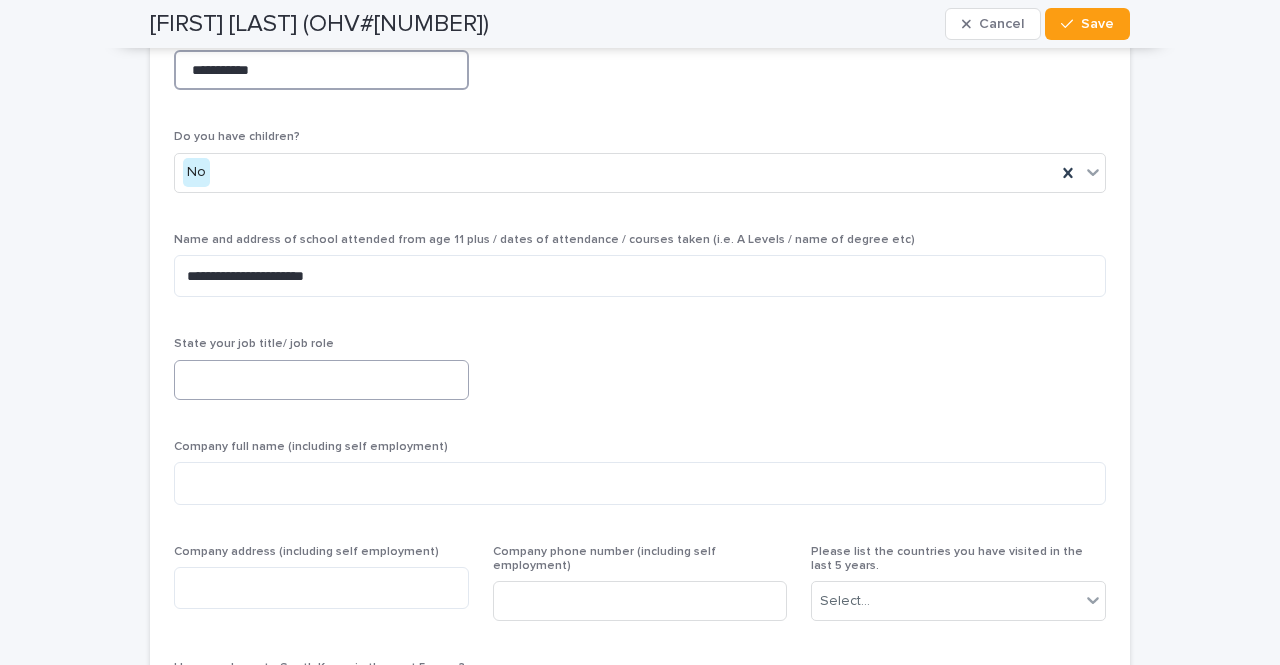 type on "**********" 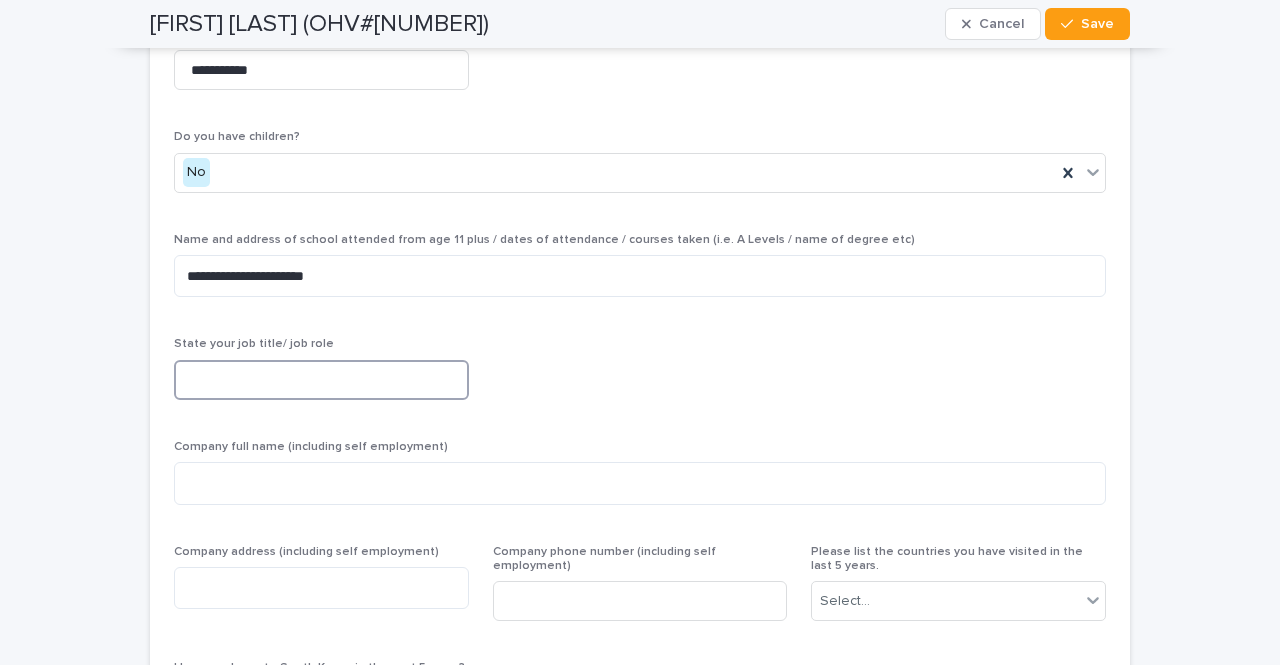 click at bounding box center (321, 380) 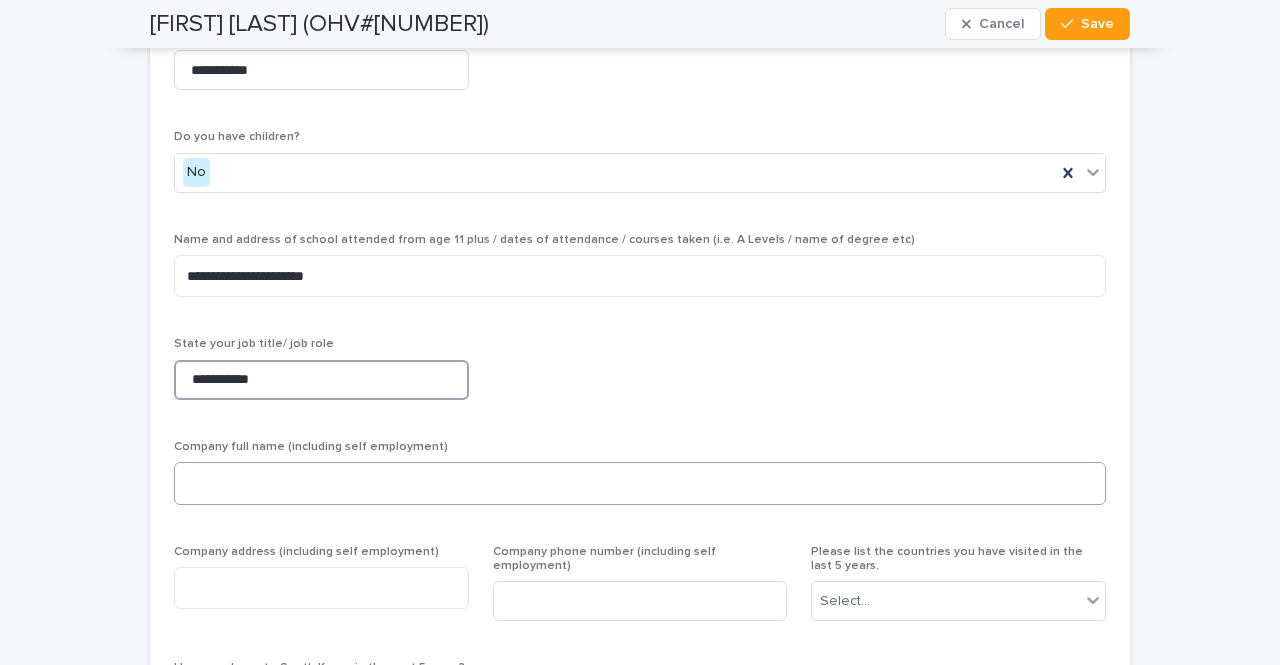 type on "**********" 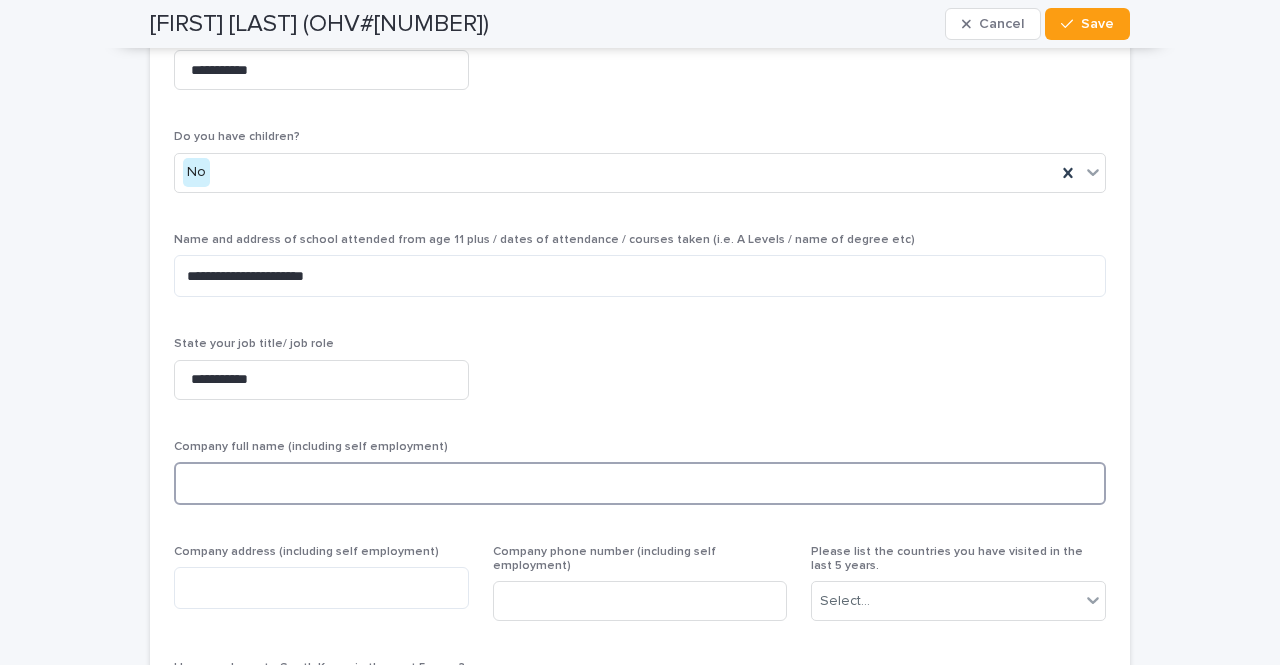 click at bounding box center (640, 483) 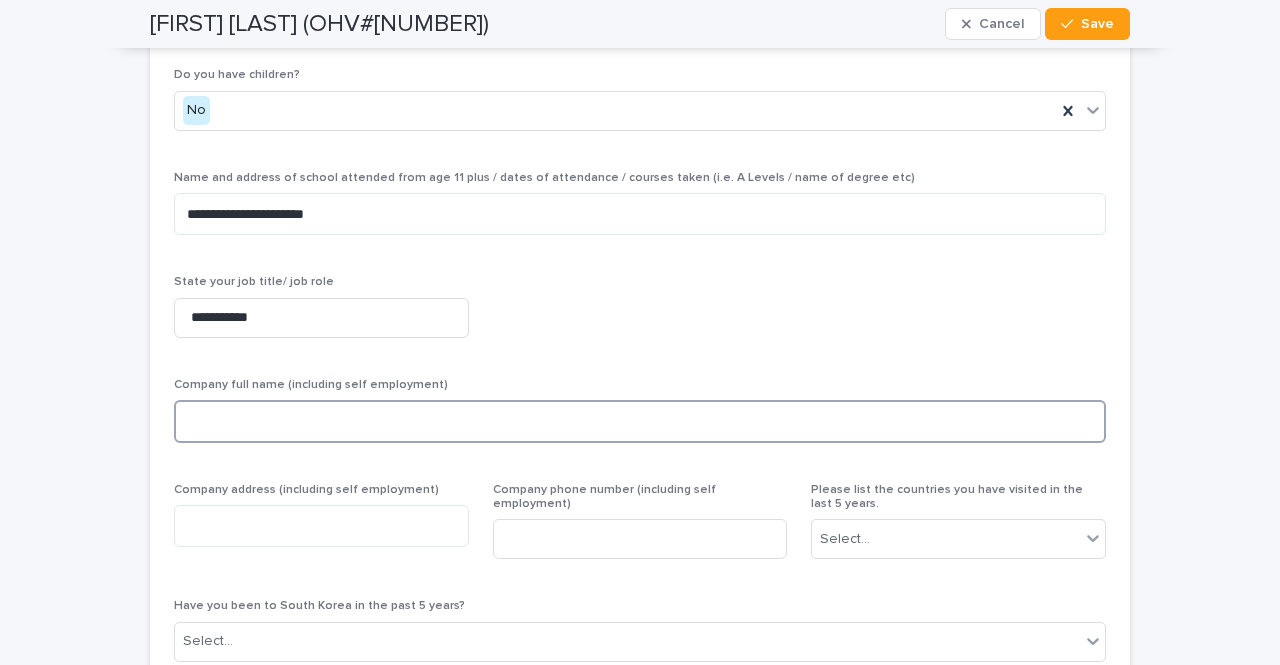 scroll, scrollTop: 4556, scrollLeft: 0, axis: vertical 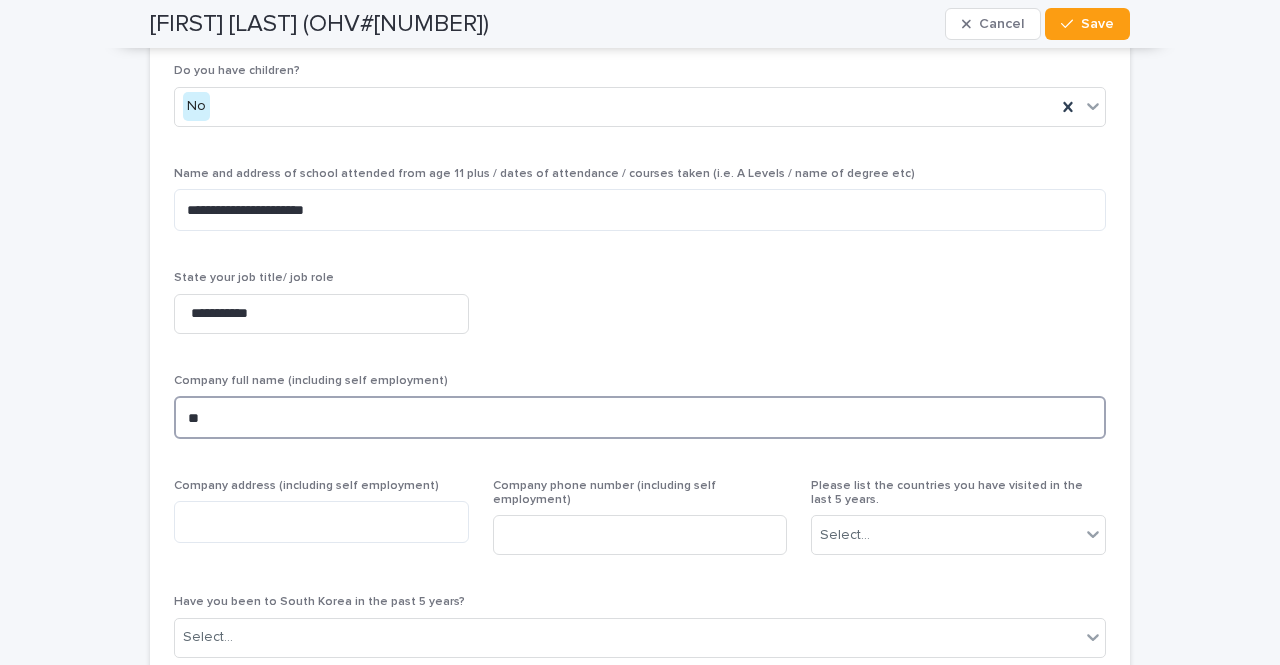 type on "*" 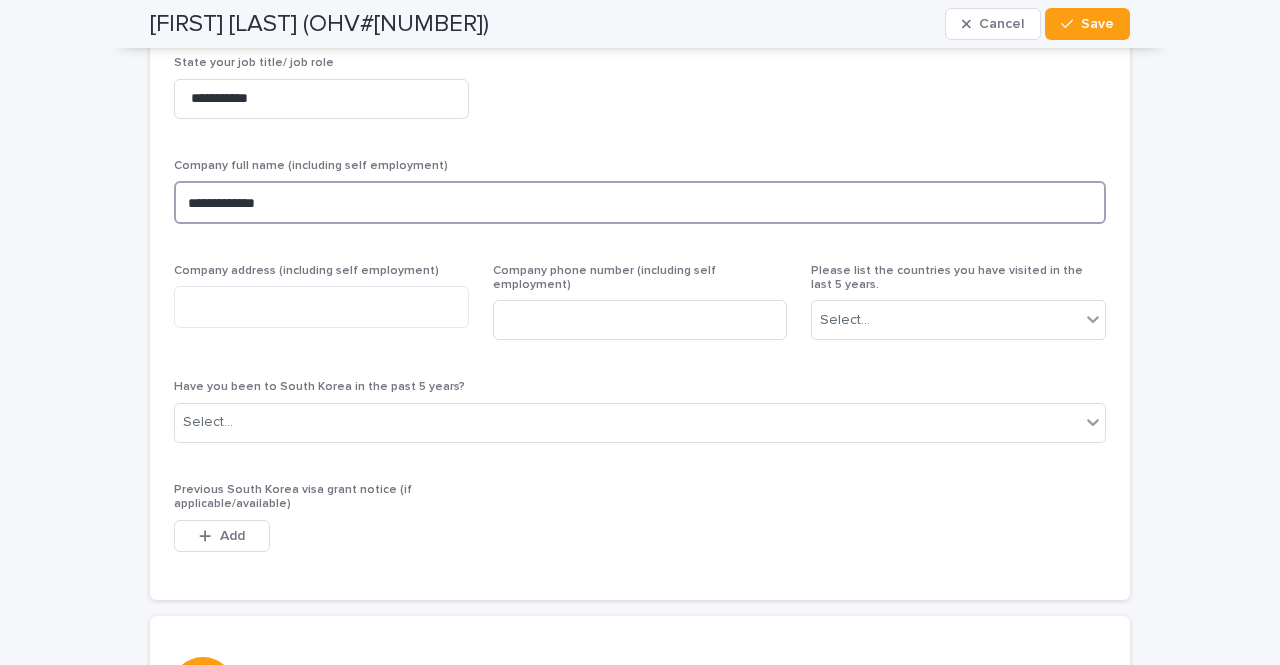 scroll, scrollTop: 4773, scrollLeft: 0, axis: vertical 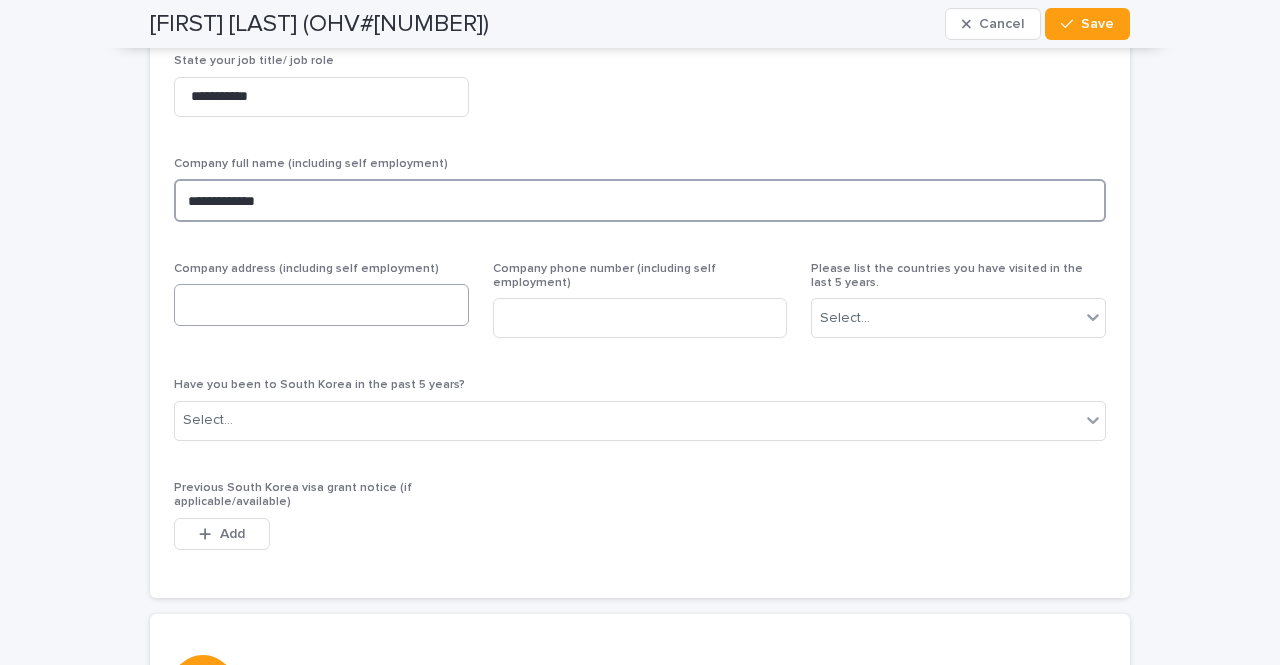 type on "**********" 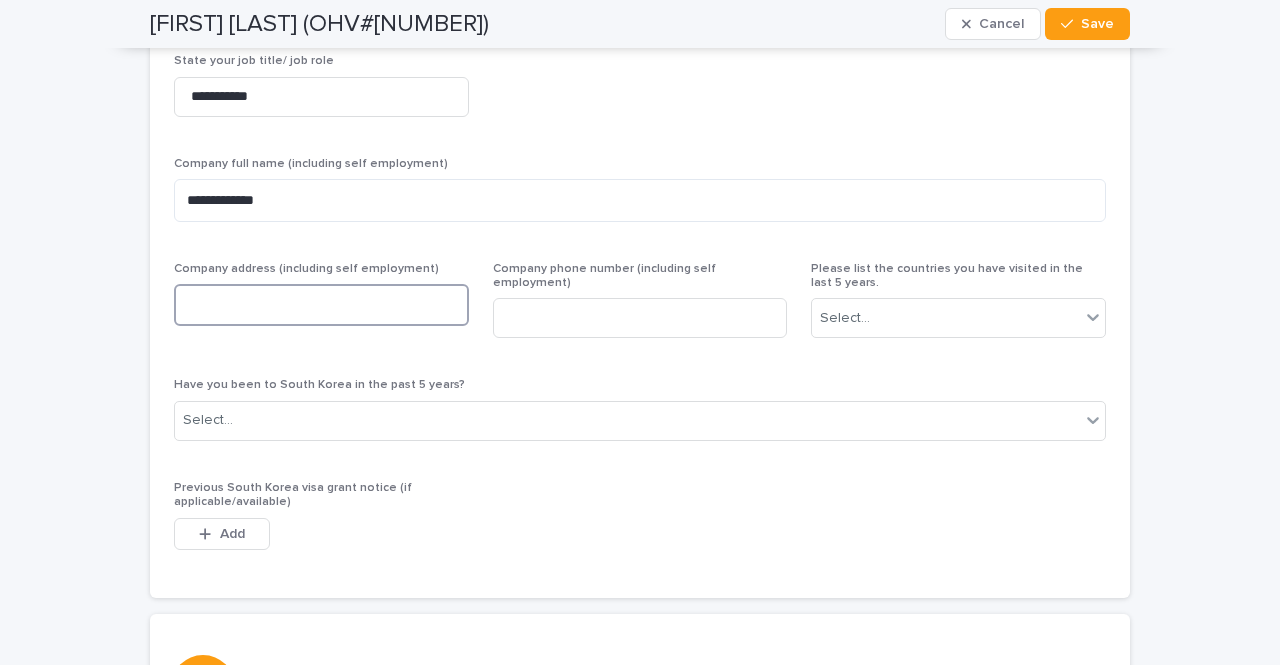 click at bounding box center (321, 305) 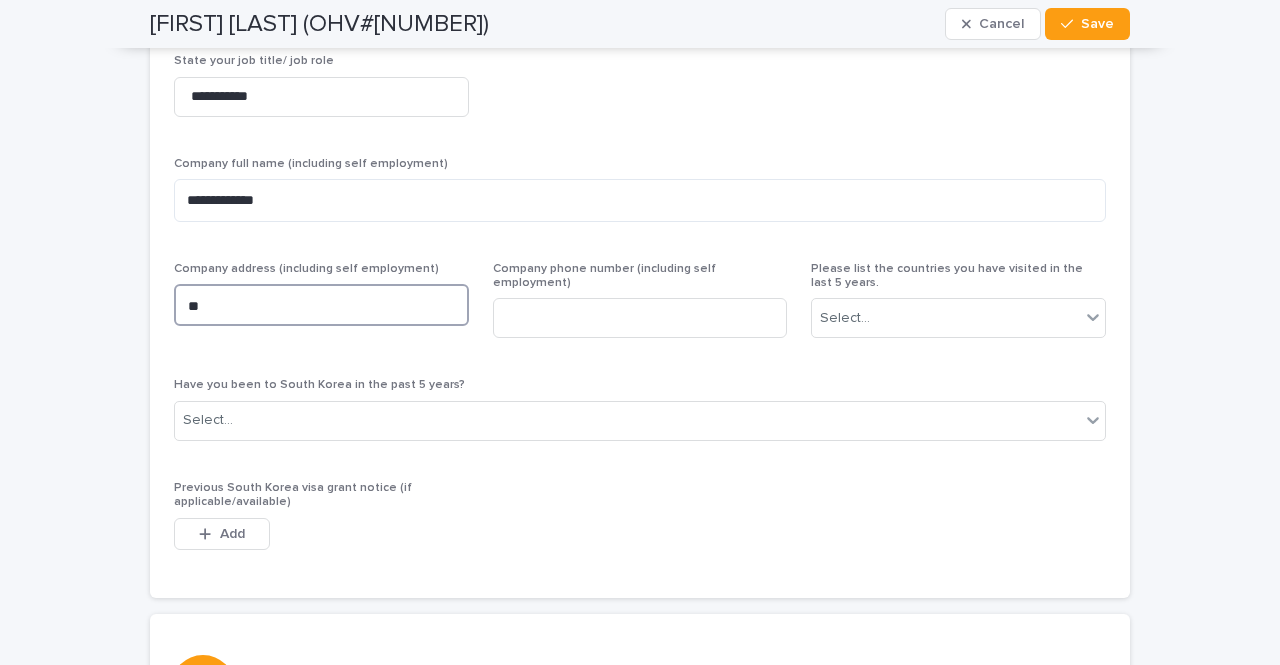type on "*" 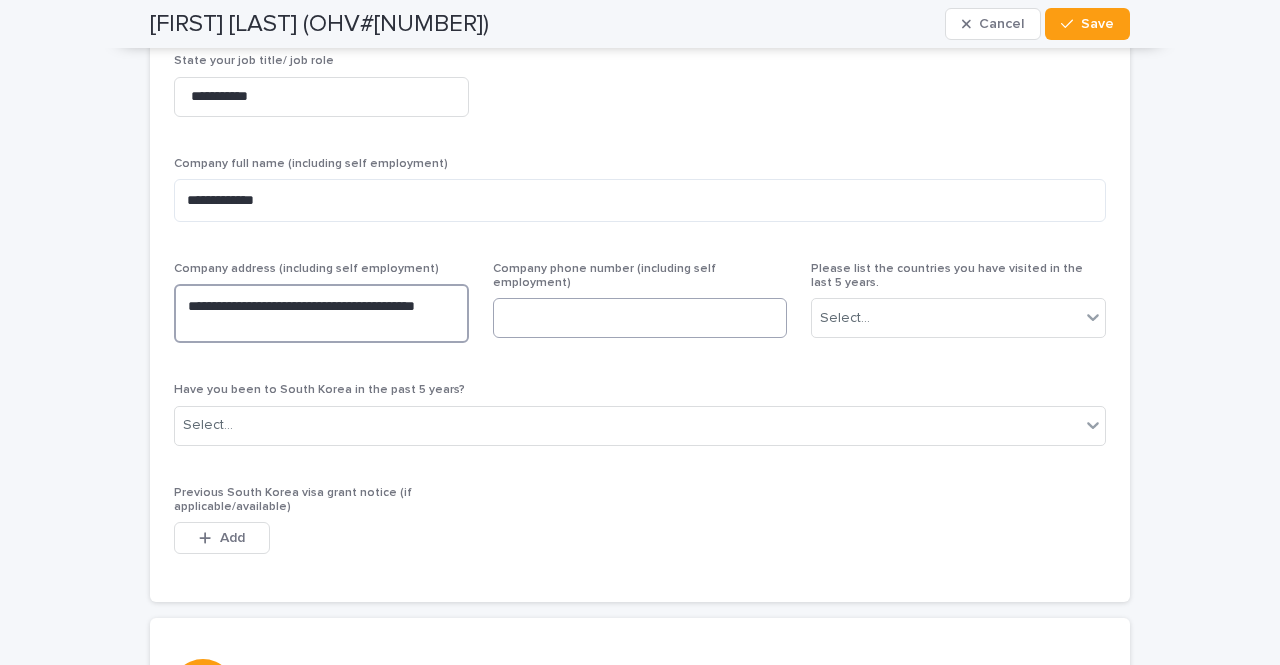 type on "**********" 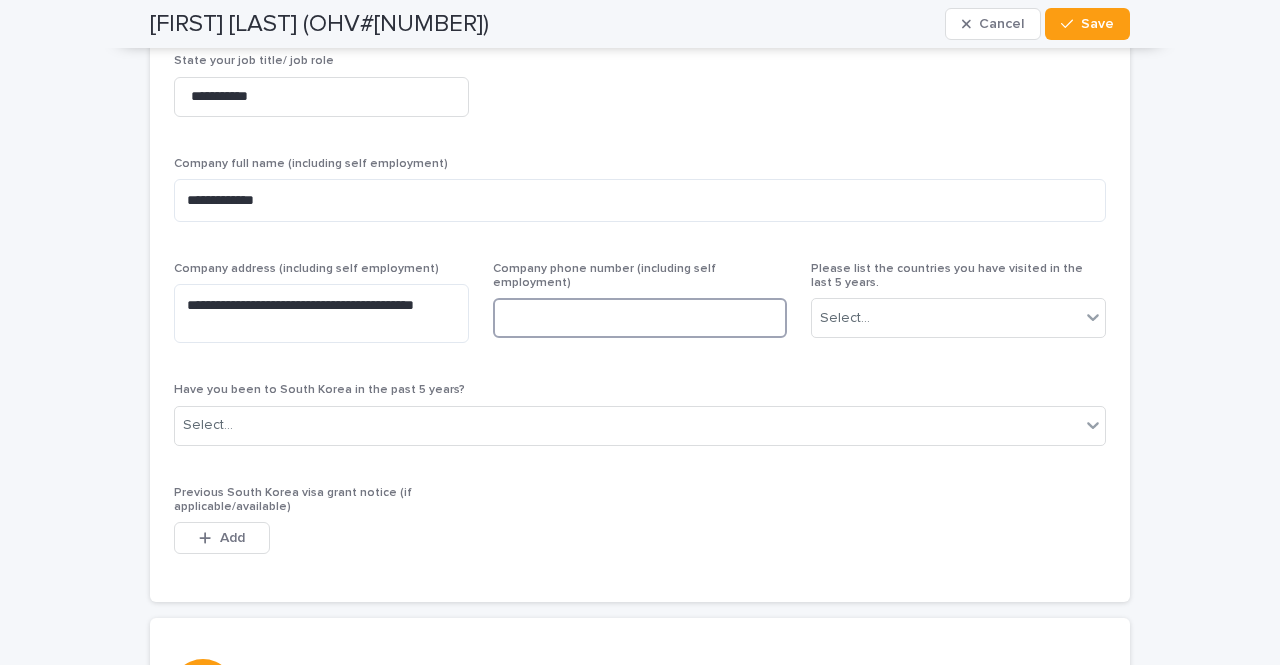 click at bounding box center (640, 318) 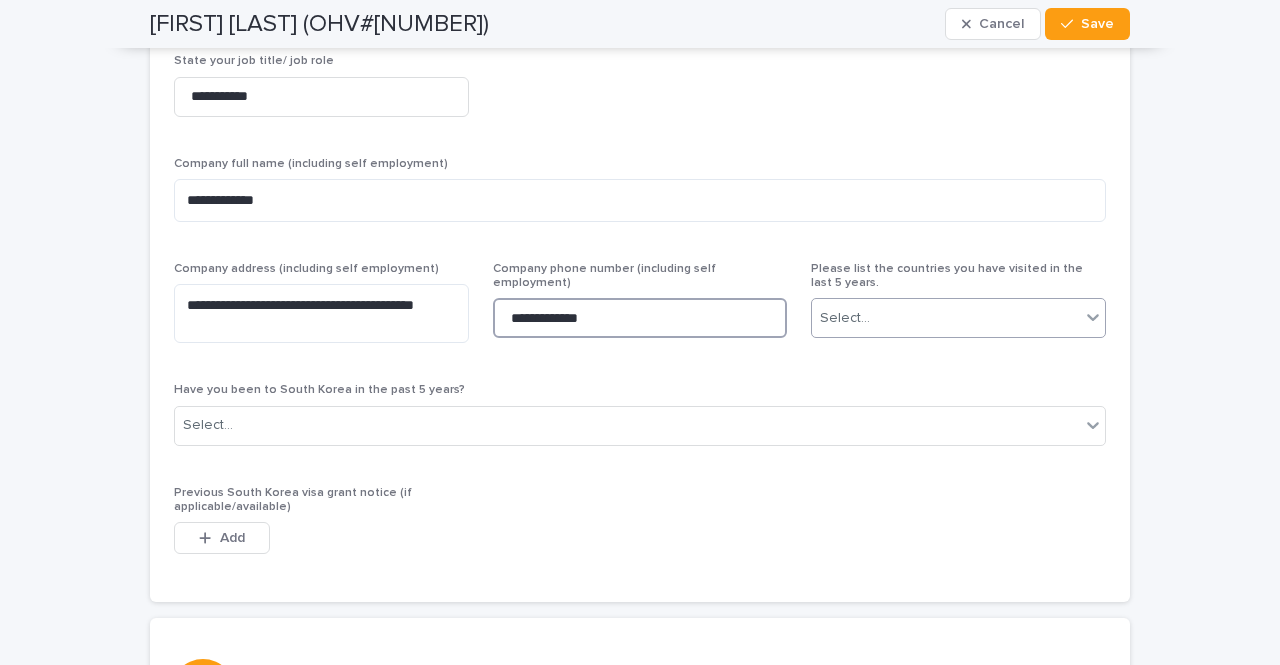 type on "**********" 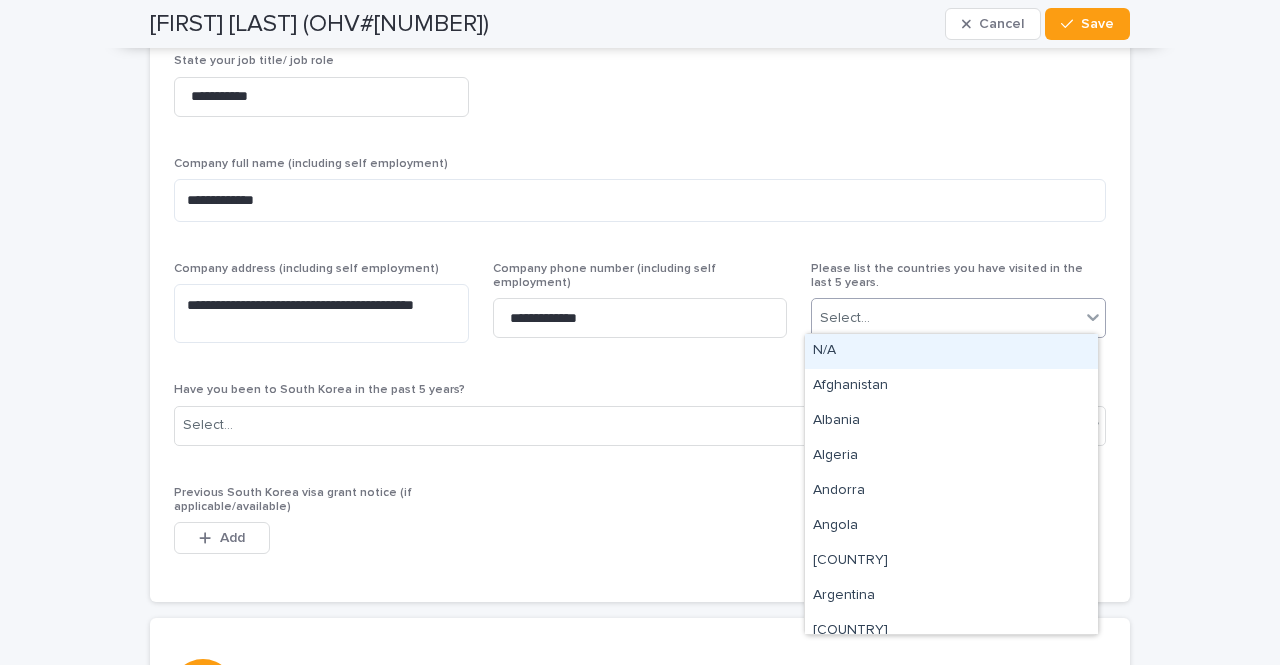 click on "Select..." at bounding box center [946, 318] 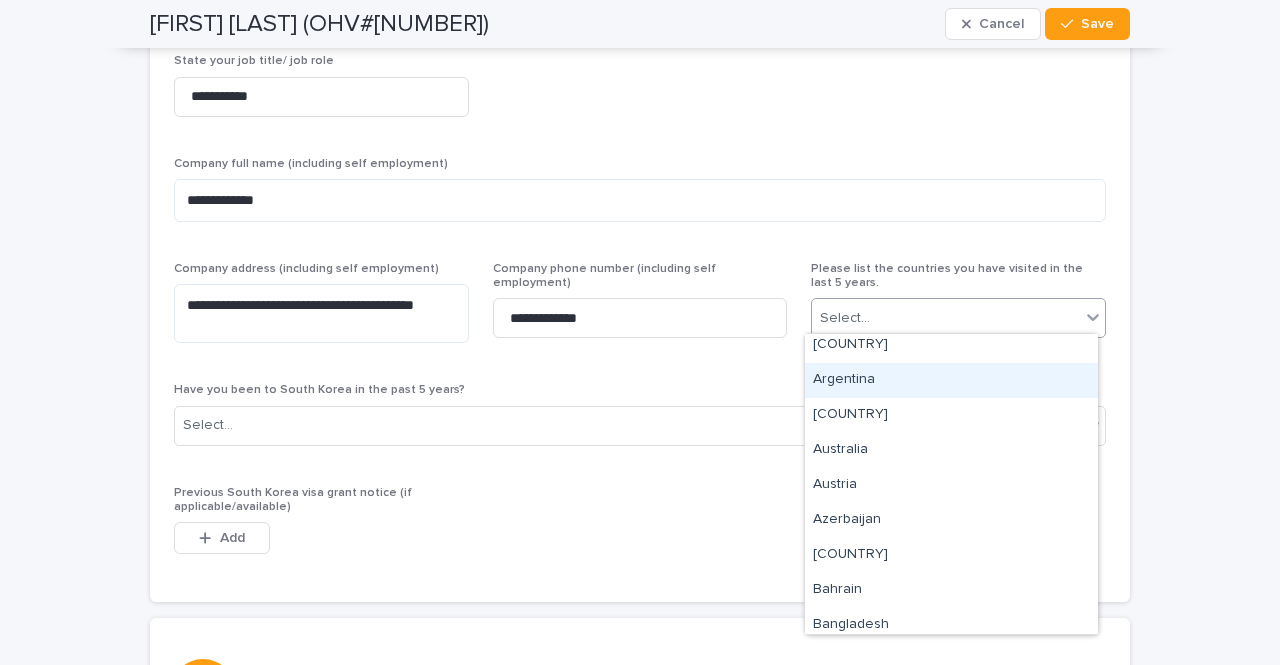 scroll, scrollTop: 241, scrollLeft: 0, axis: vertical 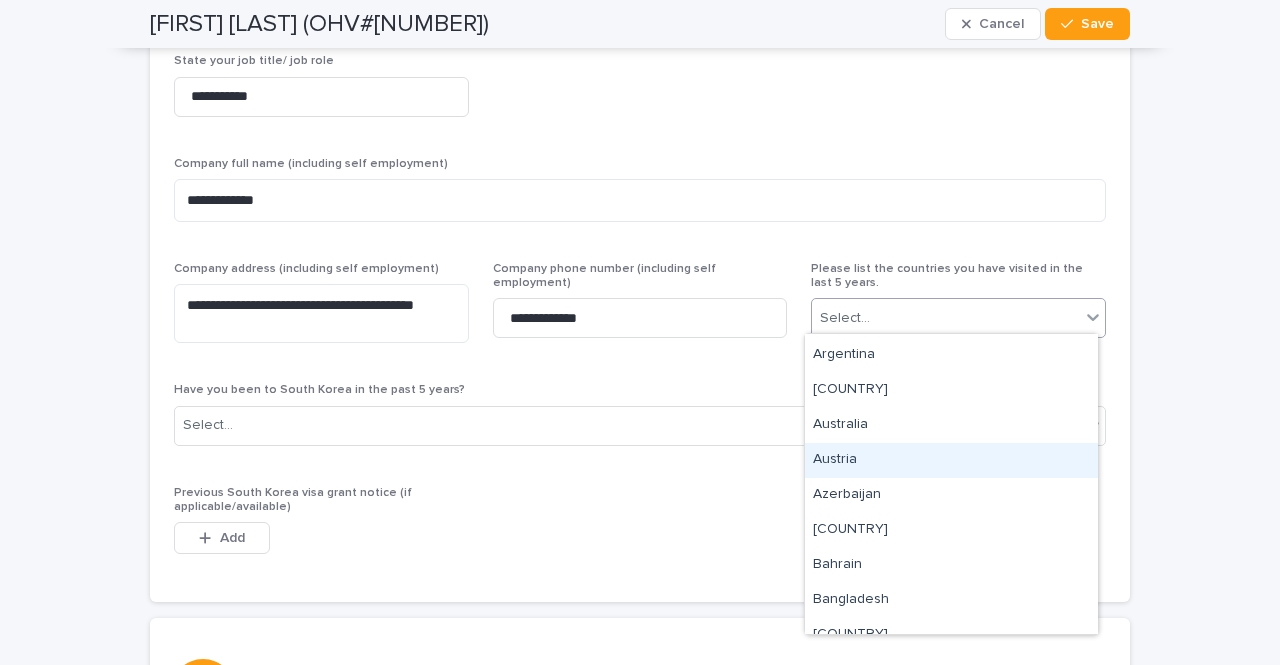 click on "Austria" at bounding box center (951, 460) 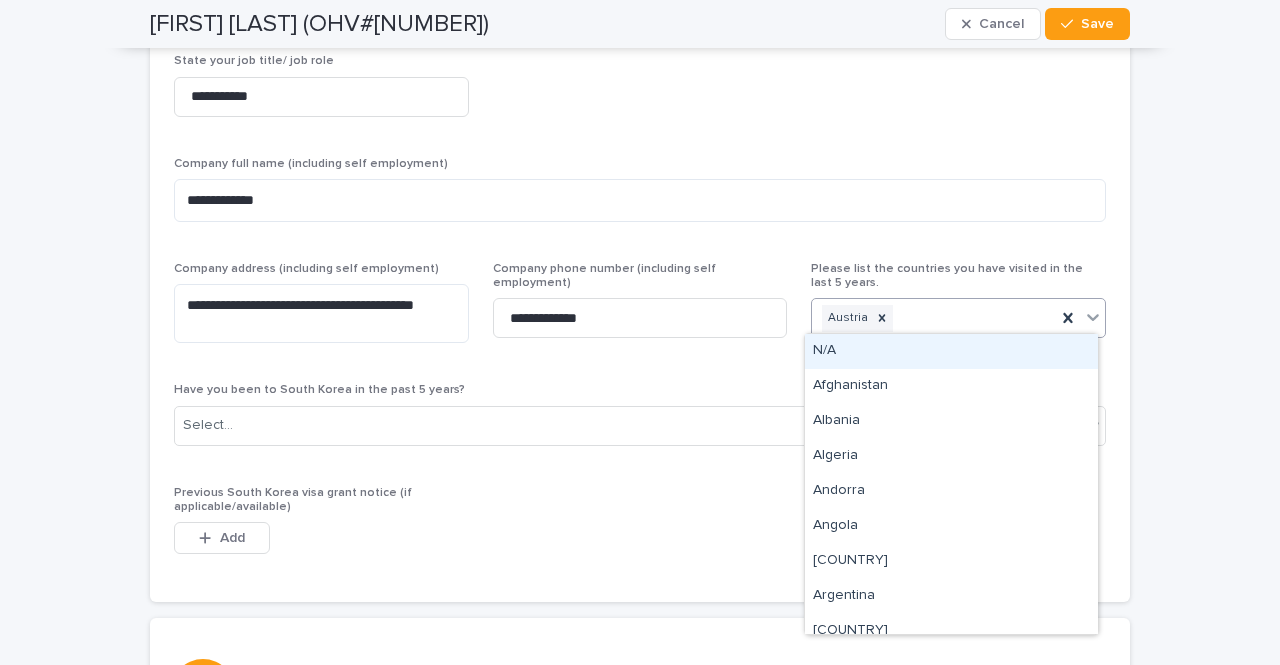 click 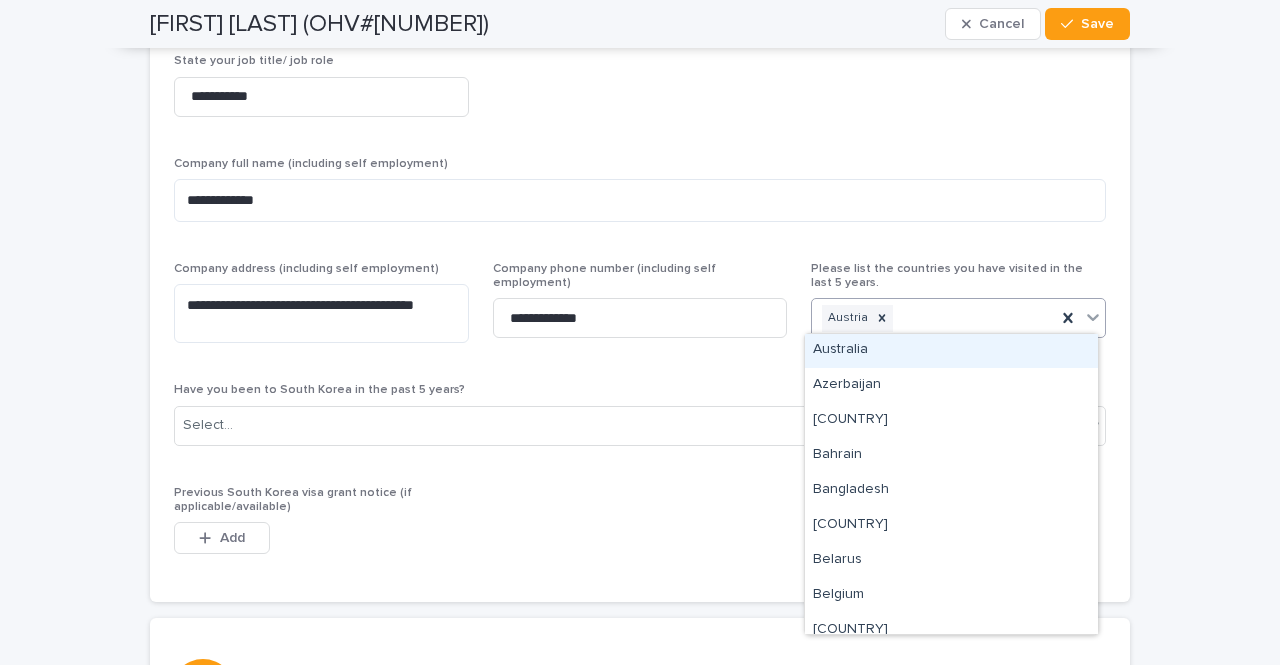 scroll, scrollTop: 317, scrollLeft: 0, axis: vertical 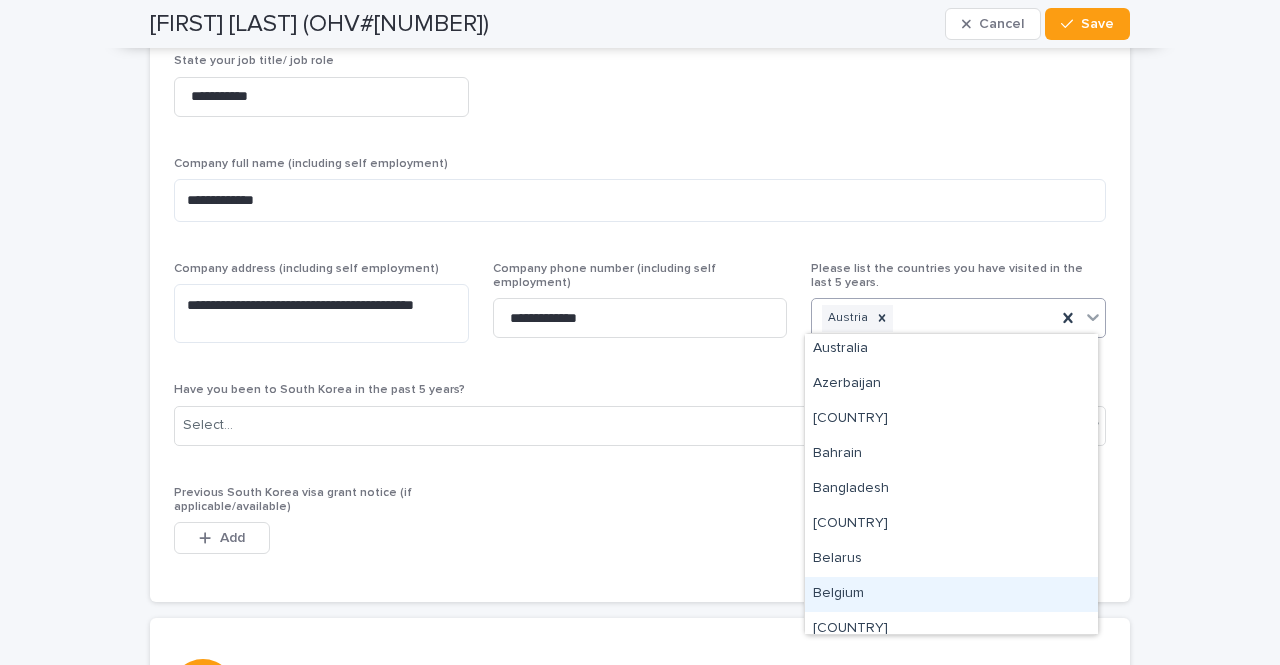 click on "Belgium" at bounding box center (951, 594) 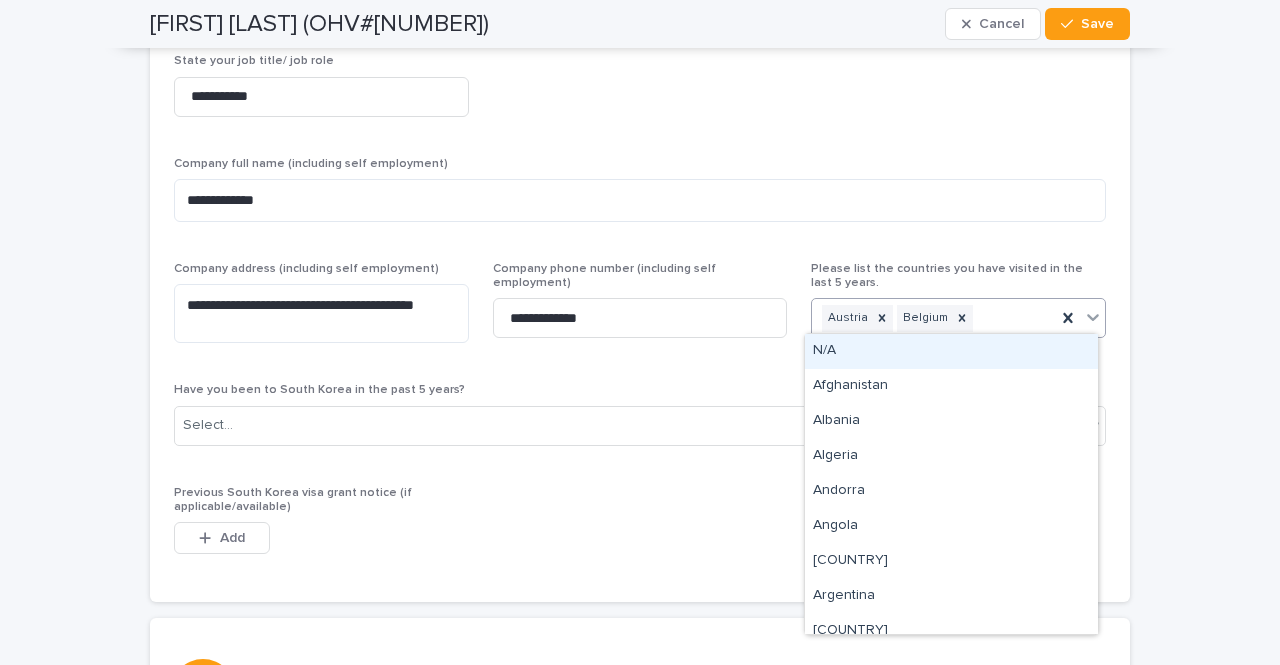 click at bounding box center (1093, 317) 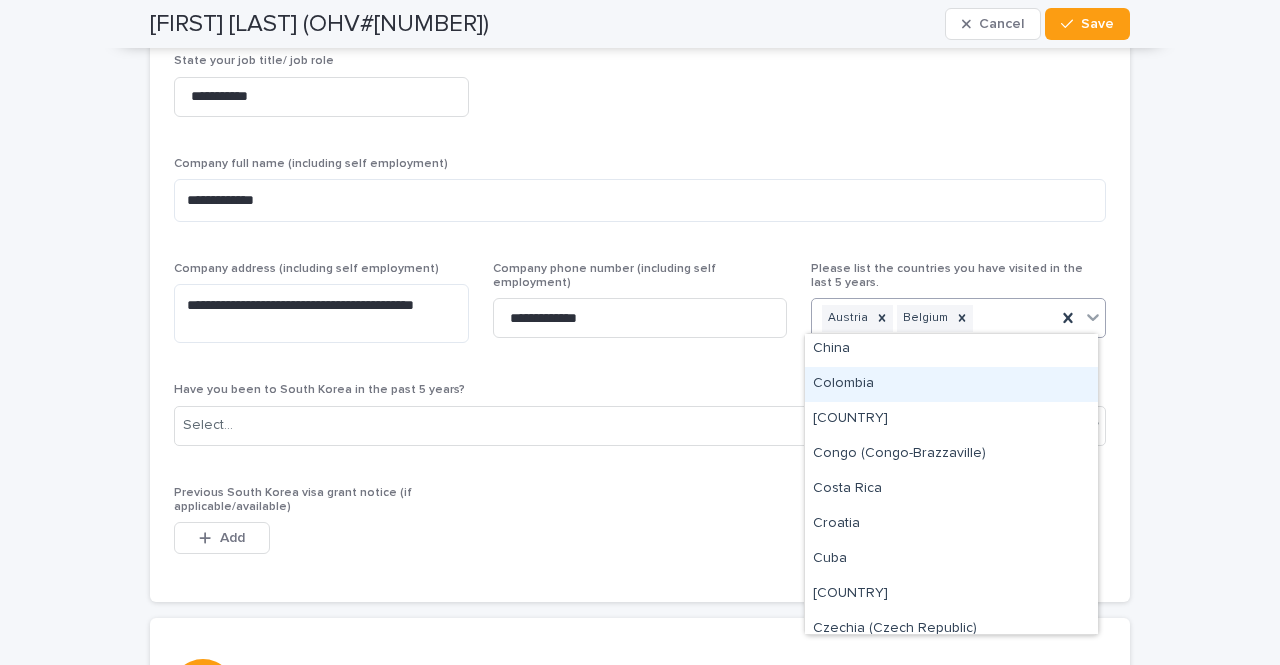 scroll, scrollTop: 1233, scrollLeft: 0, axis: vertical 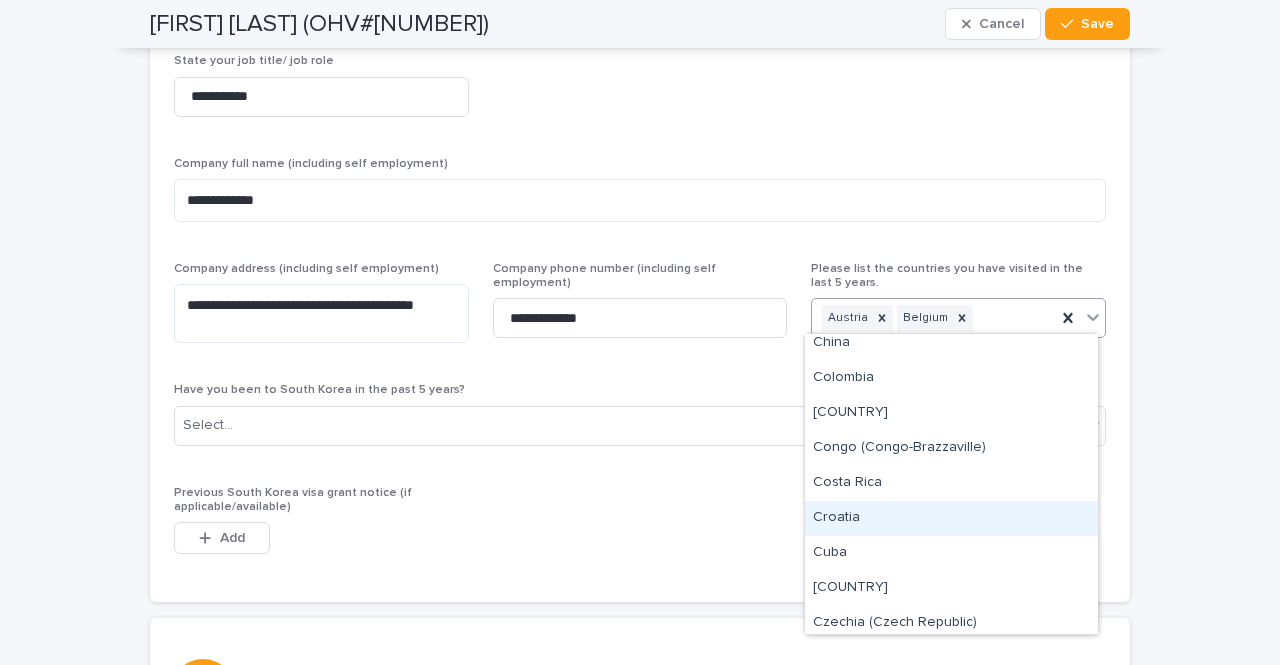 click on "Croatia" at bounding box center [951, 518] 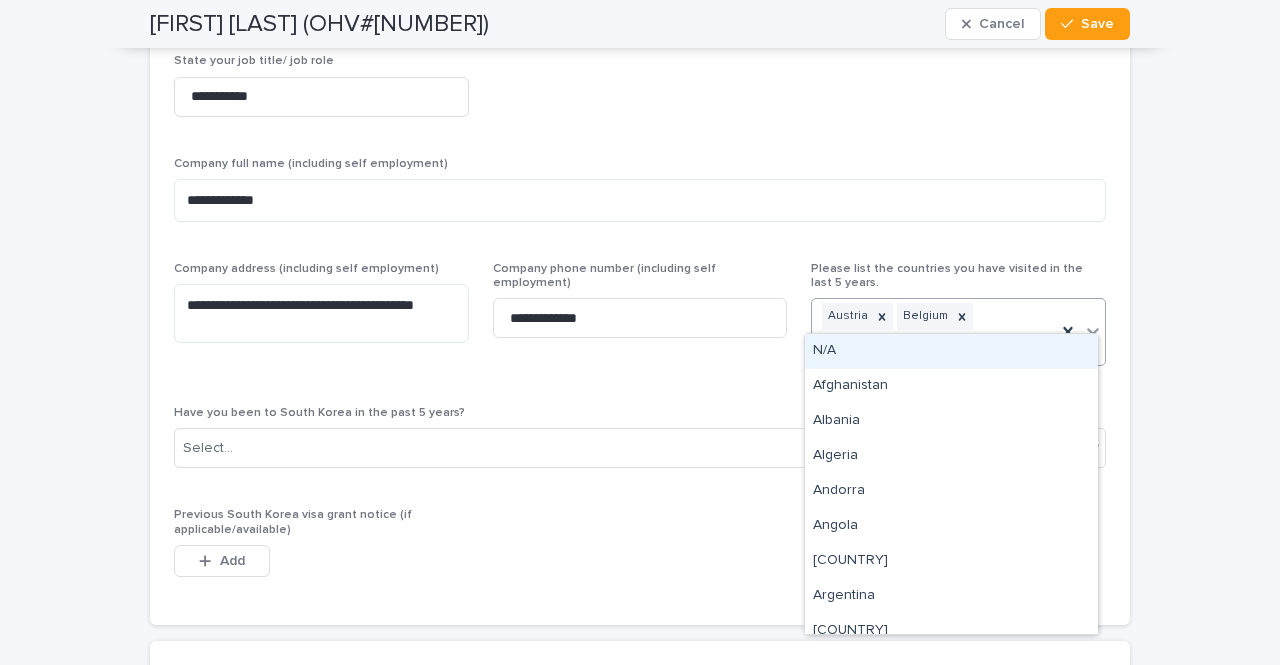 click 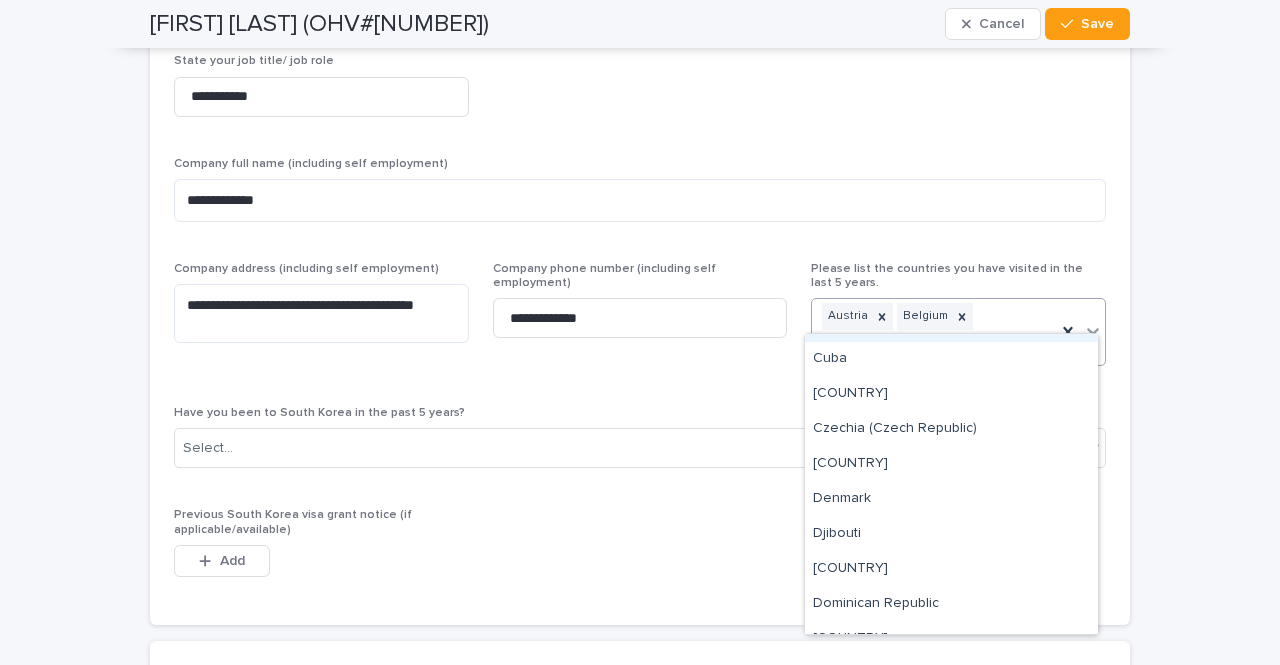 scroll, scrollTop: 1399, scrollLeft: 0, axis: vertical 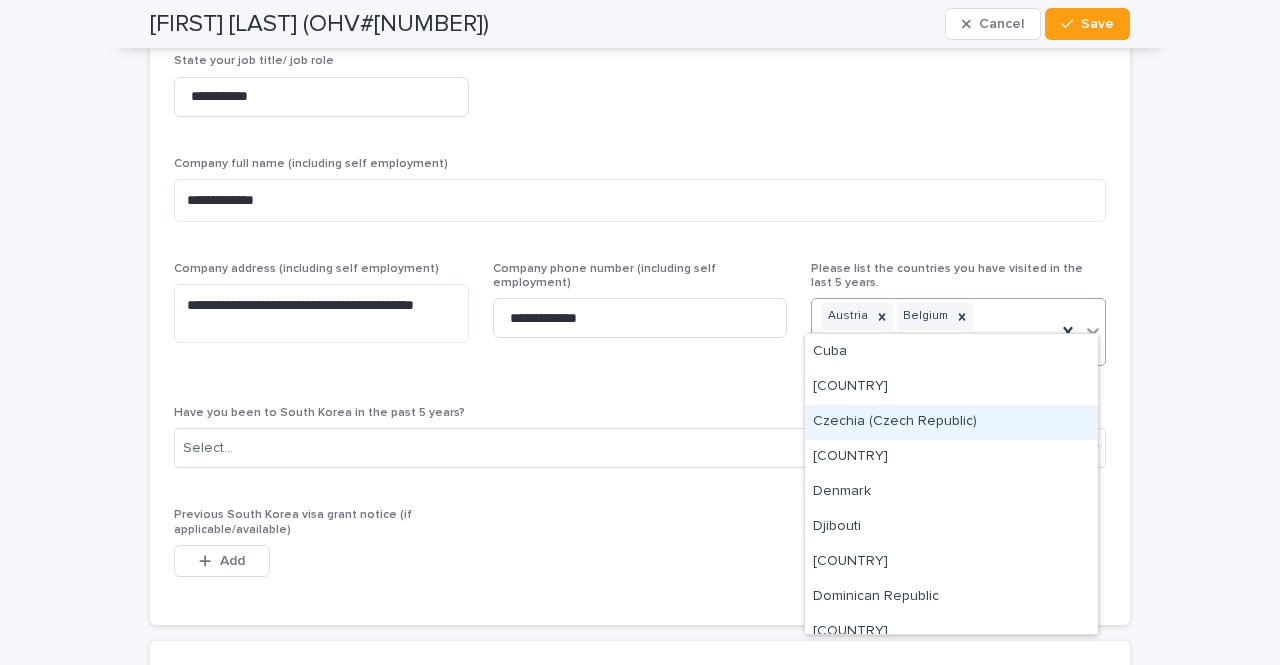 click on "Czechia (Czech Republic)" at bounding box center (951, 422) 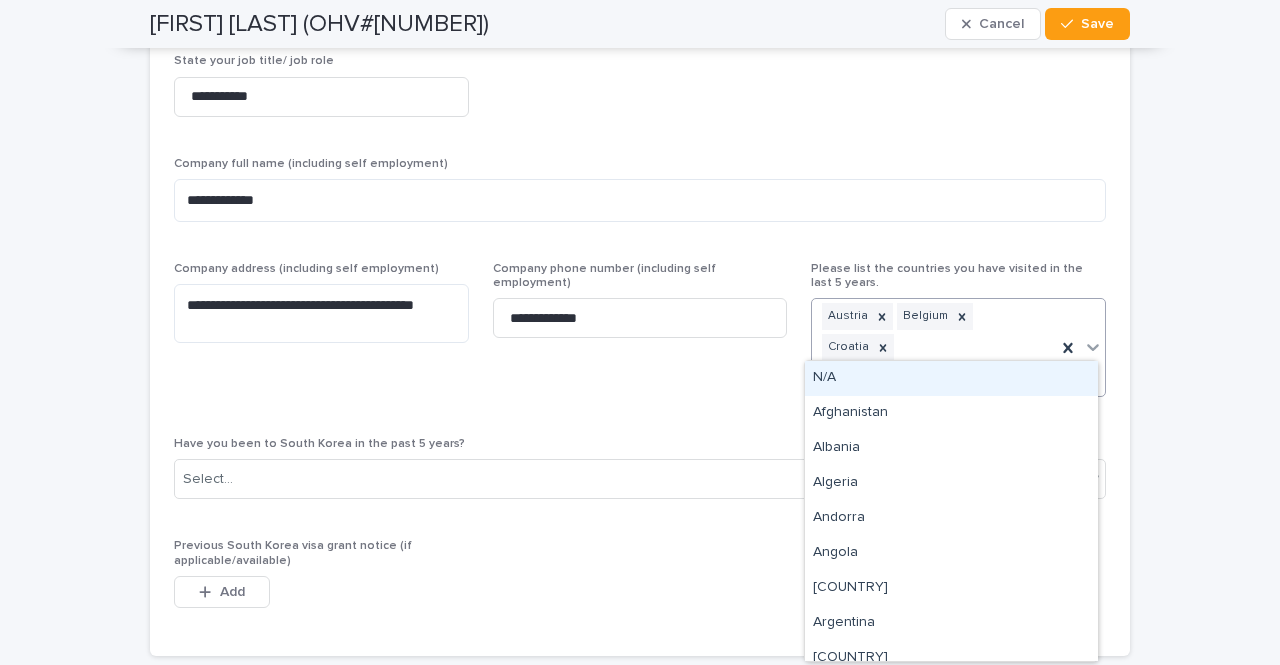 click 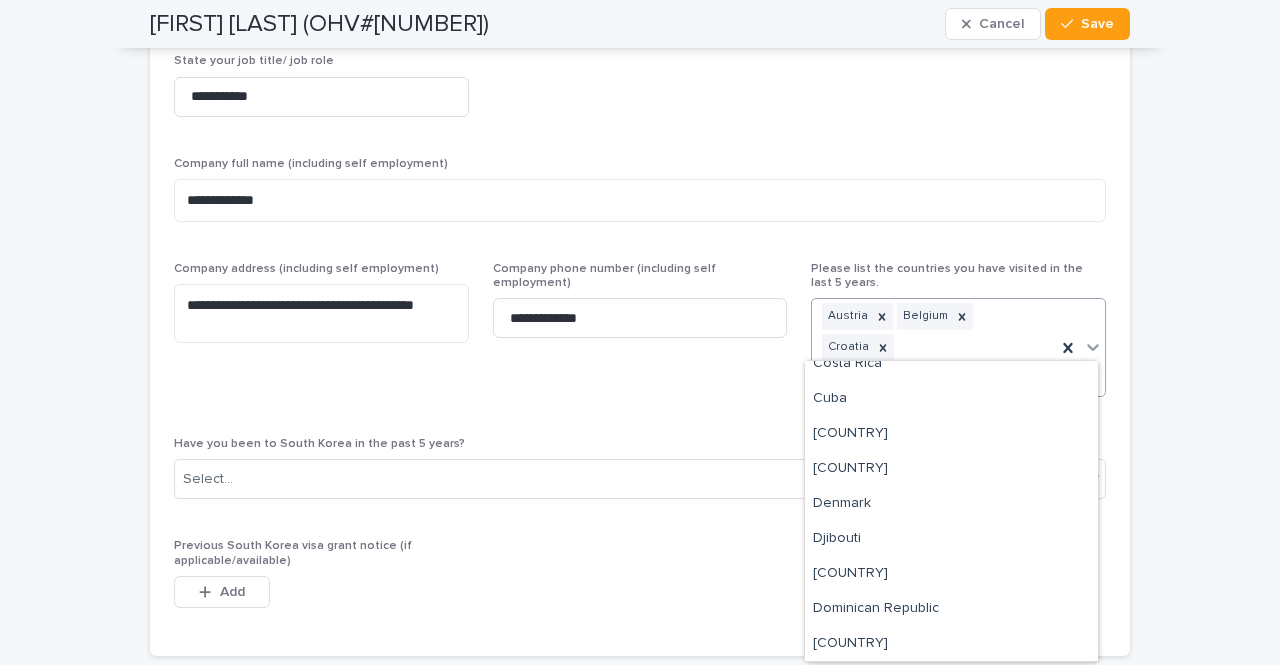 scroll, scrollTop: 1399, scrollLeft: 0, axis: vertical 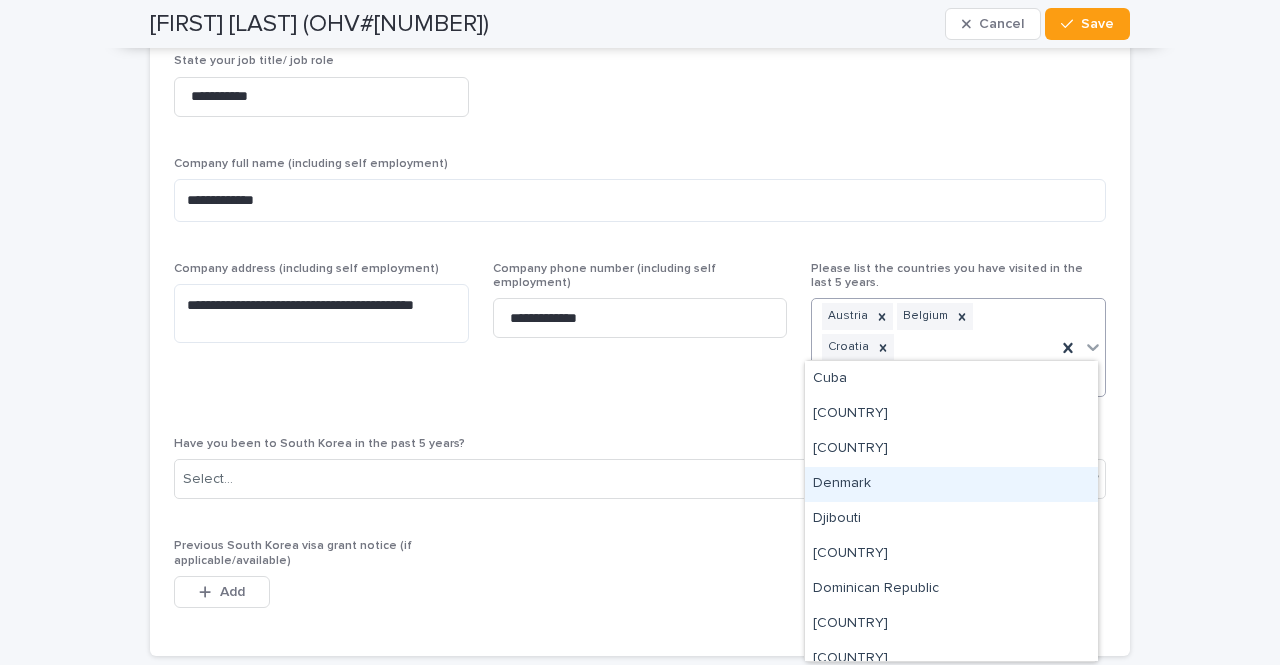 click on "Denmark" at bounding box center [951, 484] 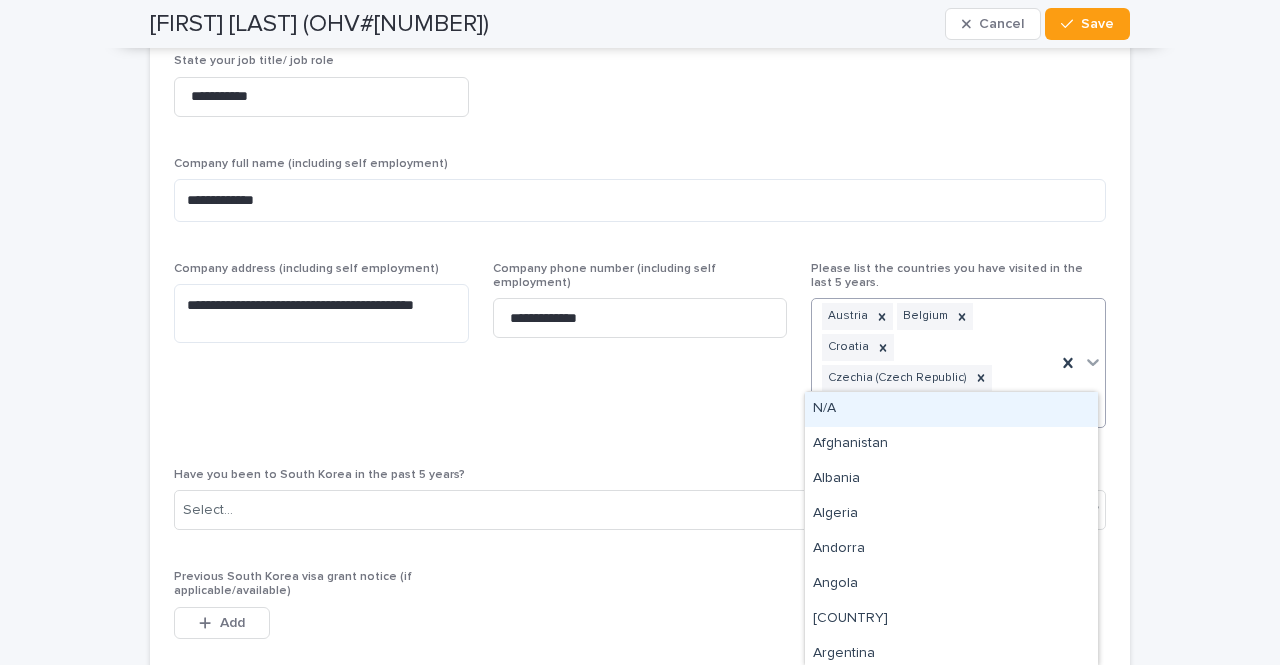 click 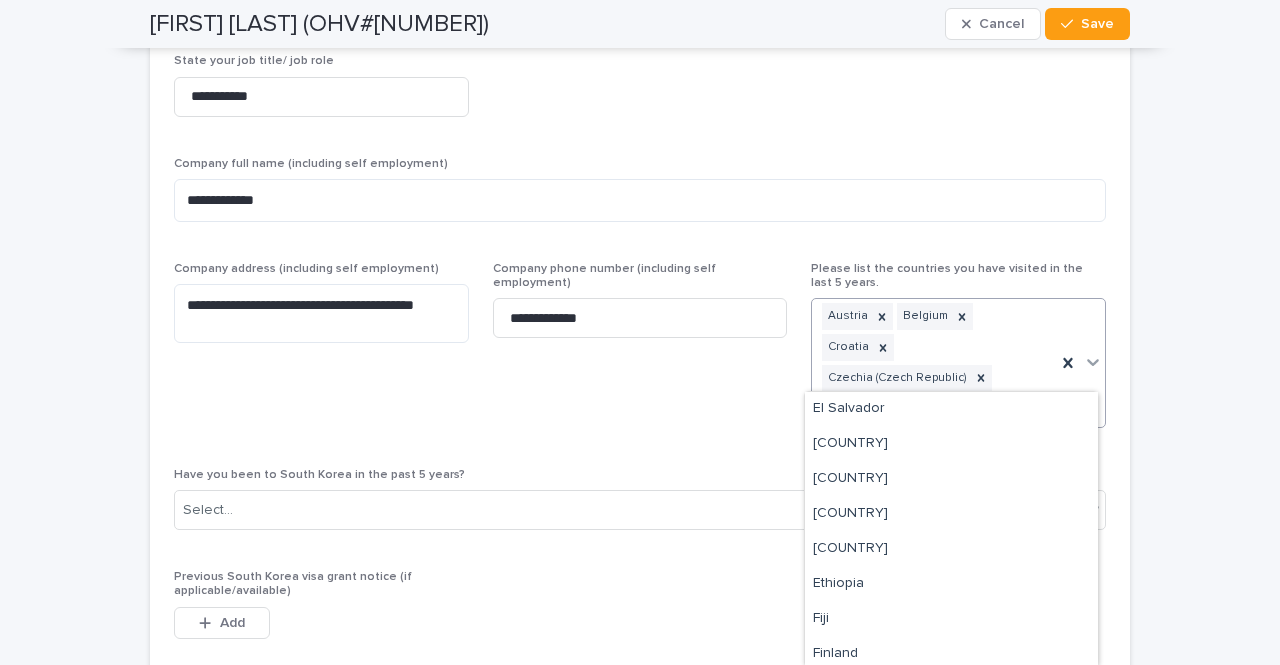 scroll, scrollTop: 1685, scrollLeft: 0, axis: vertical 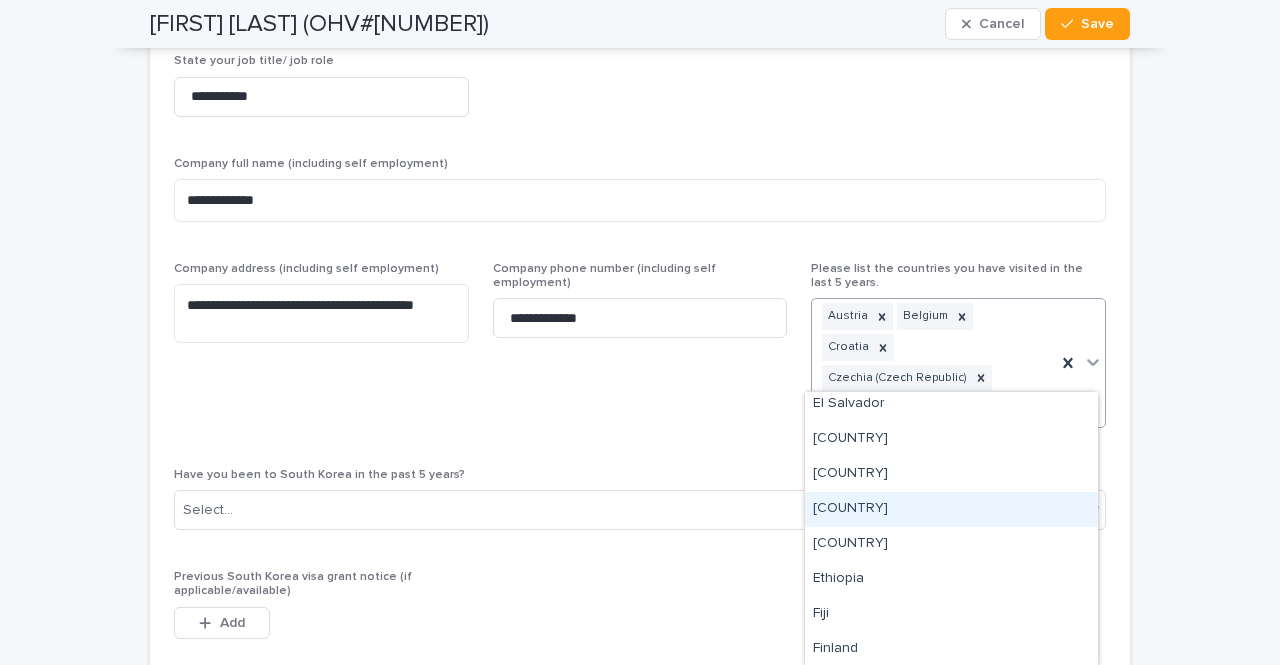 click on "[COUNTRY]" at bounding box center [951, 509] 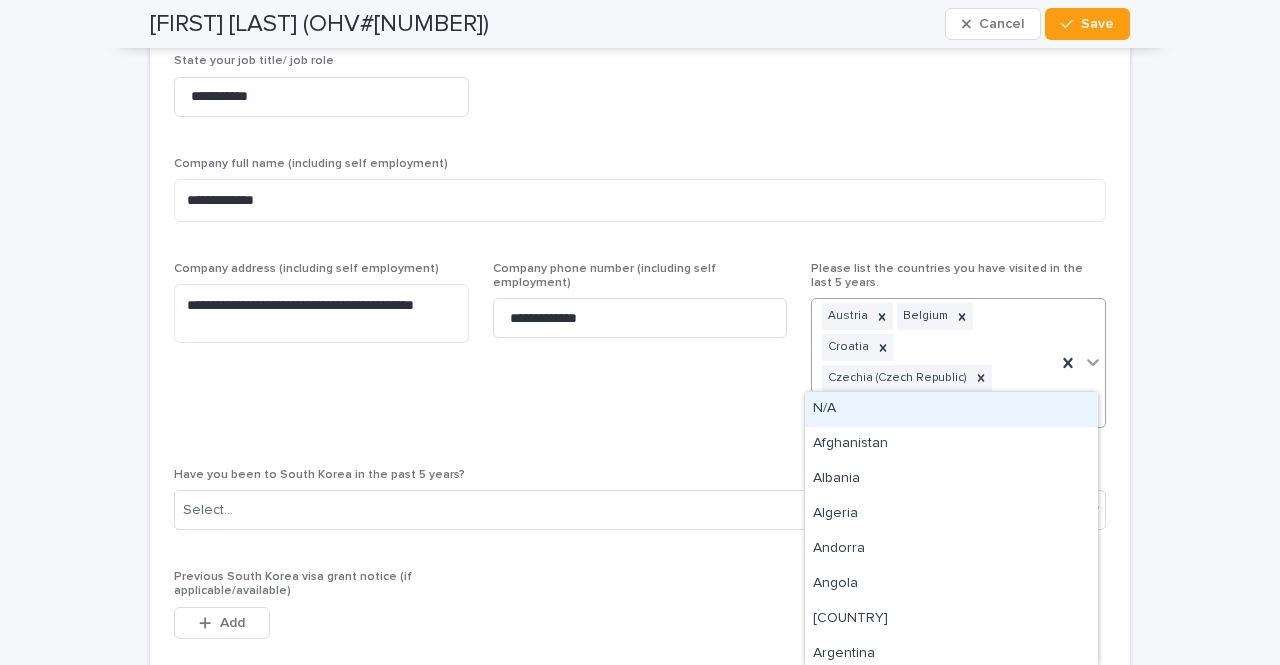 click 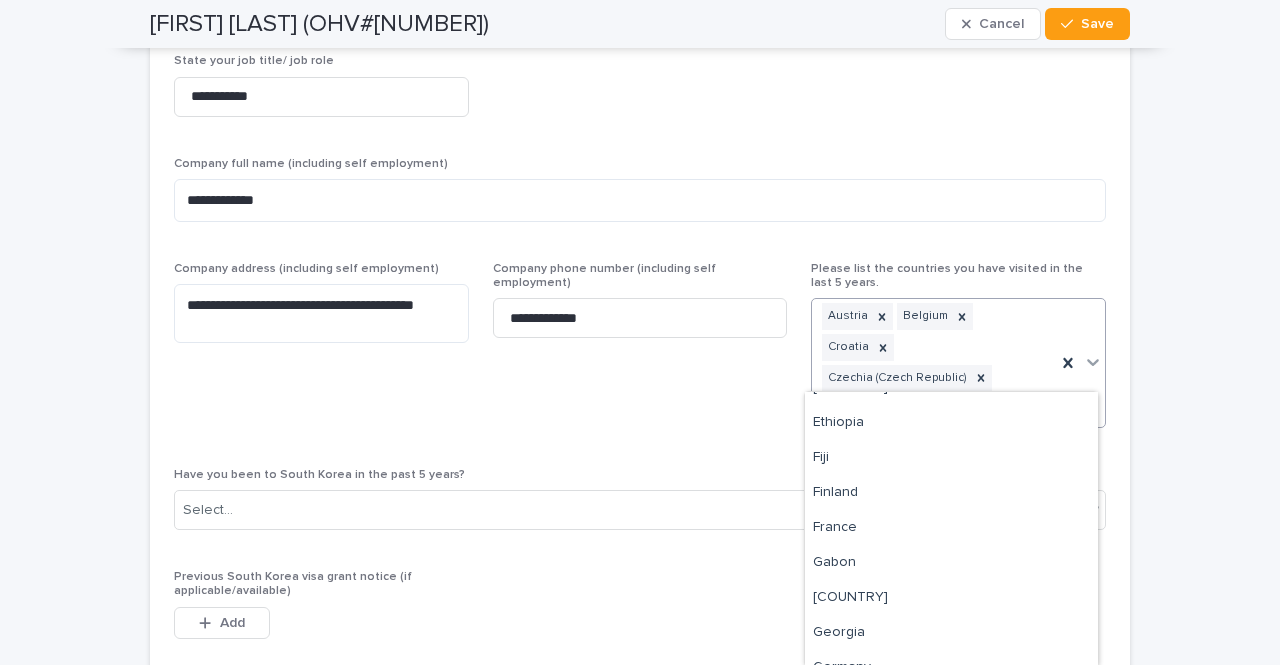scroll, scrollTop: 1807, scrollLeft: 0, axis: vertical 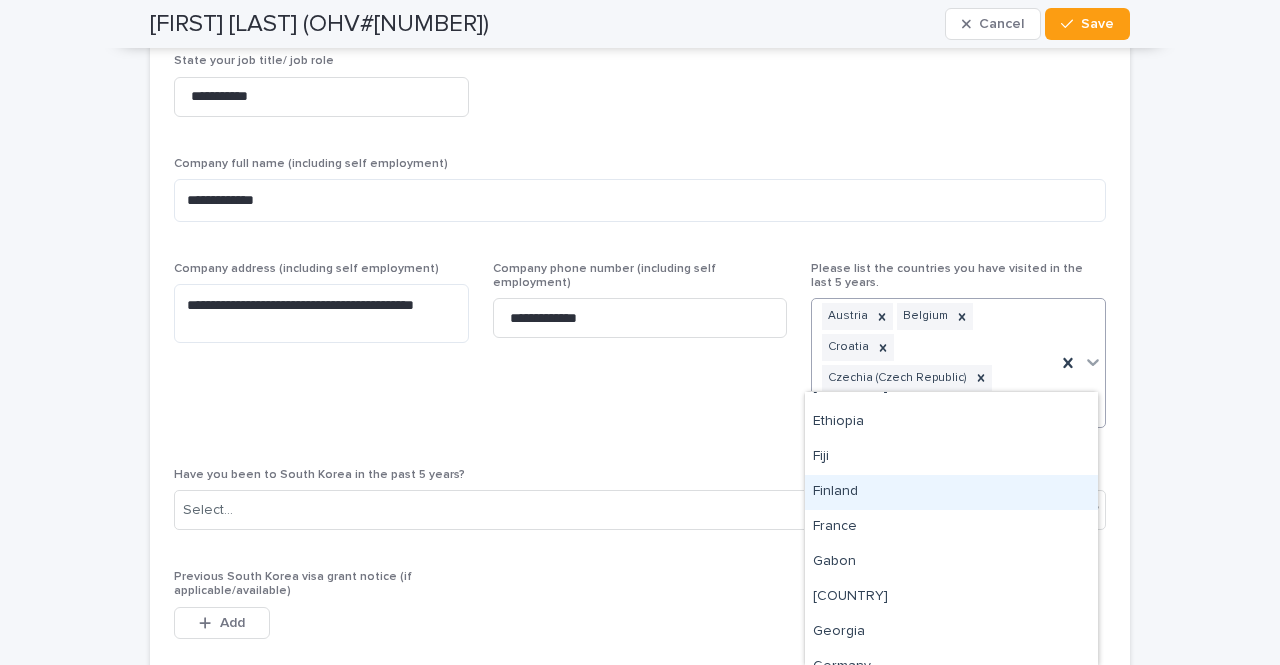 click on "Finland" at bounding box center (951, 492) 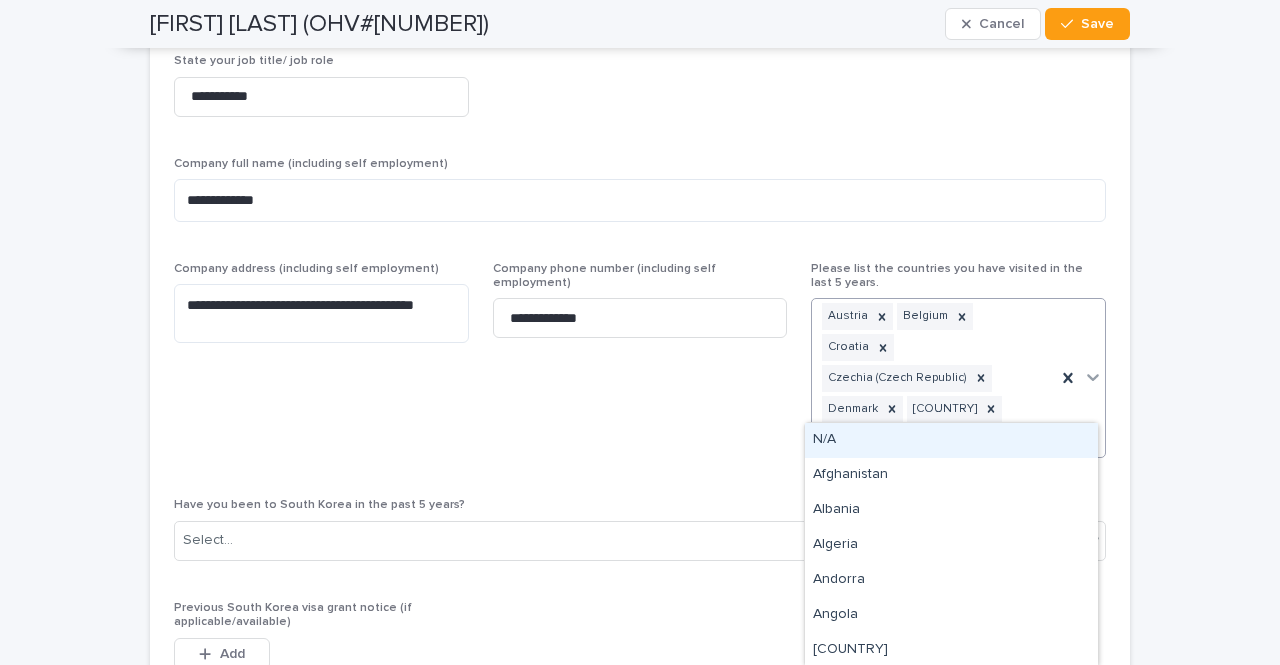 click at bounding box center [1093, 377] 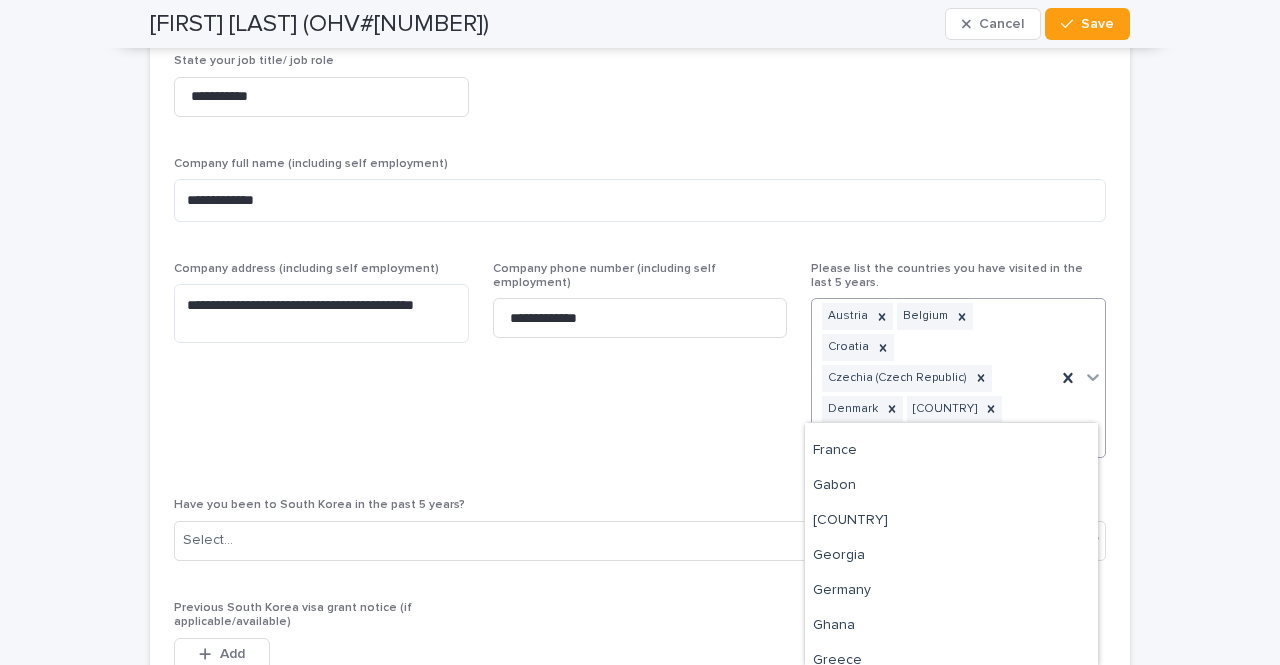 scroll, scrollTop: 1880, scrollLeft: 0, axis: vertical 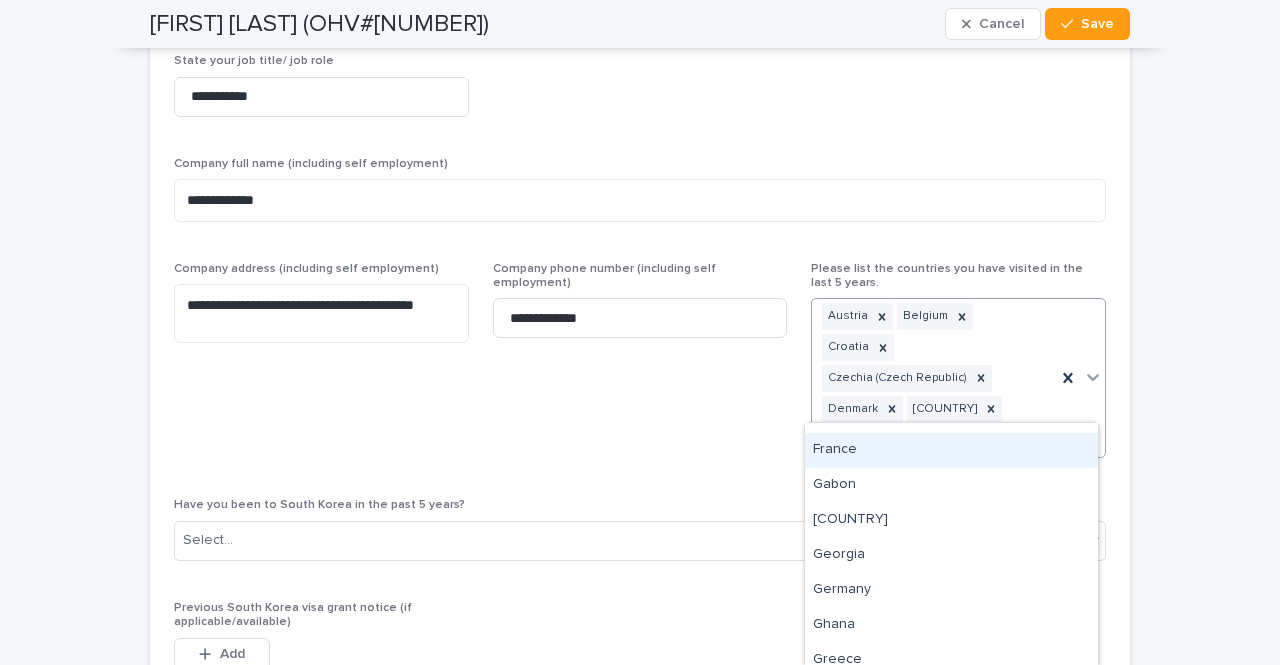 click on "France" at bounding box center [951, 450] 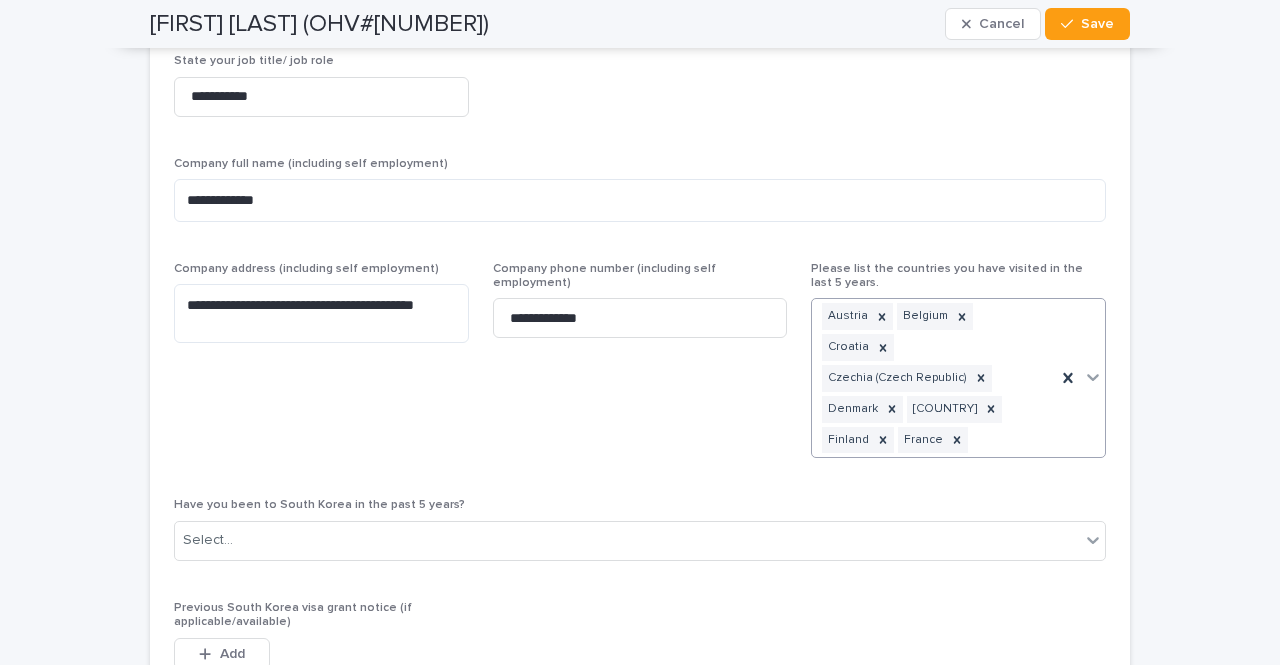 click 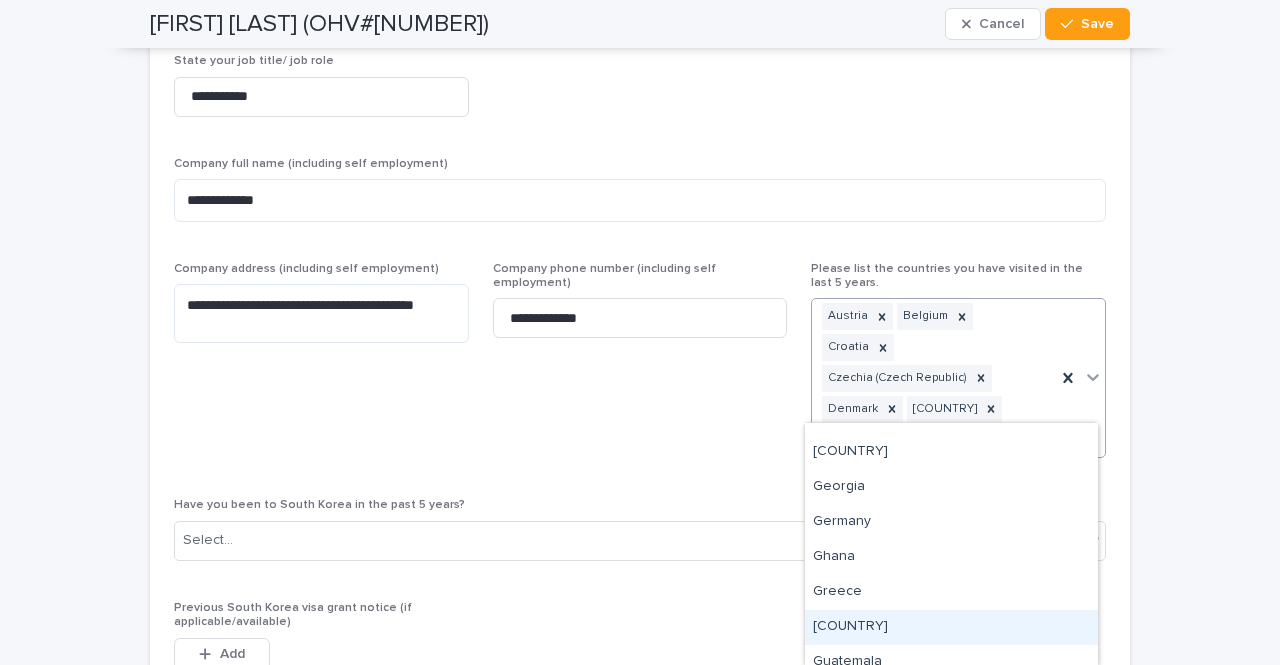 scroll, scrollTop: 1909, scrollLeft: 0, axis: vertical 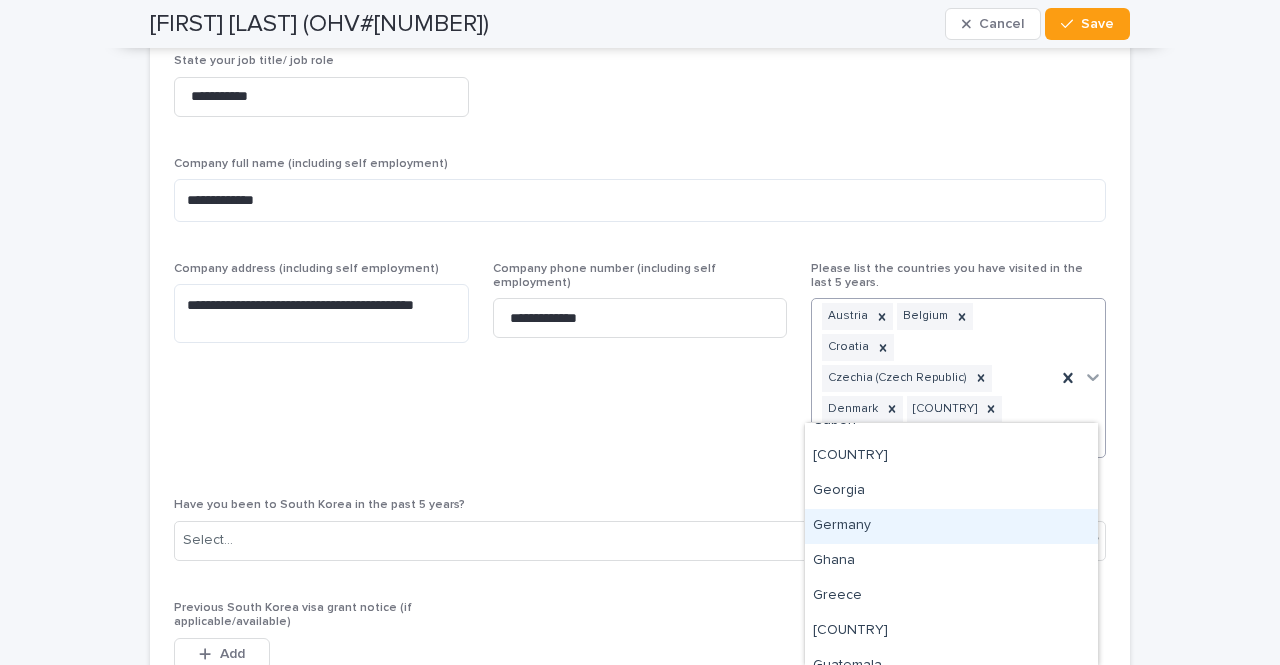 click on "Germany" at bounding box center (951, 526) 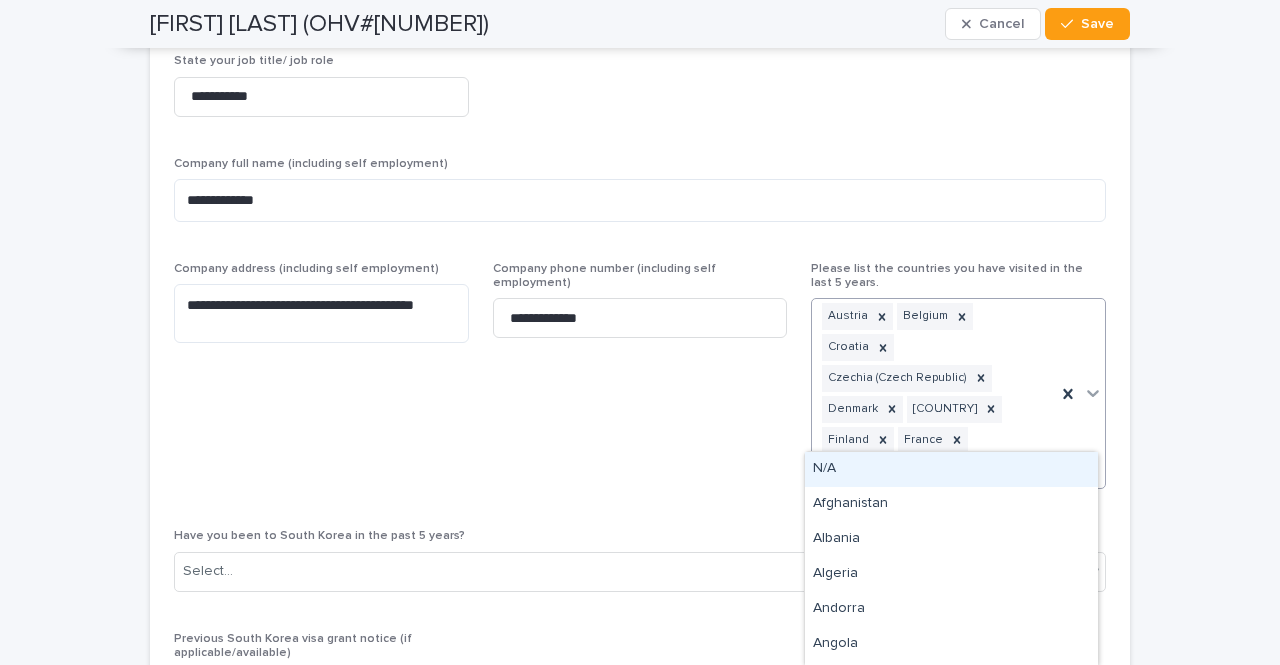 click at bounding box center (1093, 393) 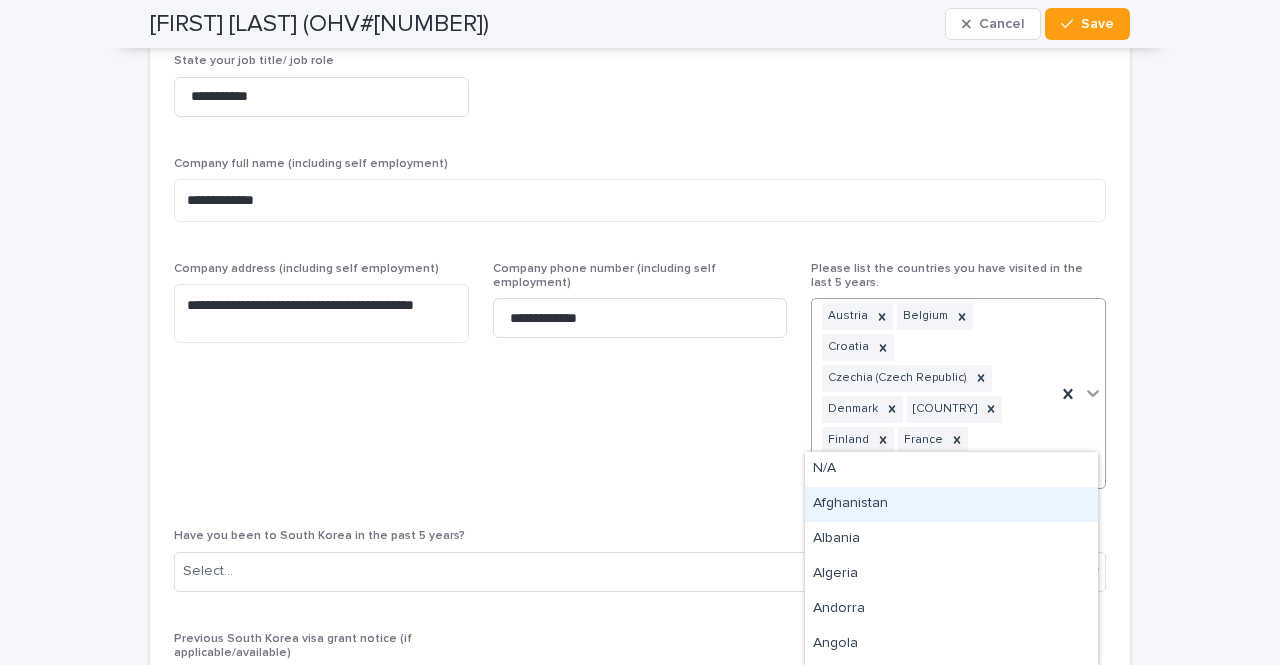 type on "*" 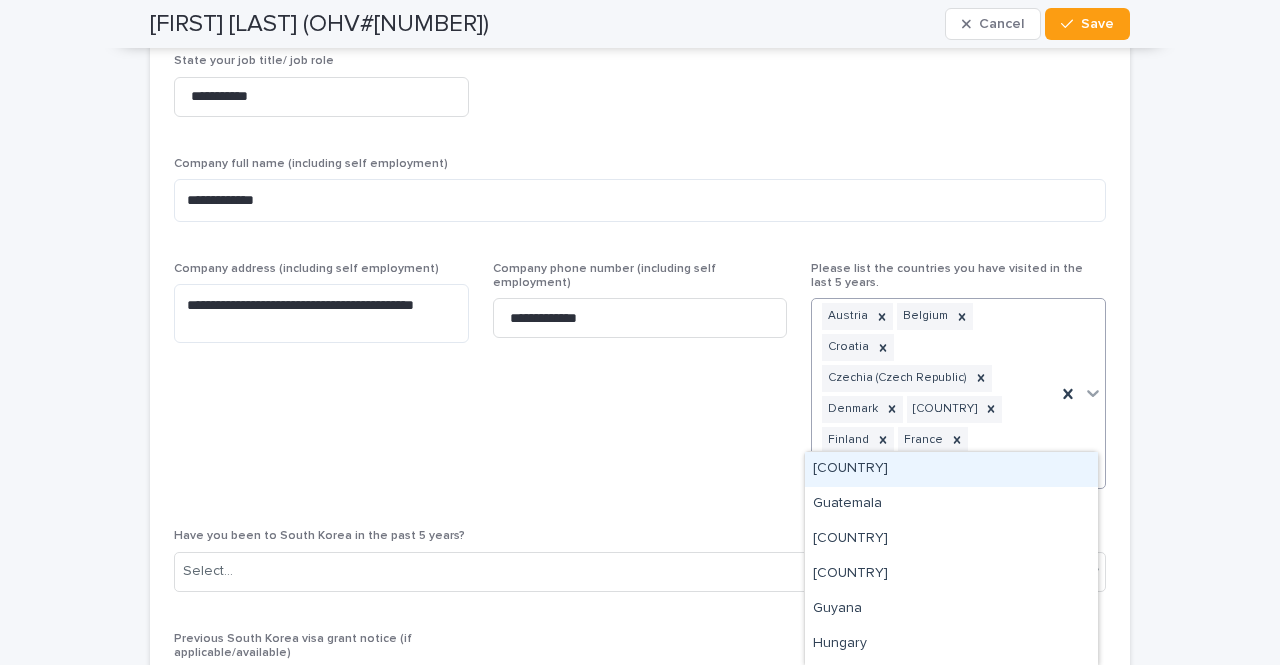 scroll, scrollTop: 505, scrollLeft: 0, axis: vertical 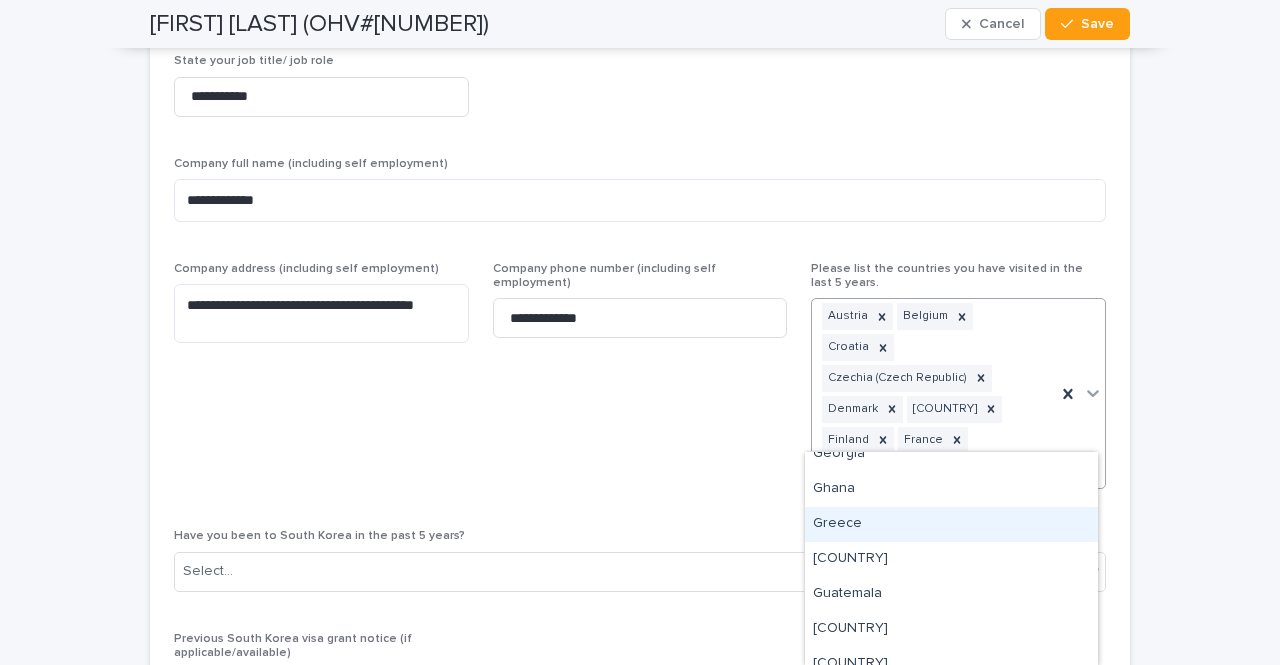 click on "Greece" at bounding box center [951, 524] 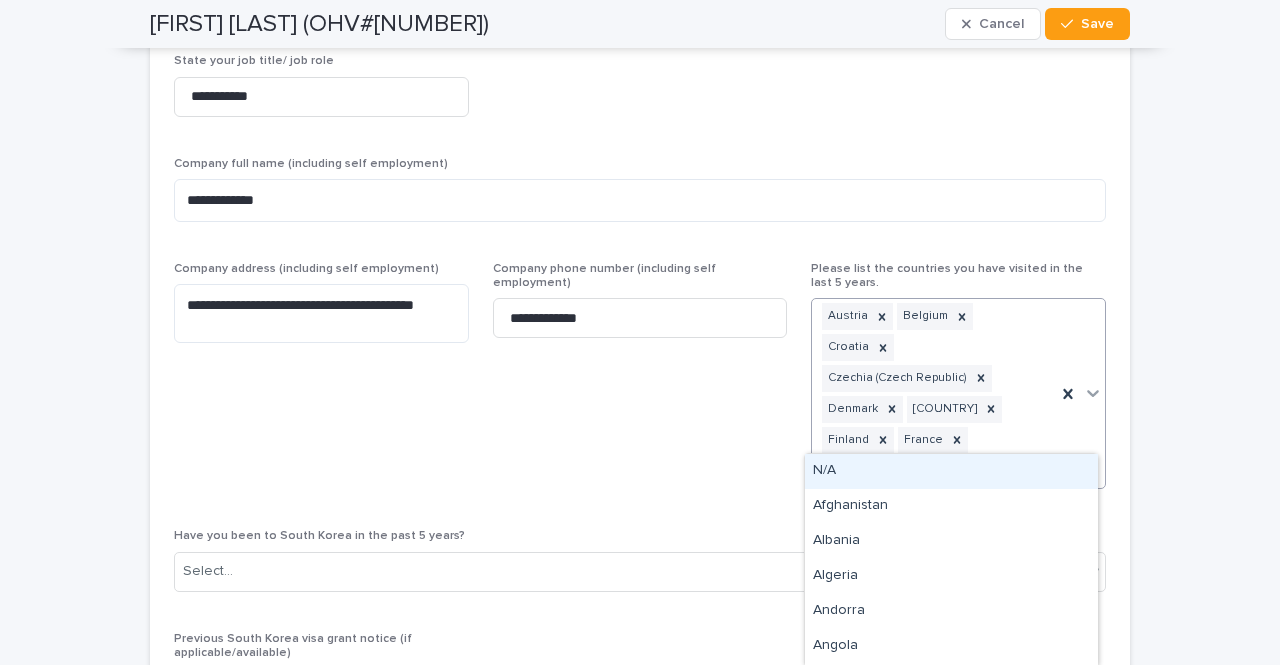 click at bounding box center (1093, 393) 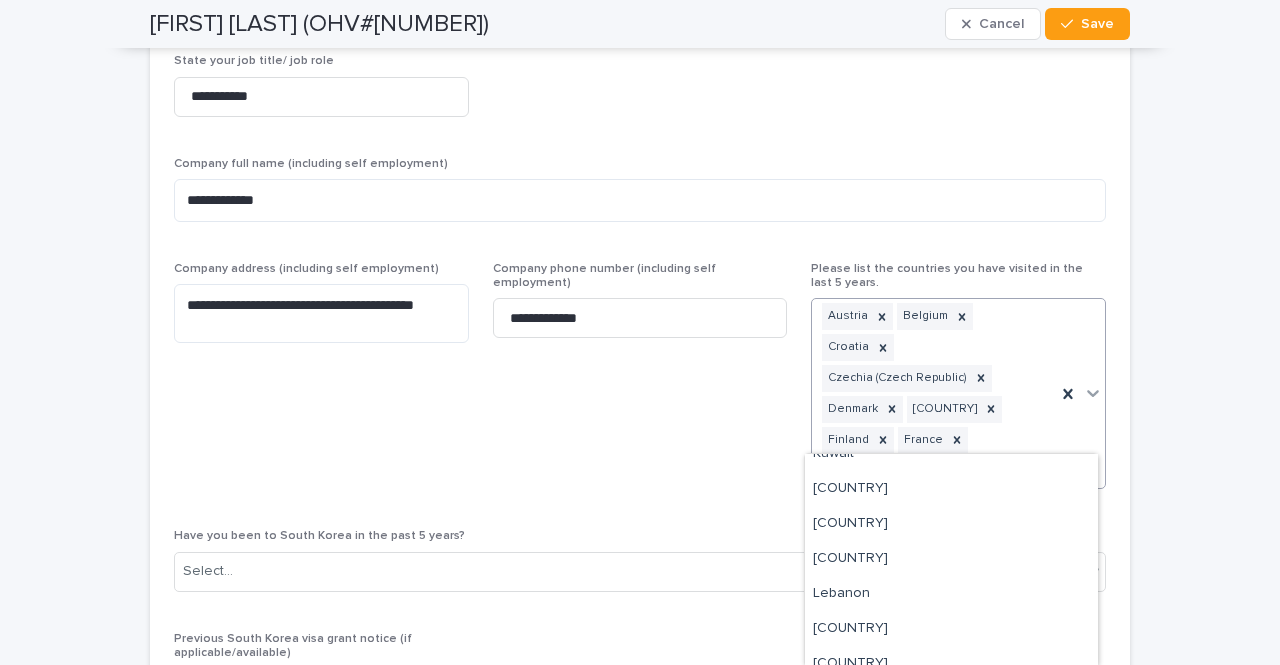 scroll, scrollTop: 2861, scrollLeft: 0, axis: vertical 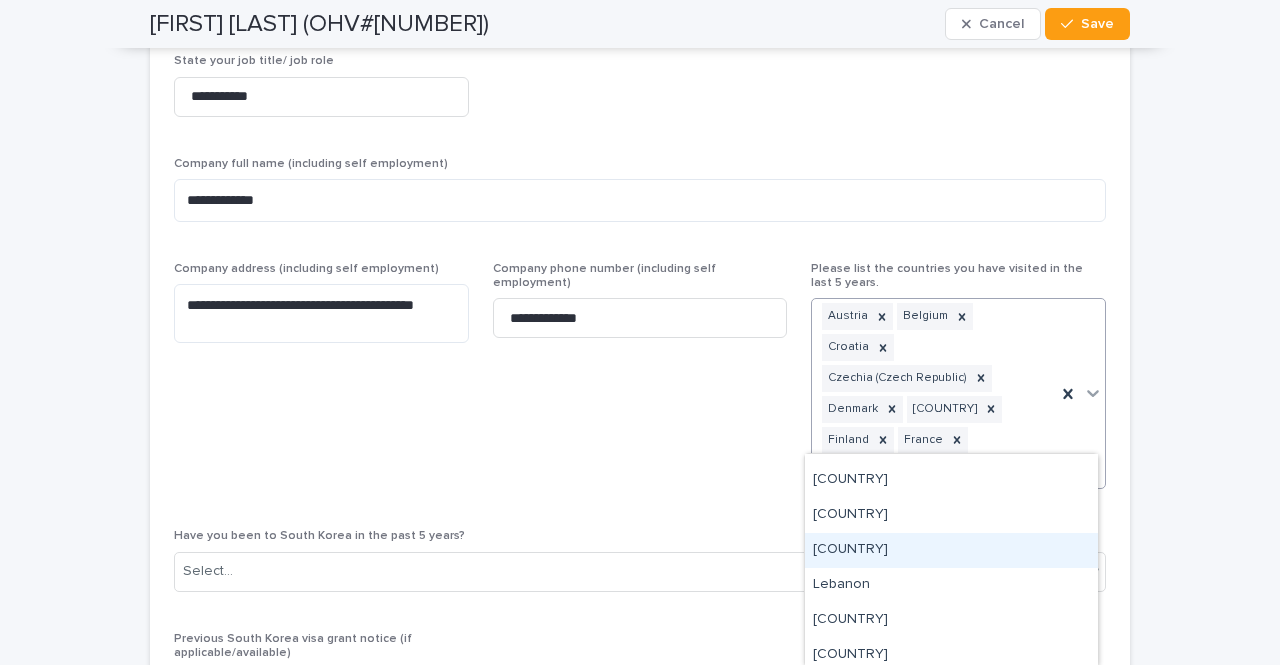 click on "[COUNTRY]" at bounding box center [951, 550] 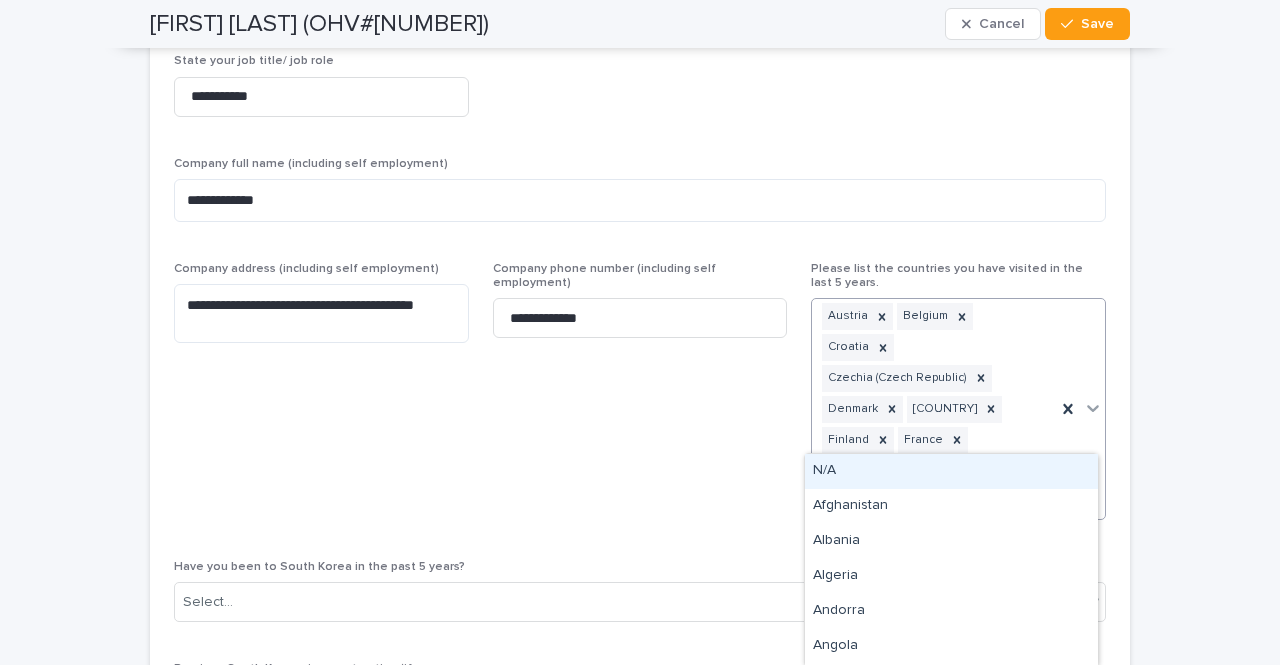 click 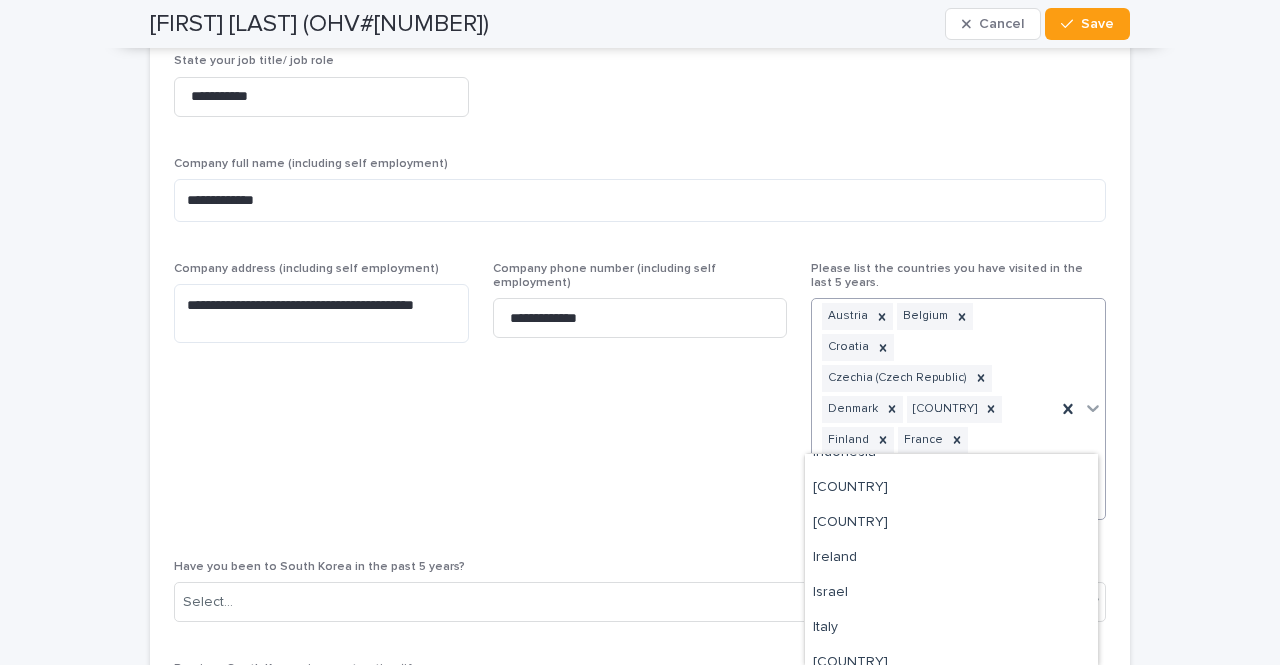 scroll, scrollTop: 2423, scrollLeft: 0, axis: vertical 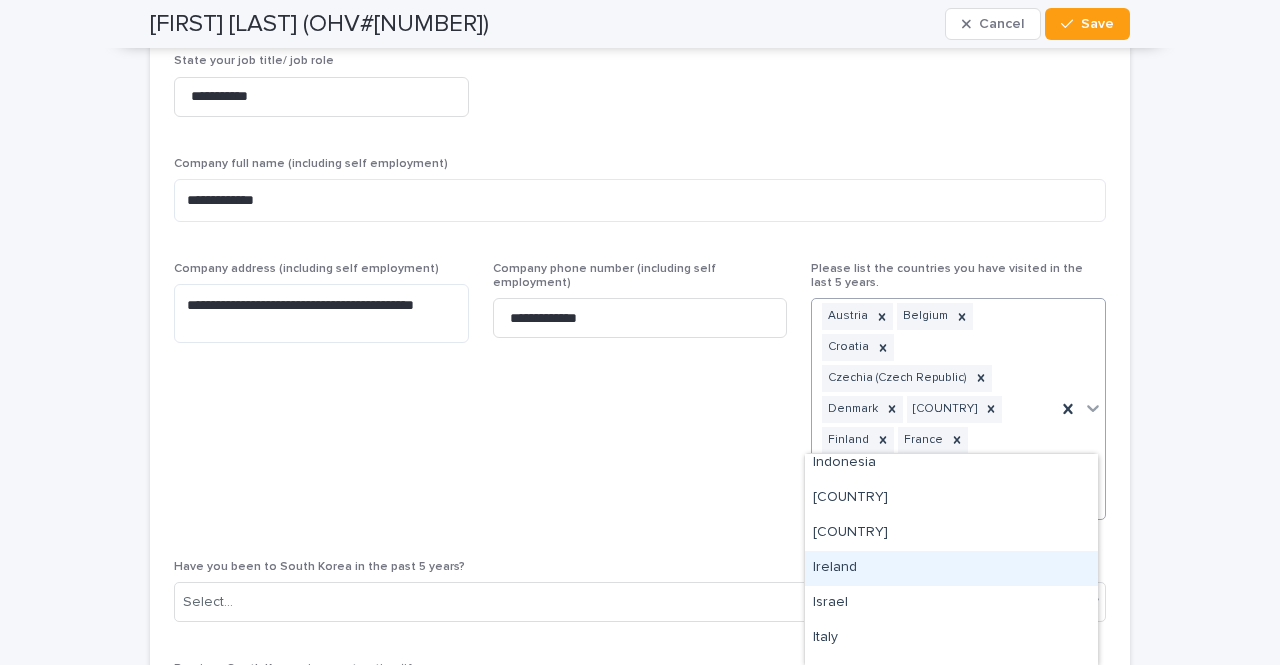 click on "Ireland" at bounding box center (951, 568) 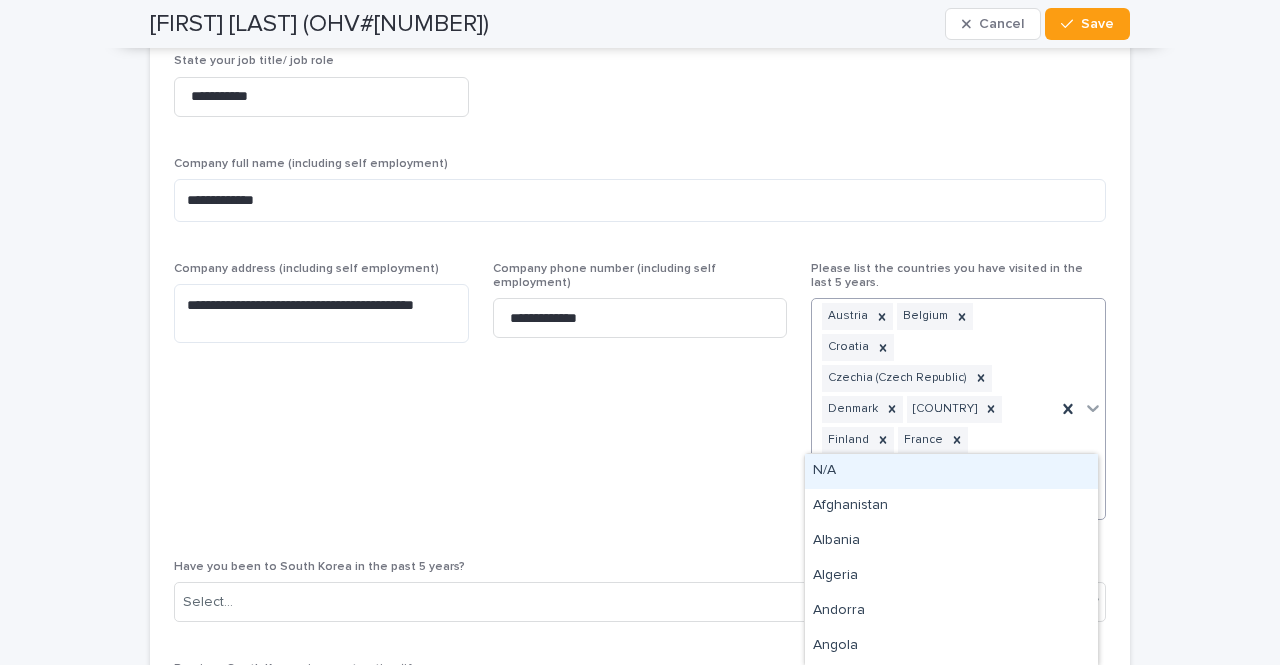 click 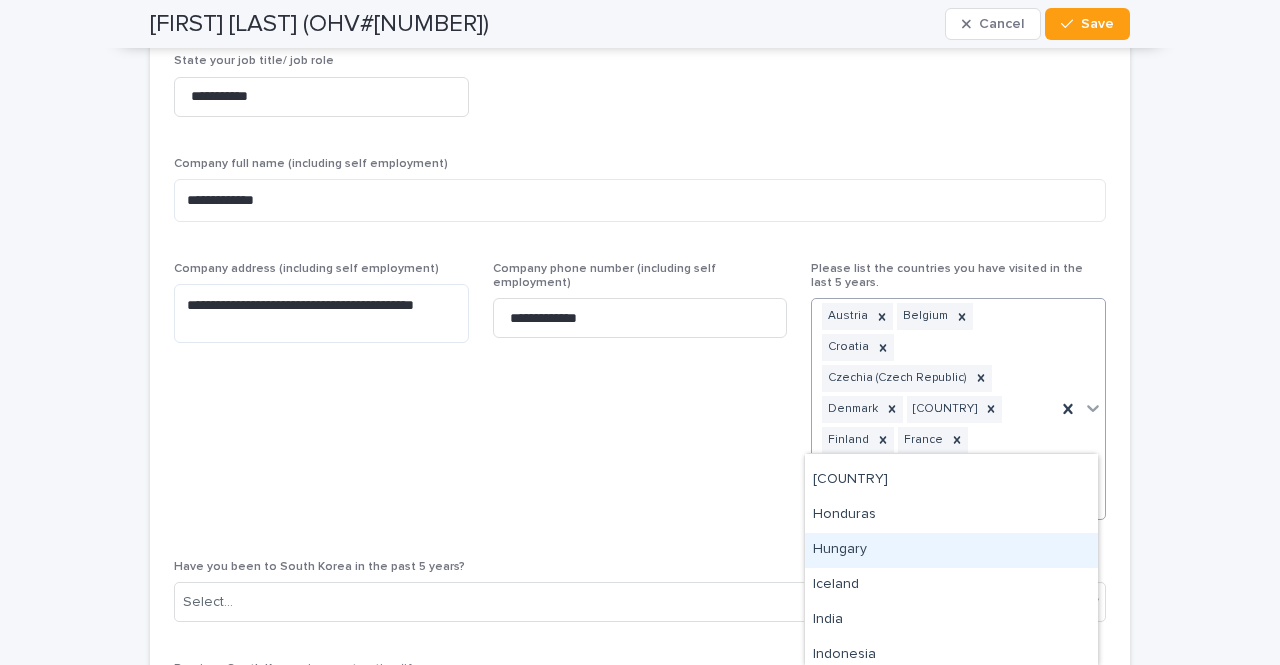 scroll, scrollTop: 2233, scrollLeft: 0, axis: vertical 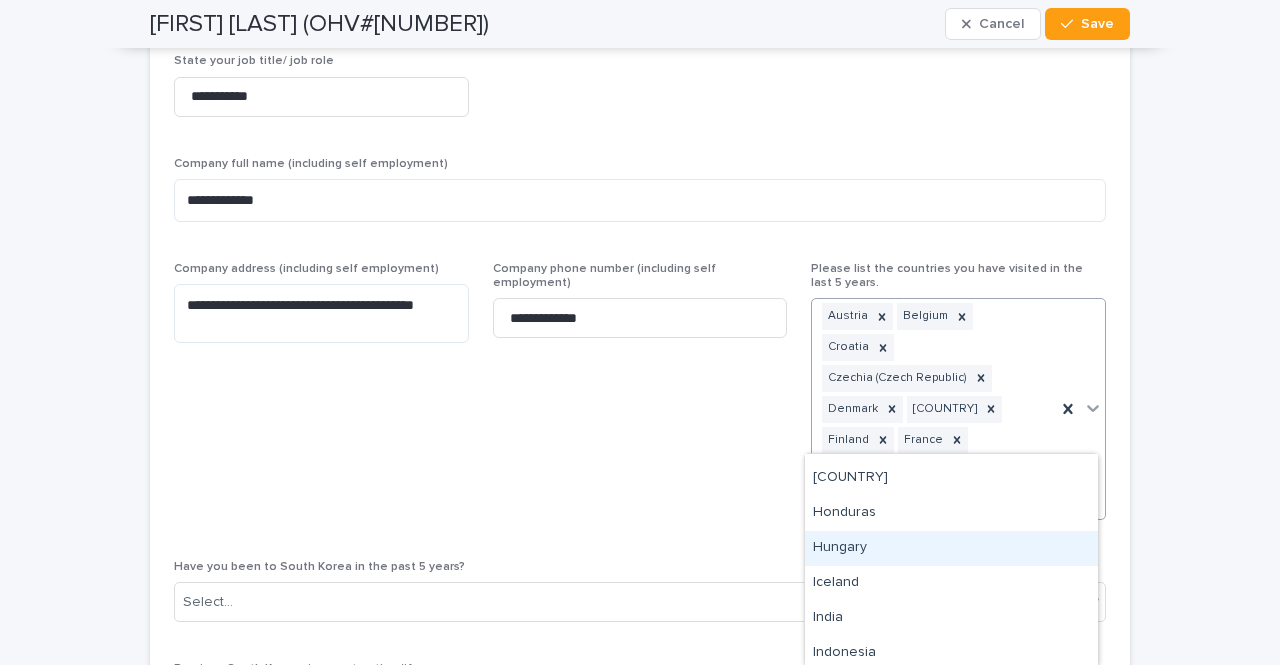 click on "Hungary" at bounding box center (951, 548) 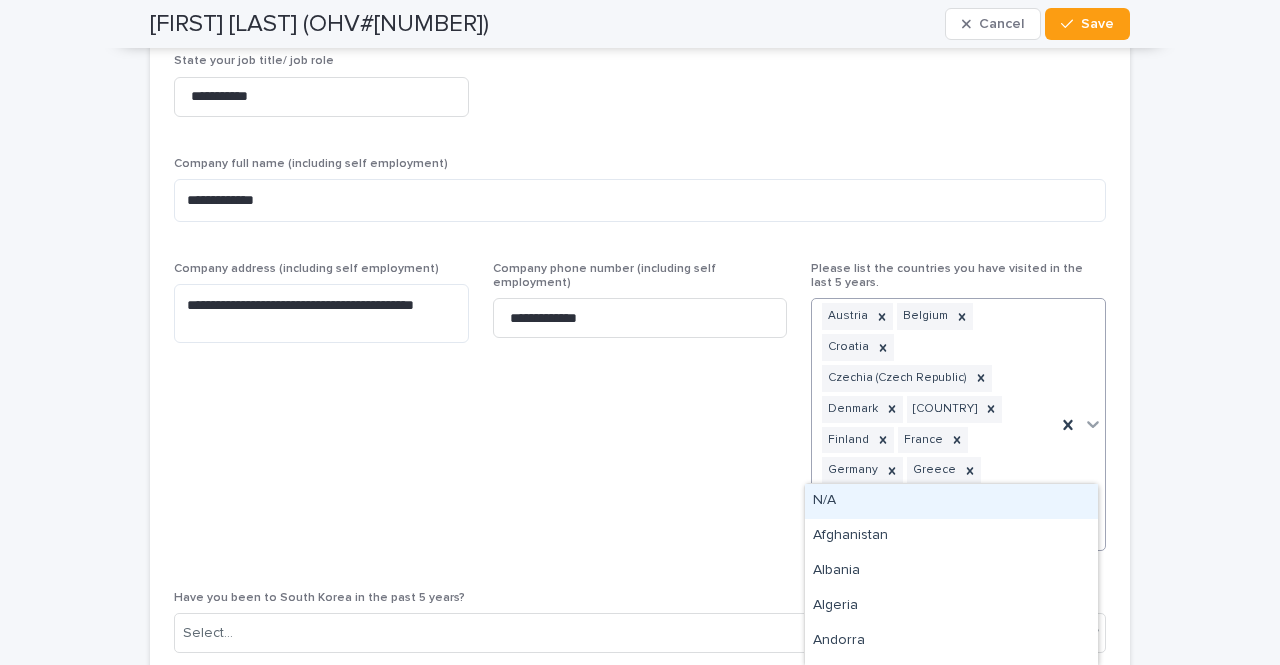 click 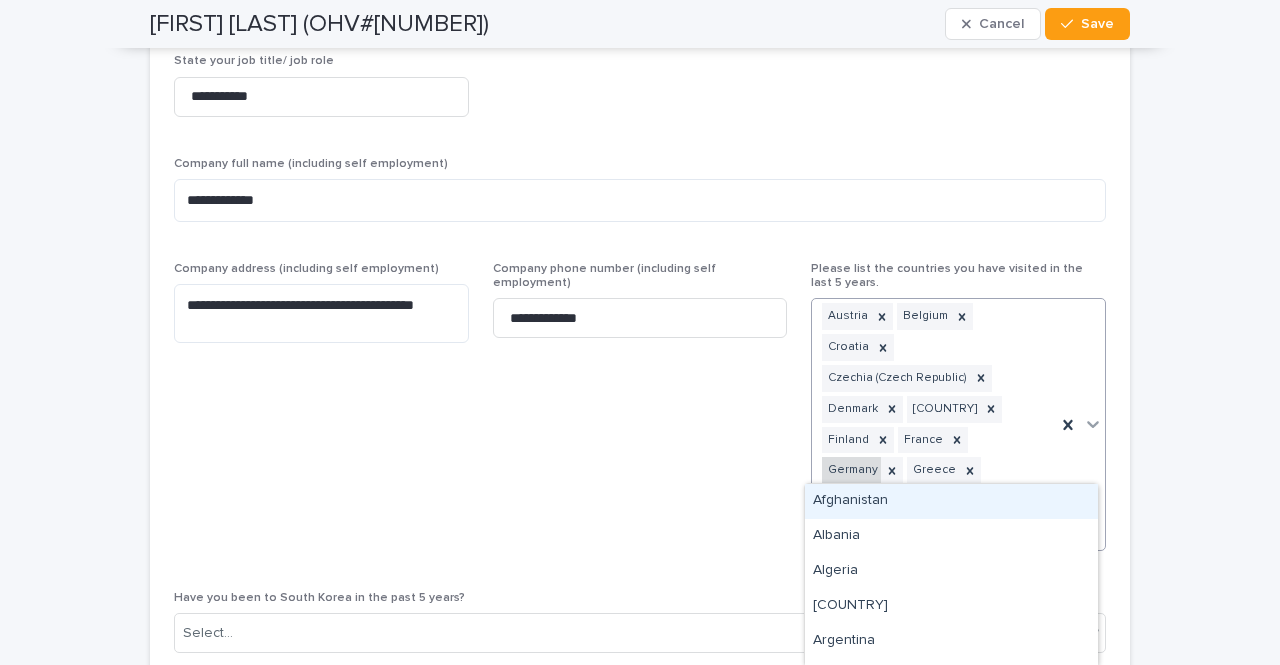 type on "***" 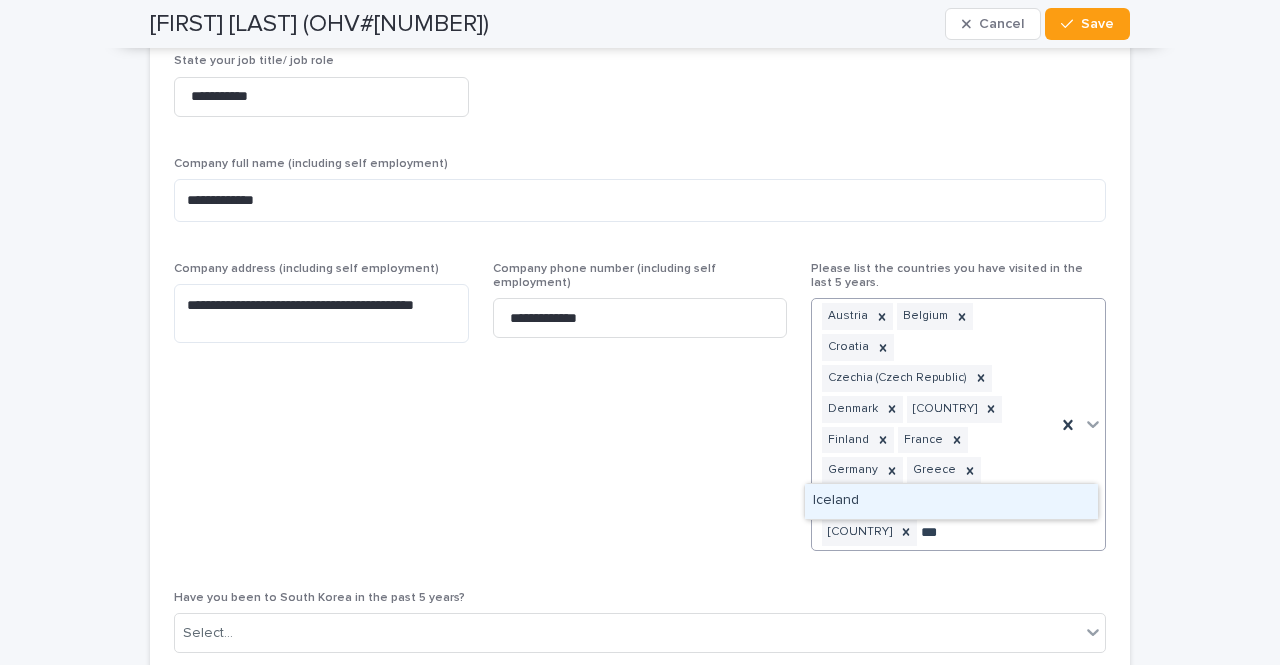 click on "Iceland" at bounding box center (951, 501) 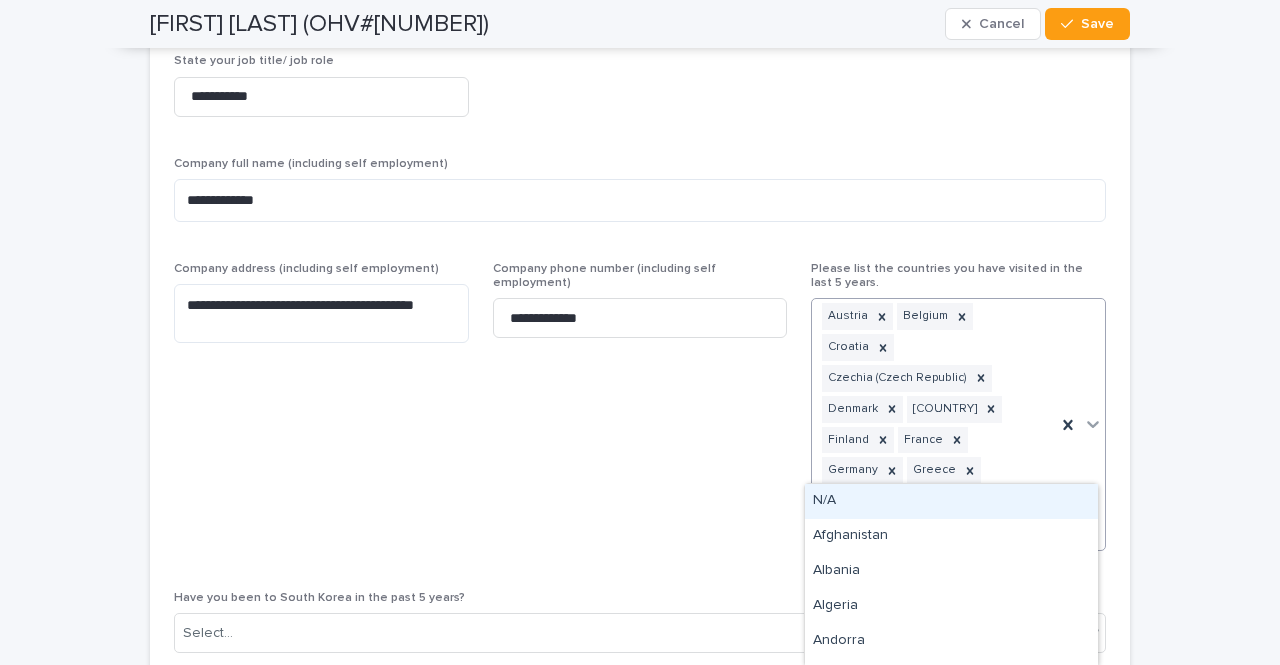 click 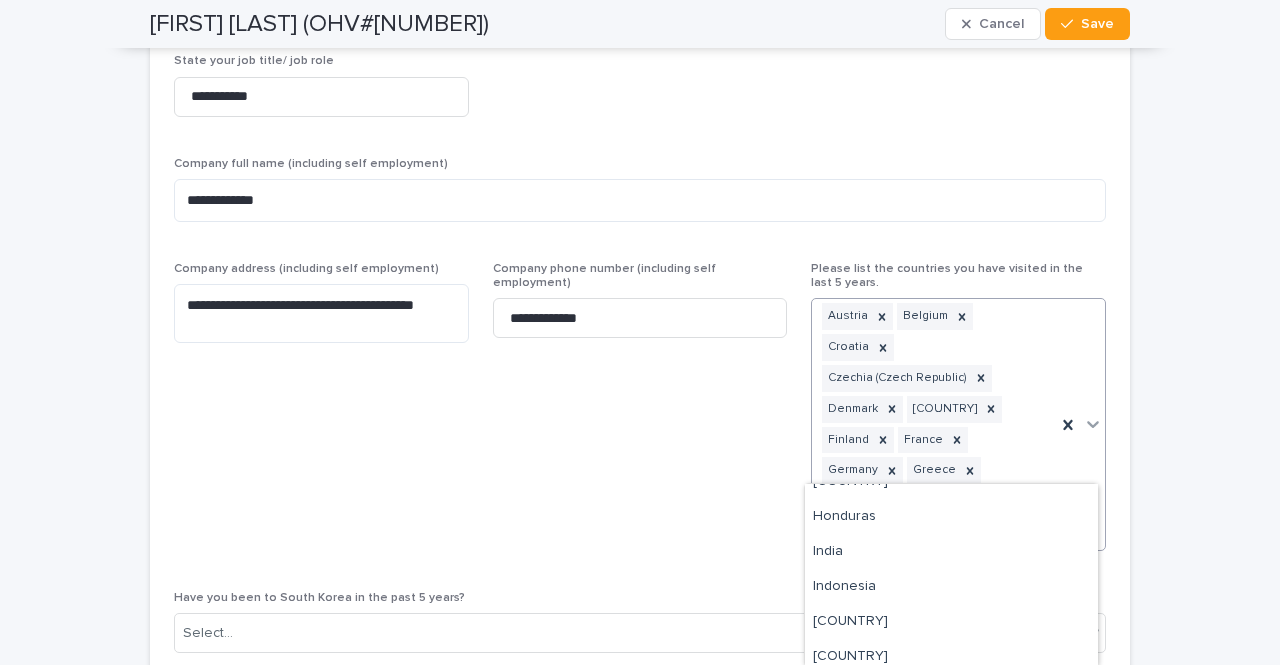 scroll, scrollTop: 2260, scrollLeft: 0, axis: vertical 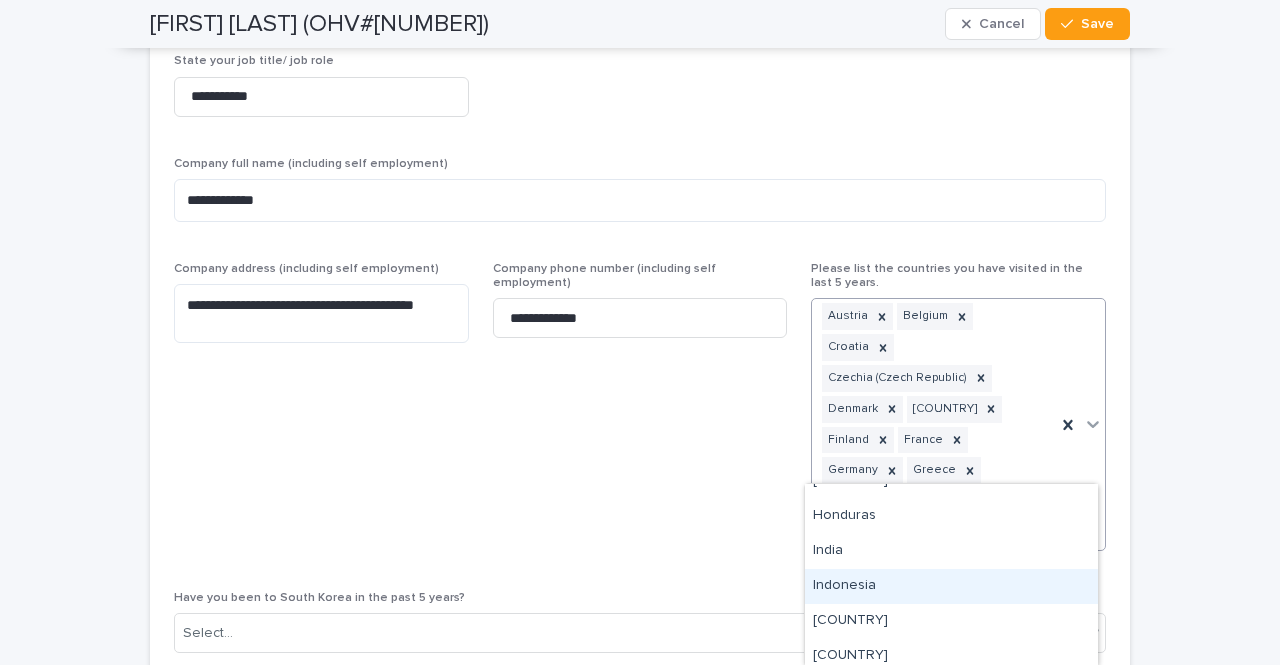 click on "Indonesia" at bounding box center (951, 586) 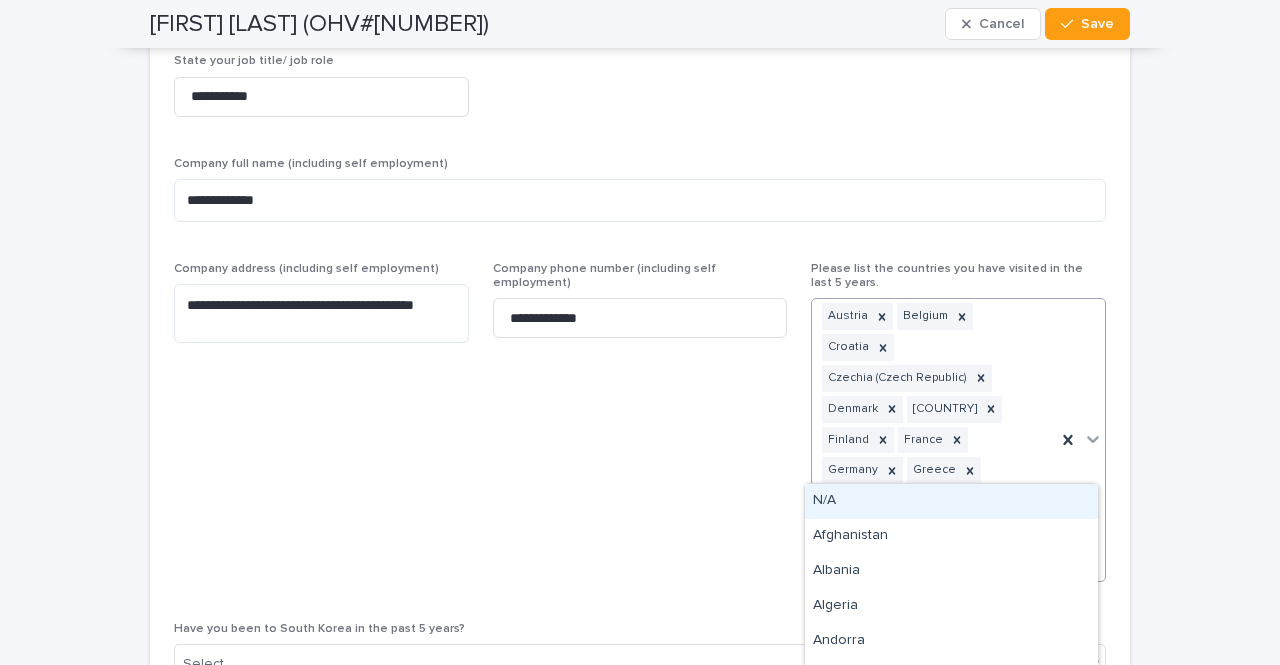 click 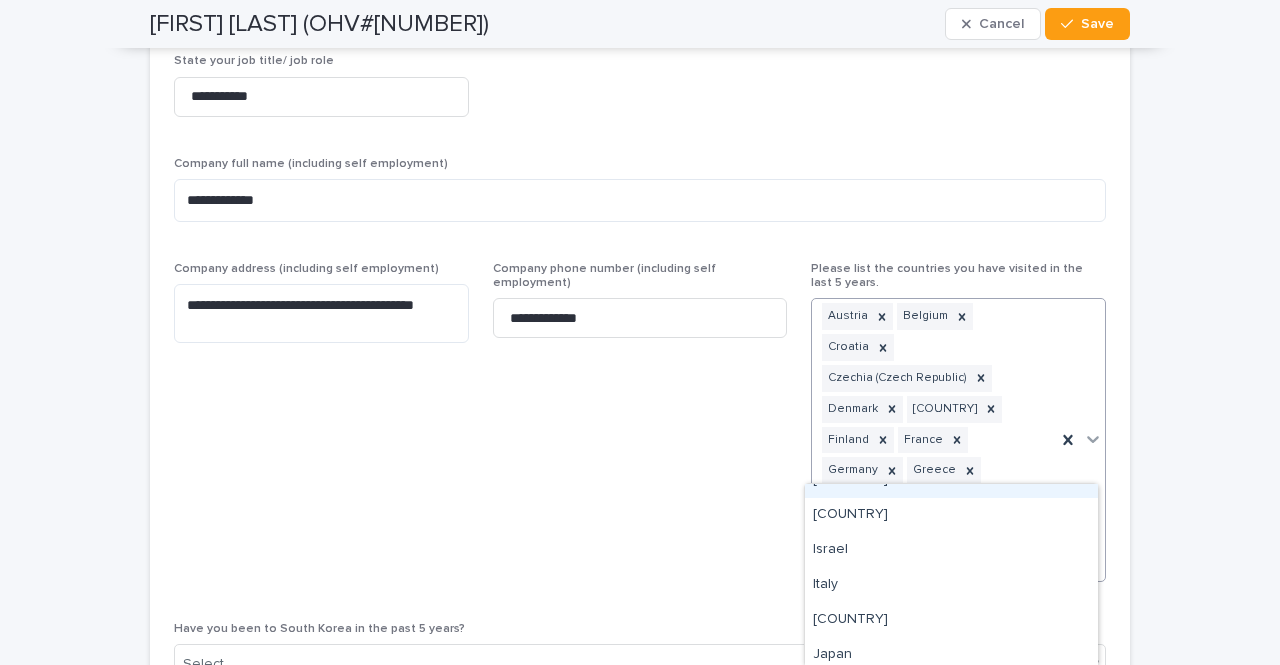 scroll, scrollTop: 2380, scrollLeft: 0, axis: vertical 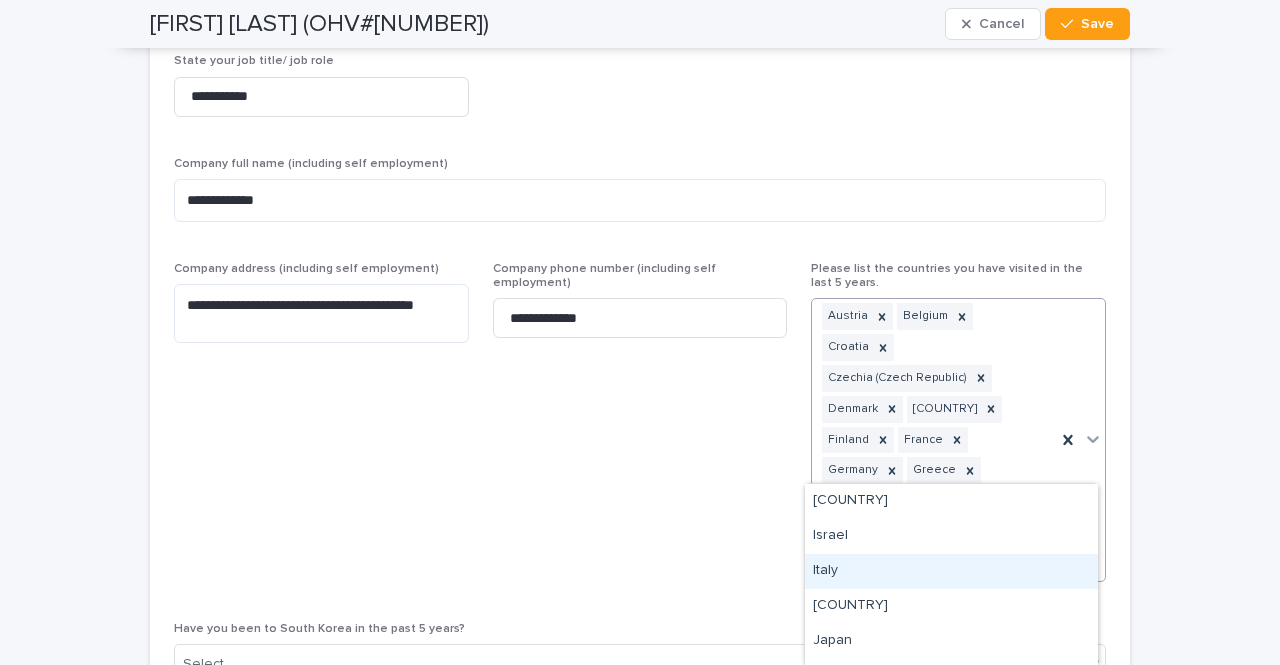 click on "Italy" at bounding box center (951, 571) 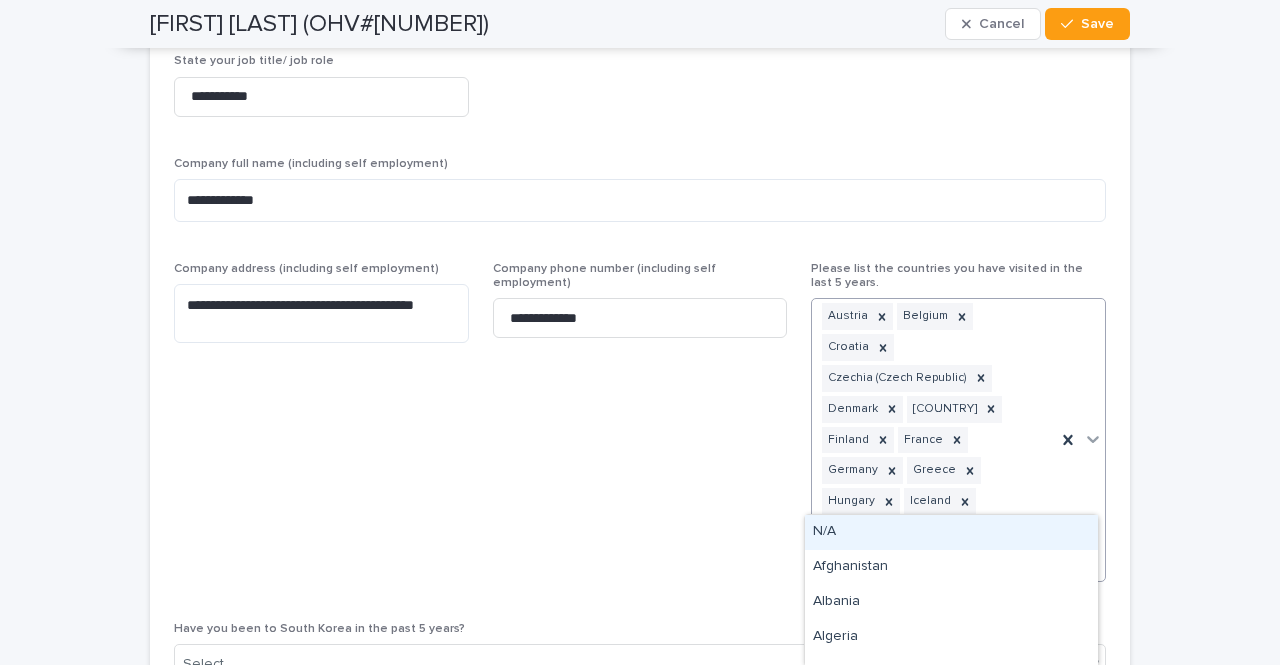 click 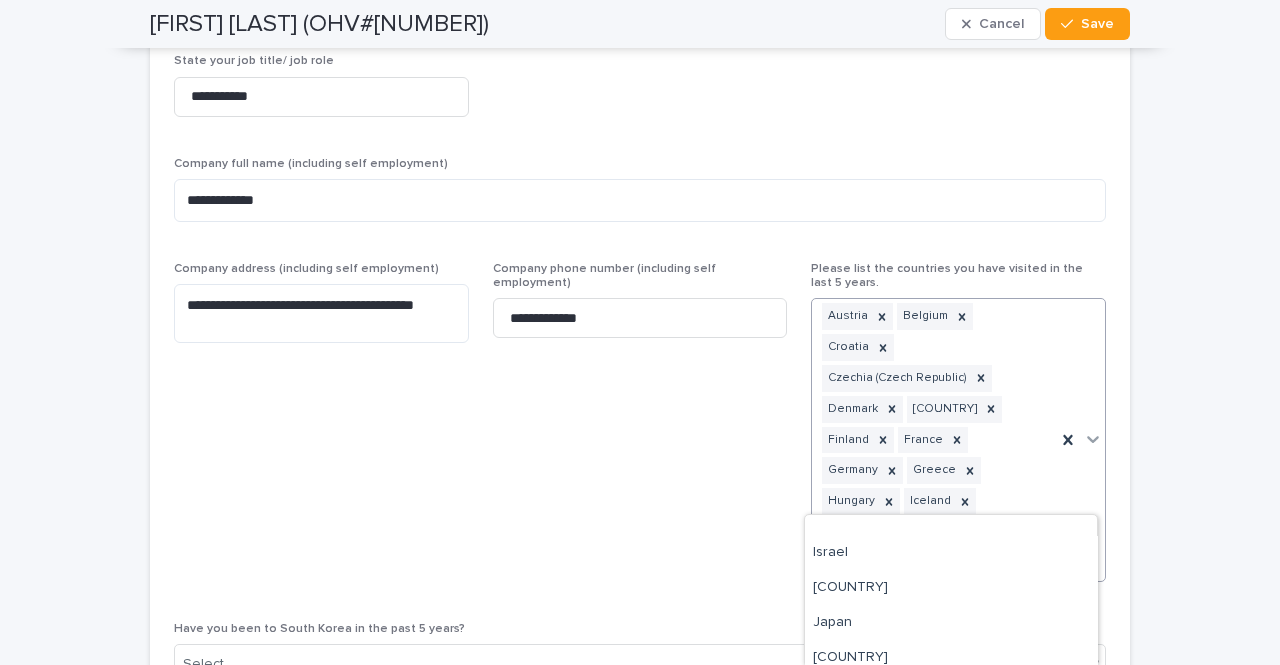 scroll, scrollTop: 2463, scrollLeft: 0, axis: vertical 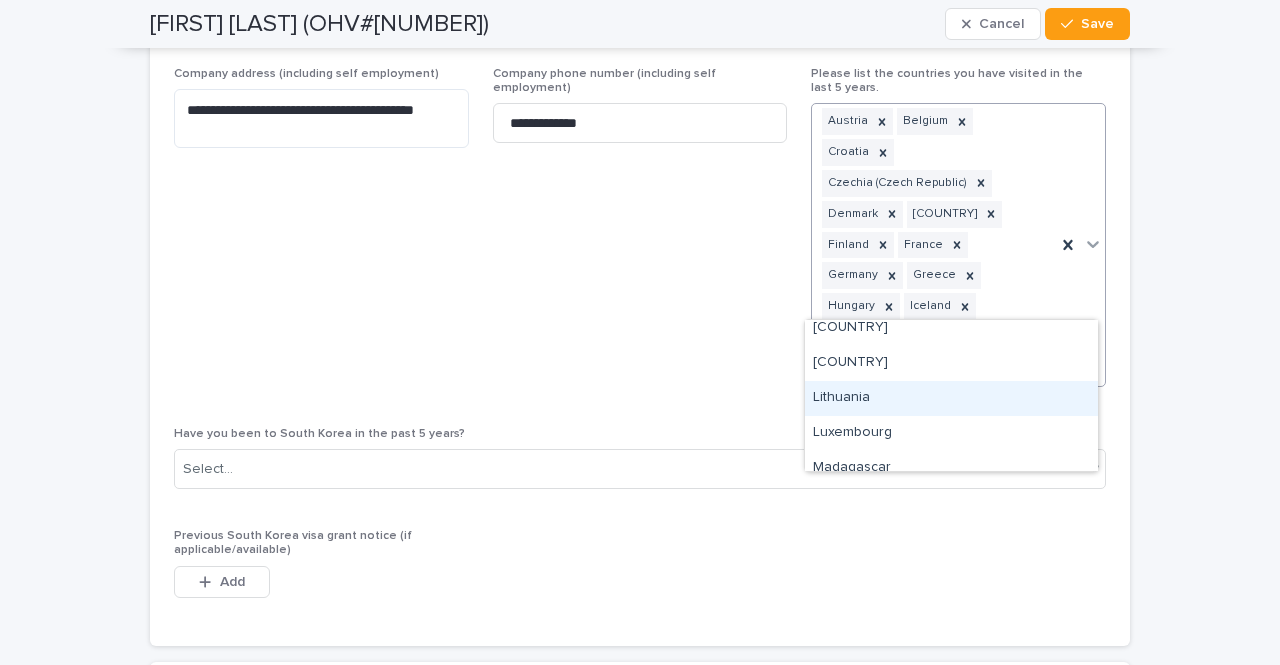 click on "Lithuania" at bounding box center (951, 398) 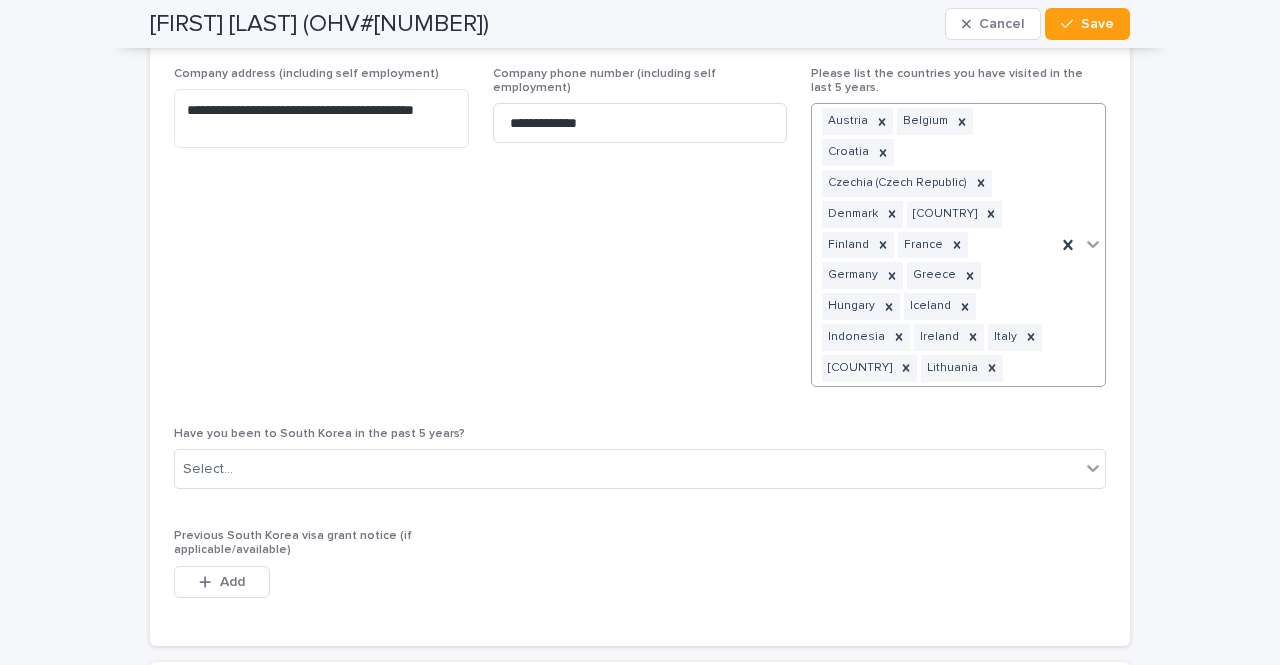 click 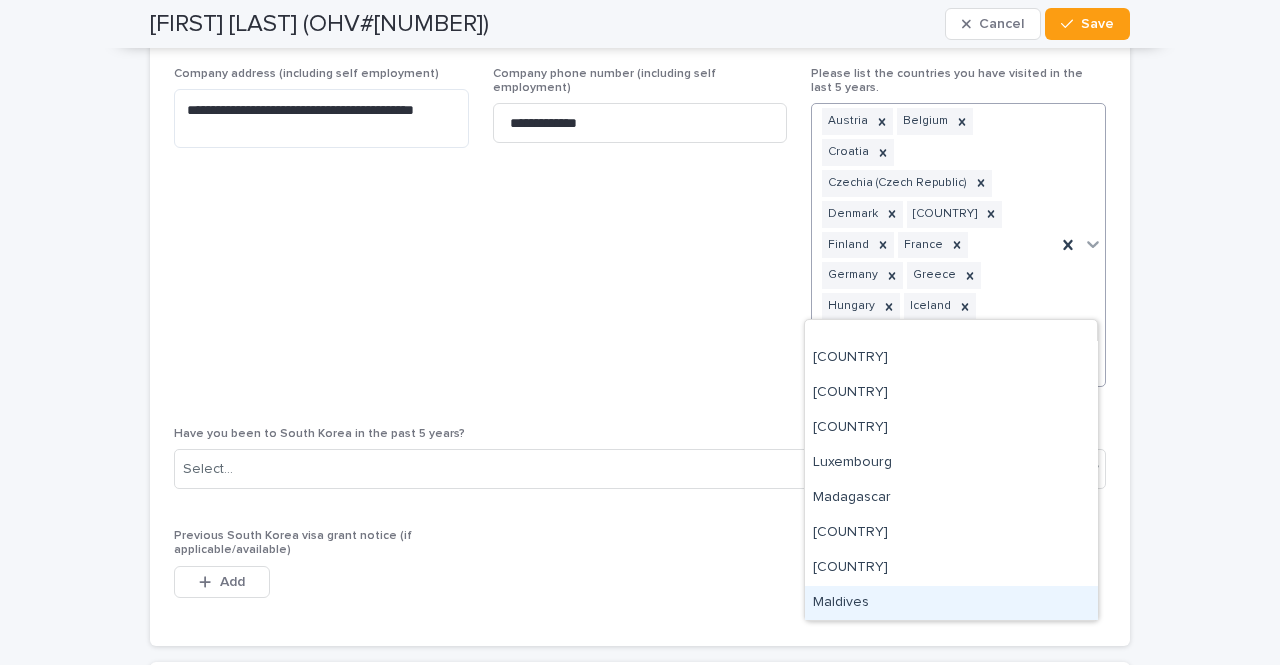 scroll, scrollTop: 2812, scrollLeft: 0, axis: vertical 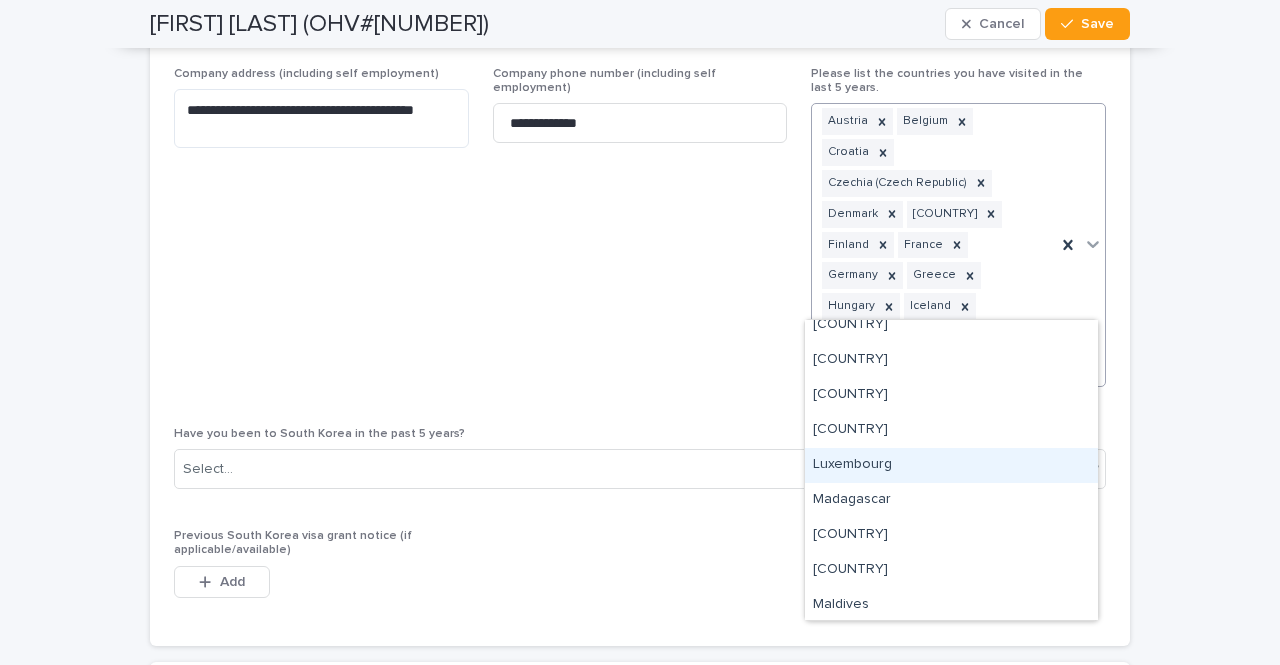 click on "Luxembourg" at bounding box center [951, 465] 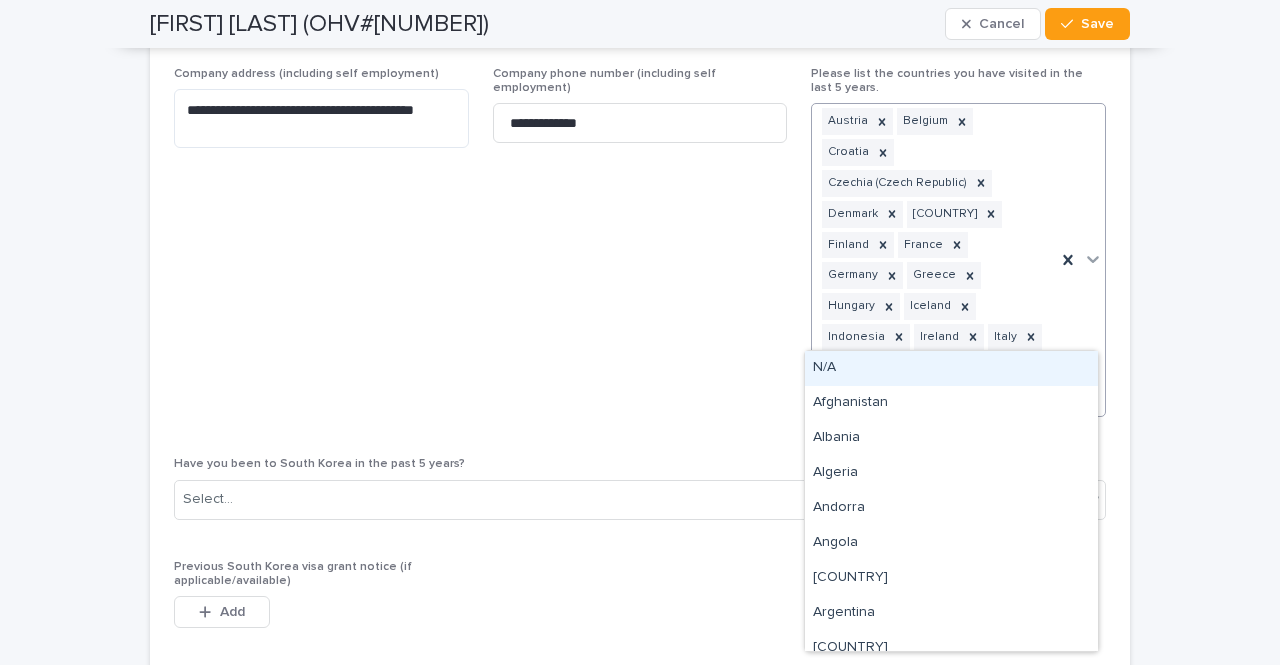click 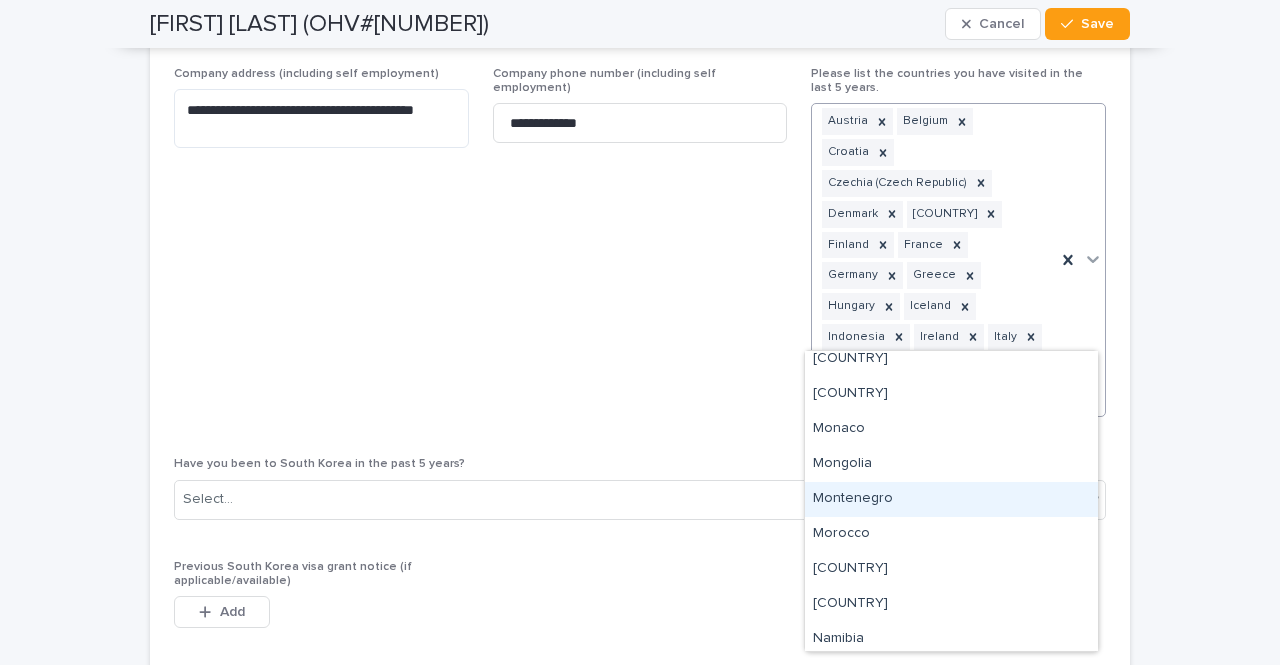 scroll, scrollTop: 3300, scrollLeft: 0, axis: vertical 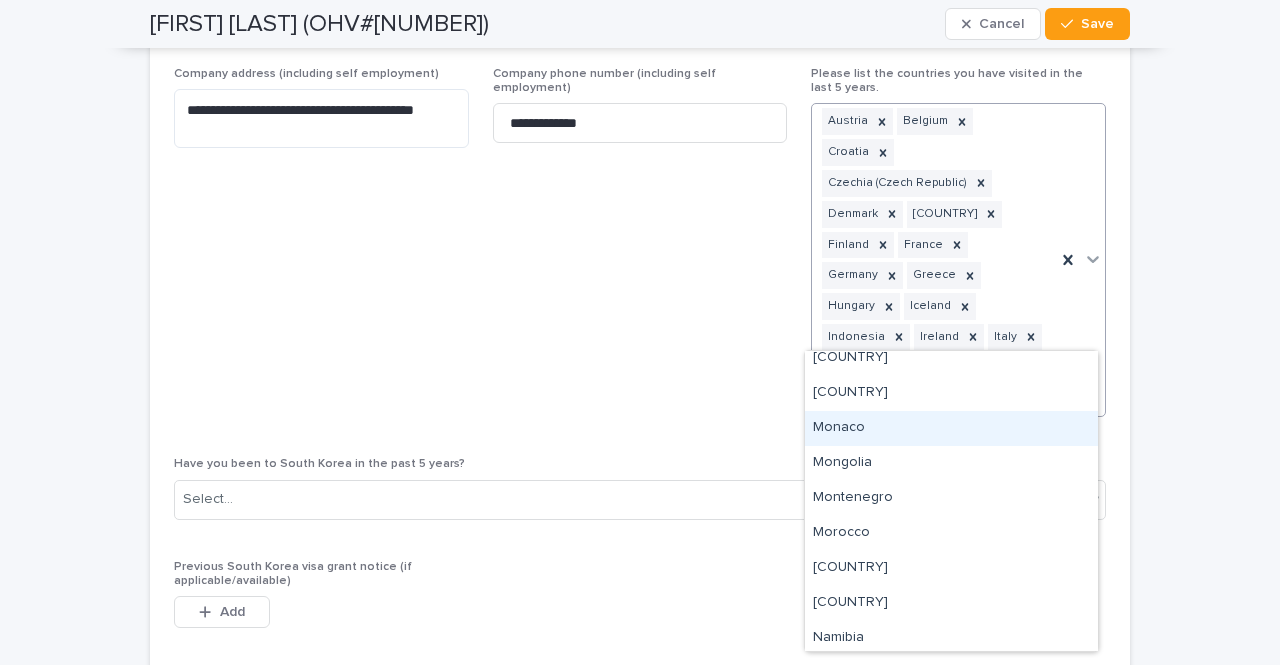 click on "Monaco" at bounding box center [951, 428] 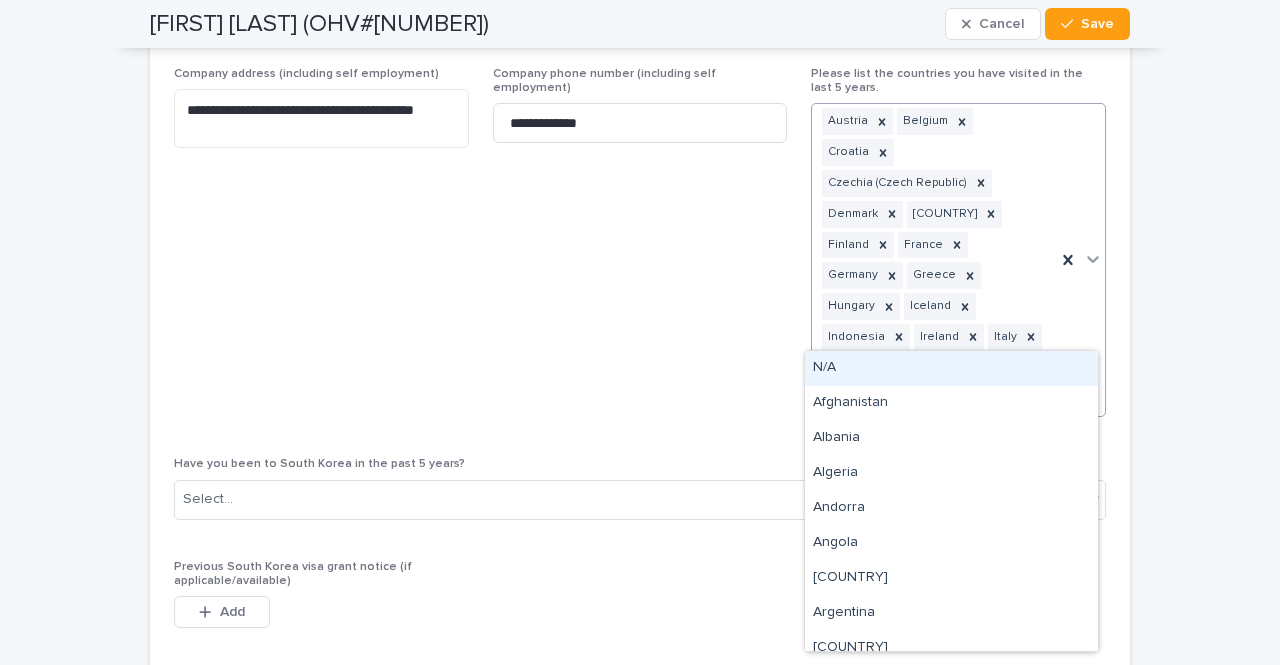 click at bounding box center (1093, 259) 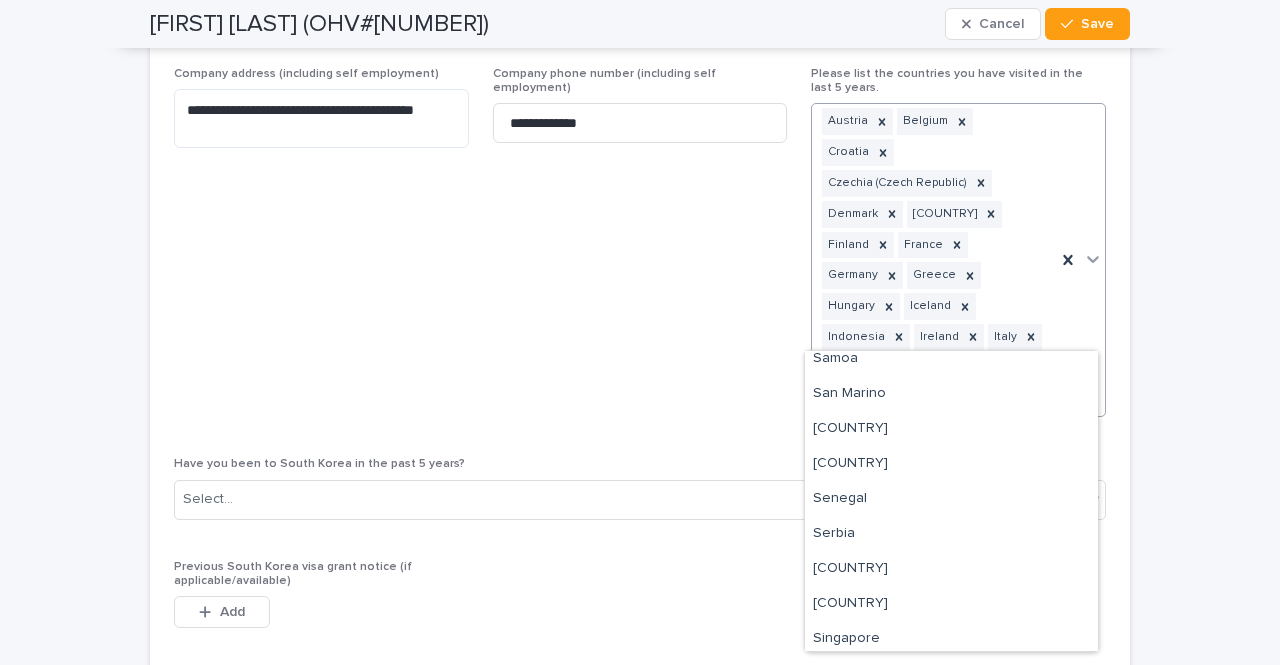 scroll, scrollTop: 4558, scrollLeft: 0, axis: vertical 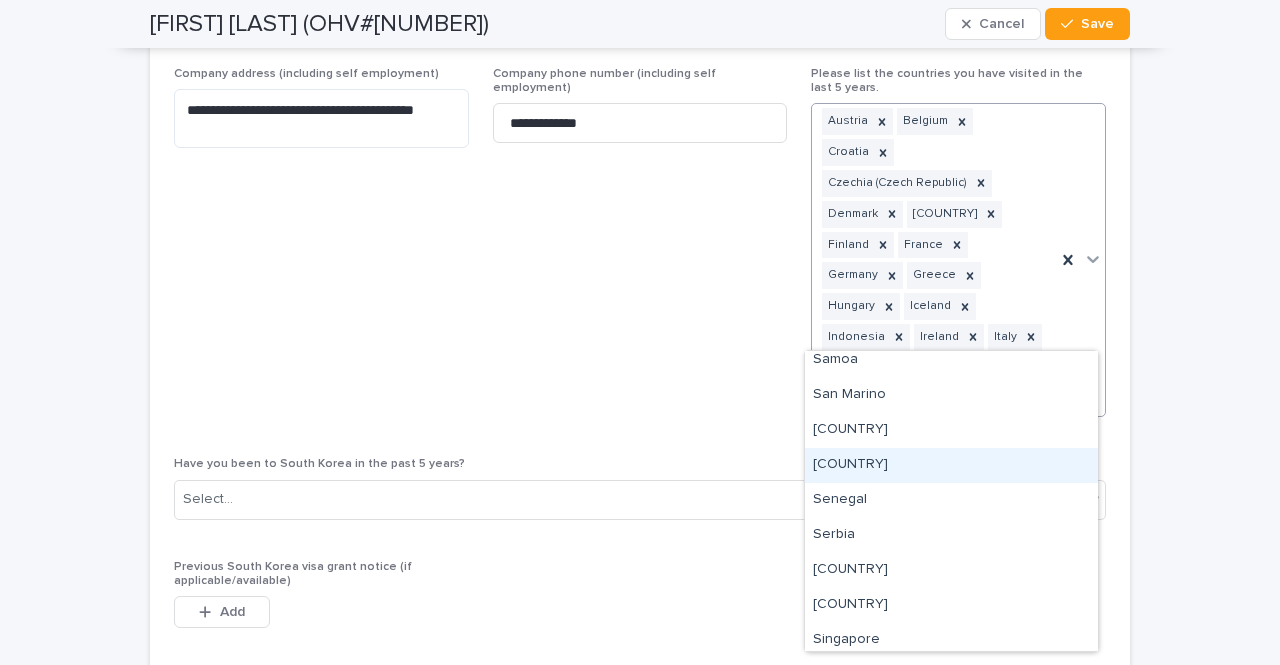 click on "[COUNTRY]" at bounding box center (951, 465) 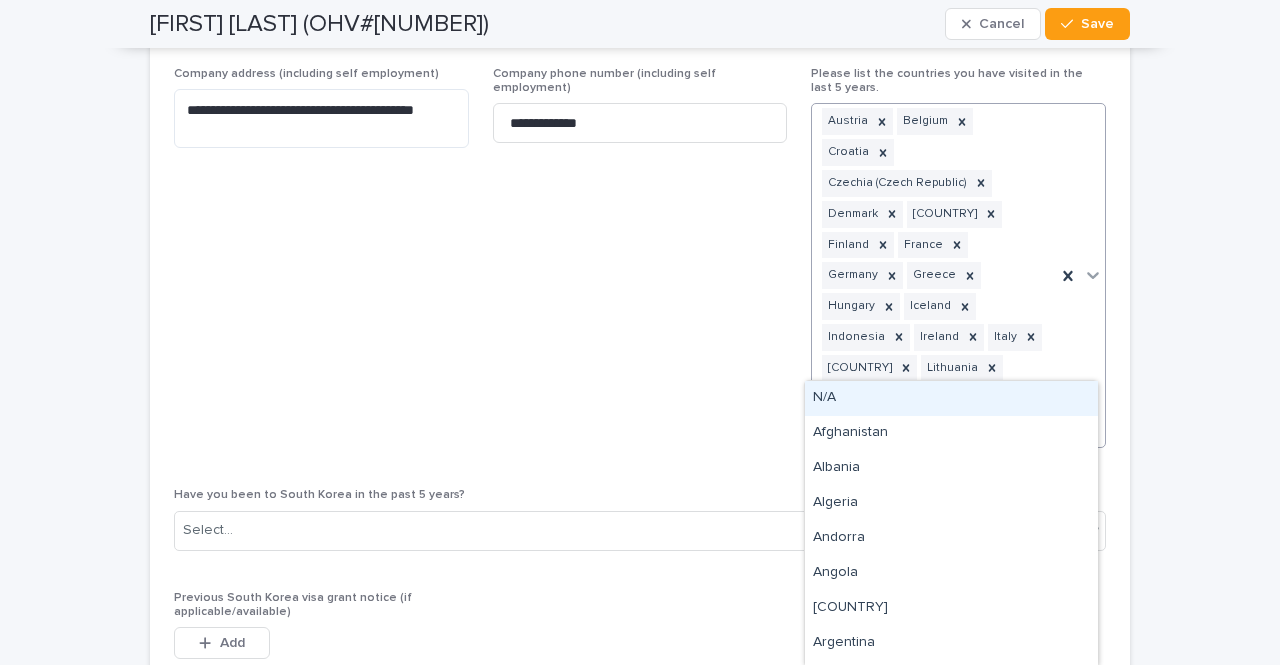click 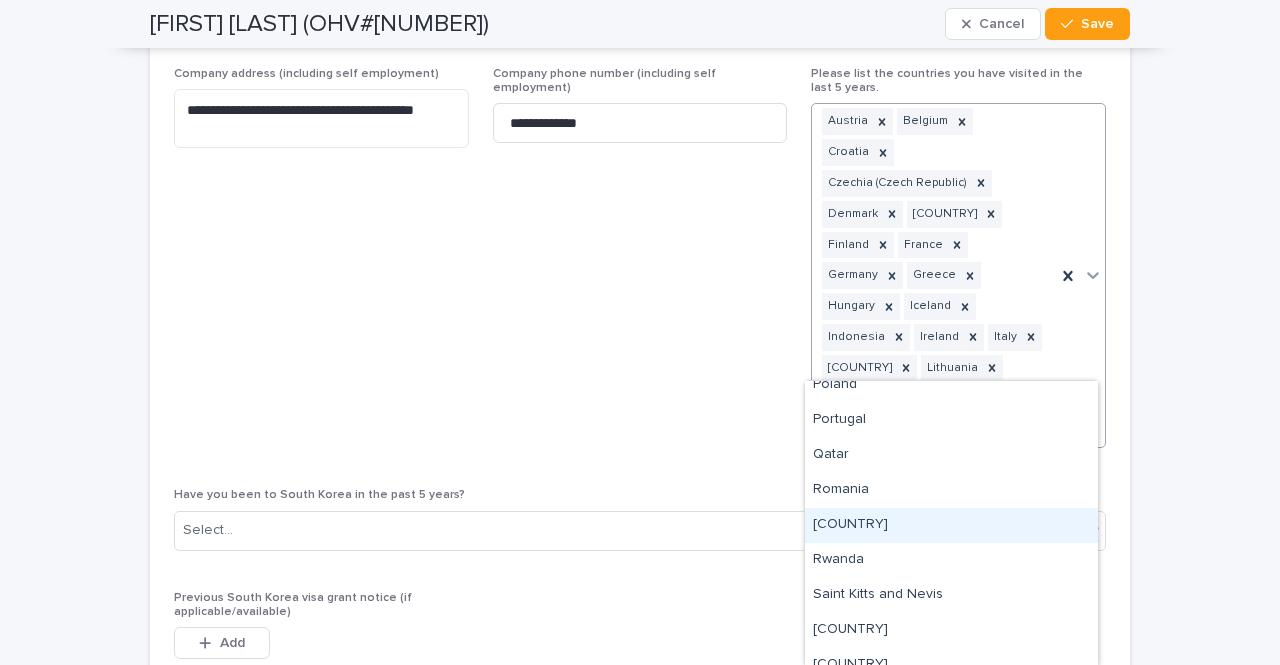 scroll, scrollTop: 4248, scrollLeft: 0, axis: vertical 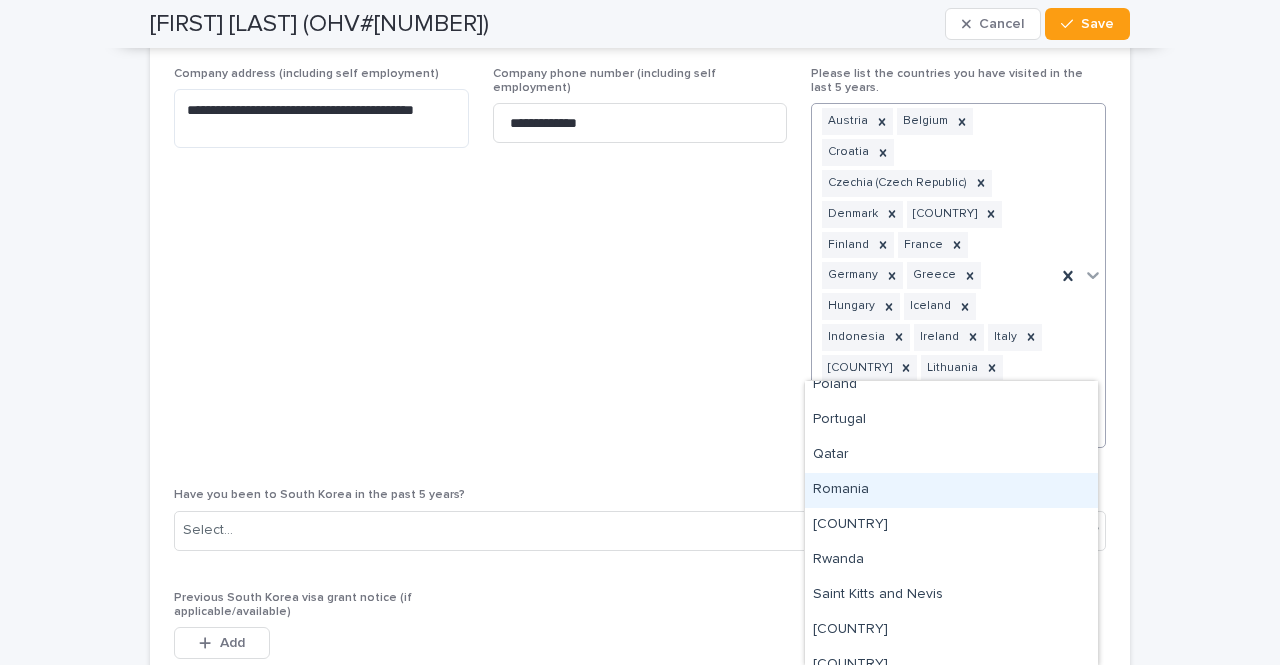 click on "Romania" at bounding box center (951, 490) 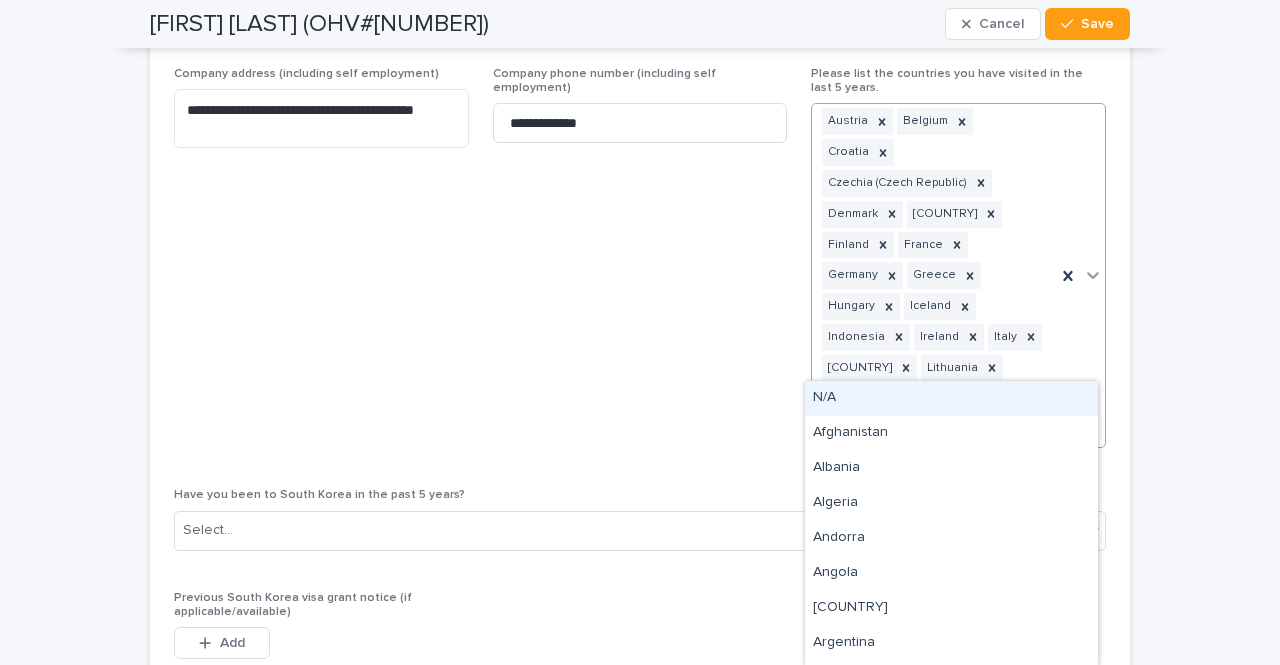 click at bounding box center [1080, 275] 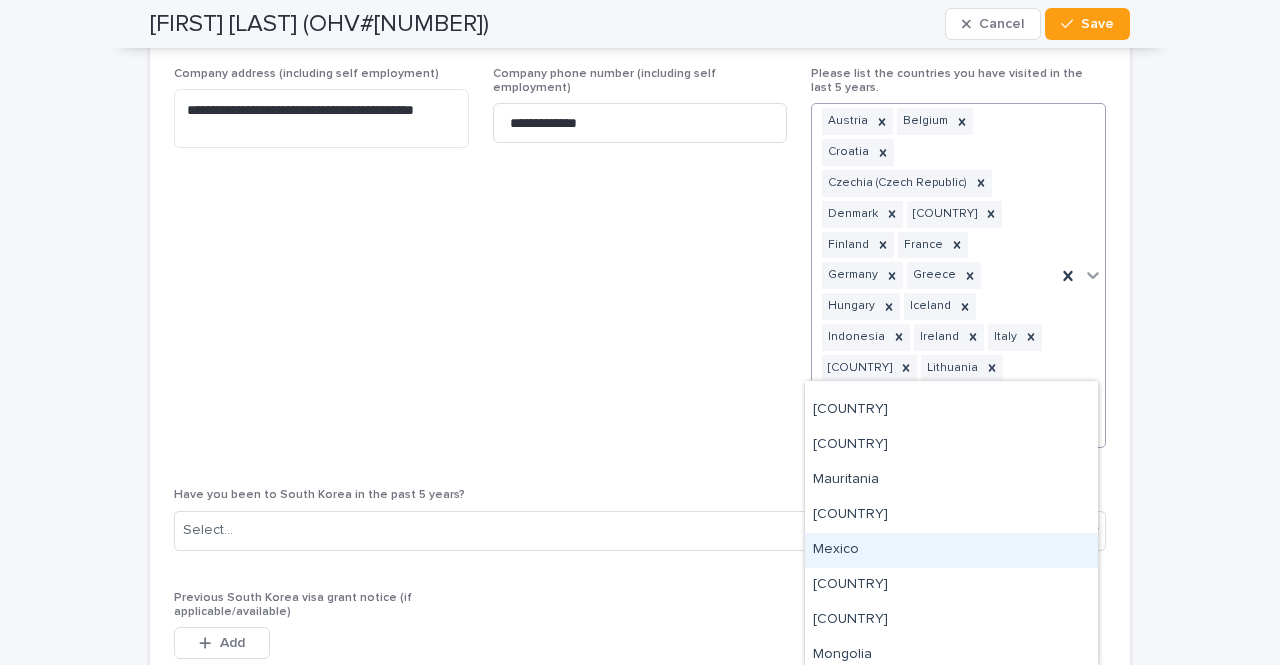 scroll, scrollTop: 3102, scrollLeft: 0, axis: vertical 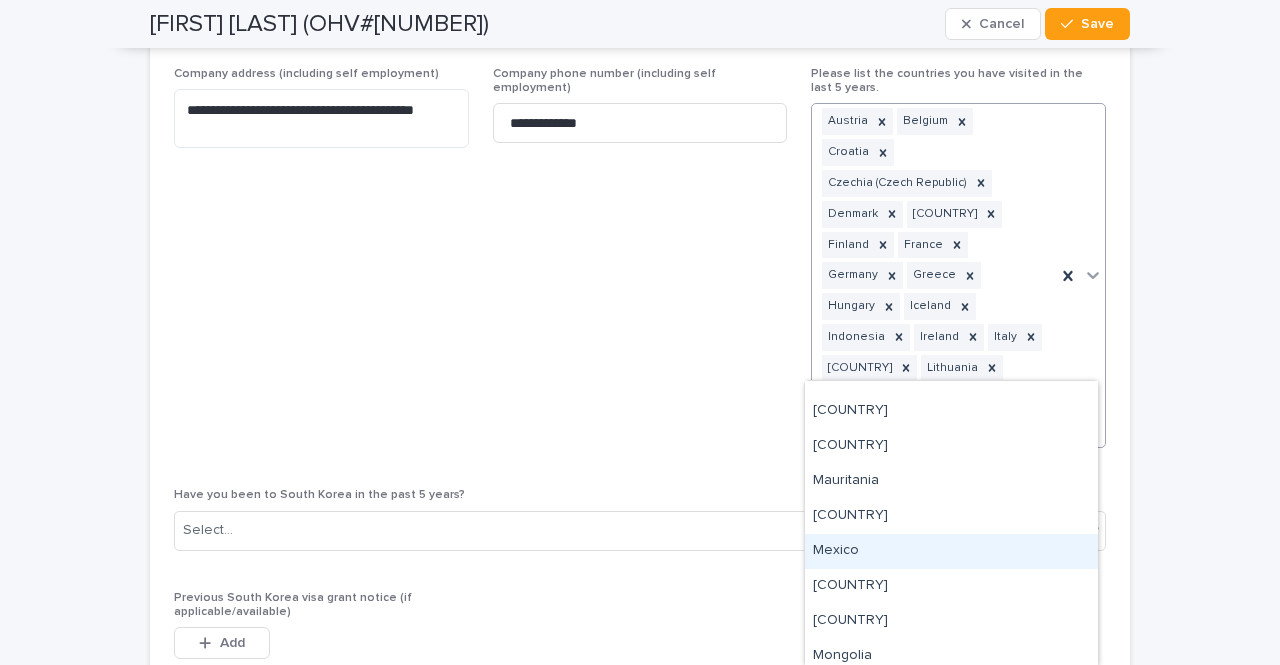 click on "Mexico" at bounding box center [951, 551] 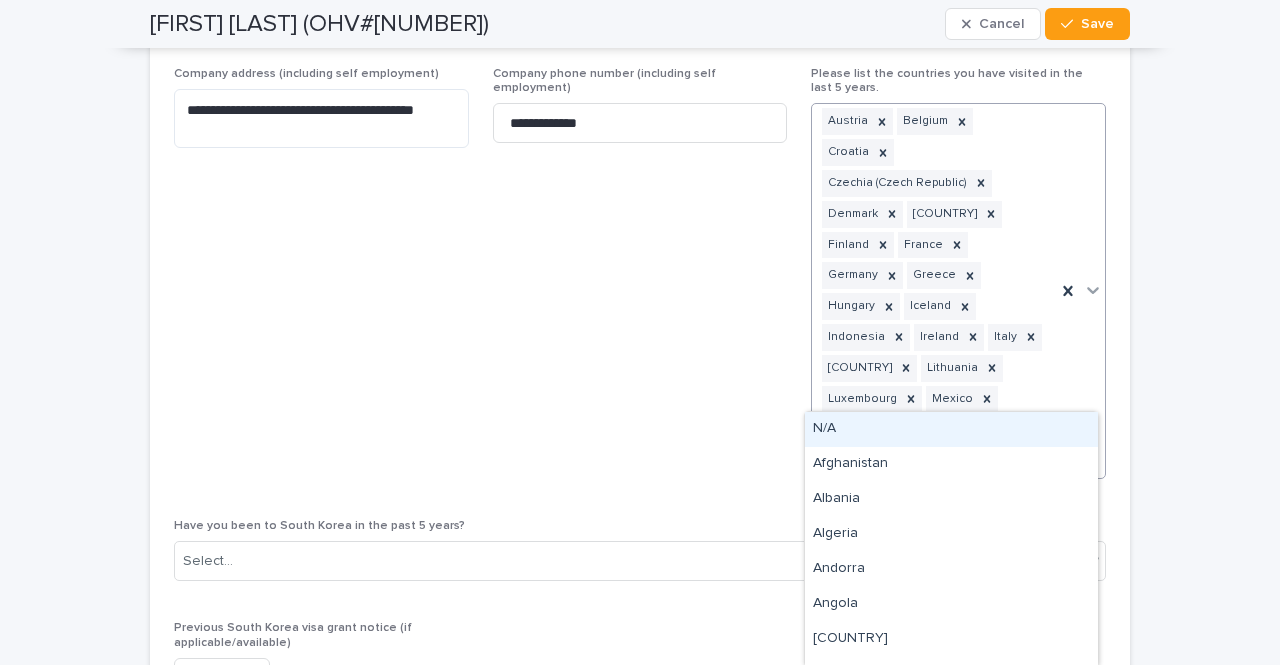 click 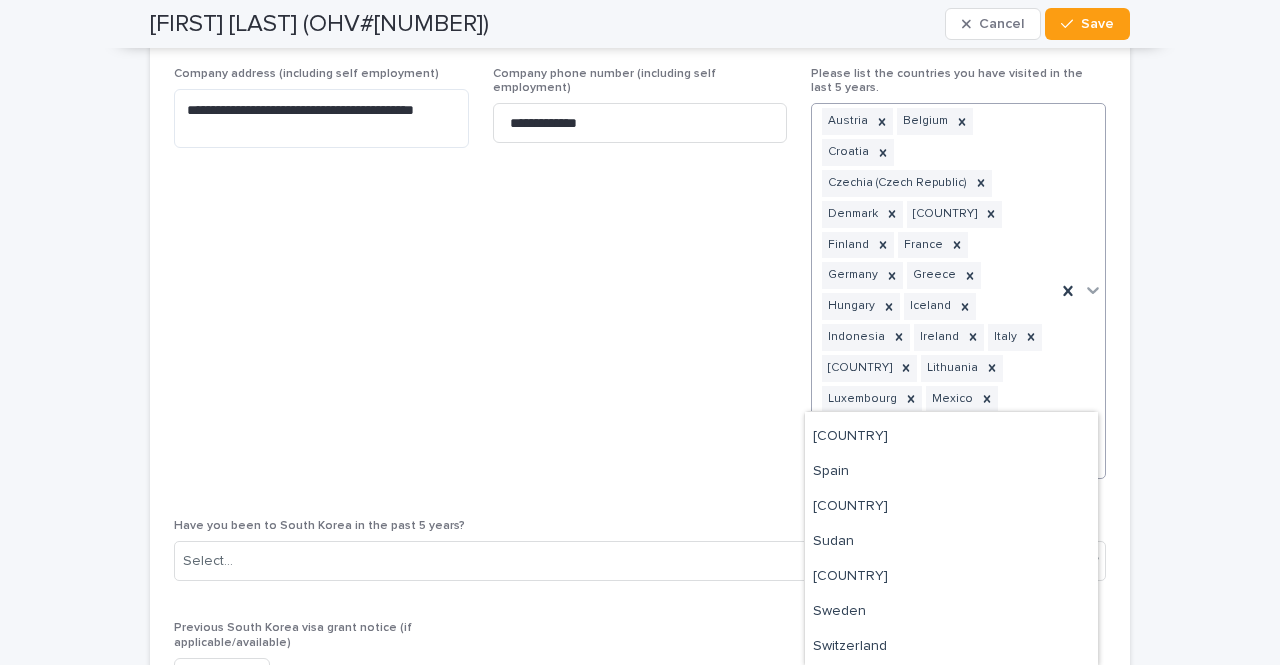 scroll, scrollTop: 4964, scrollLeft: 0, axis: vertical 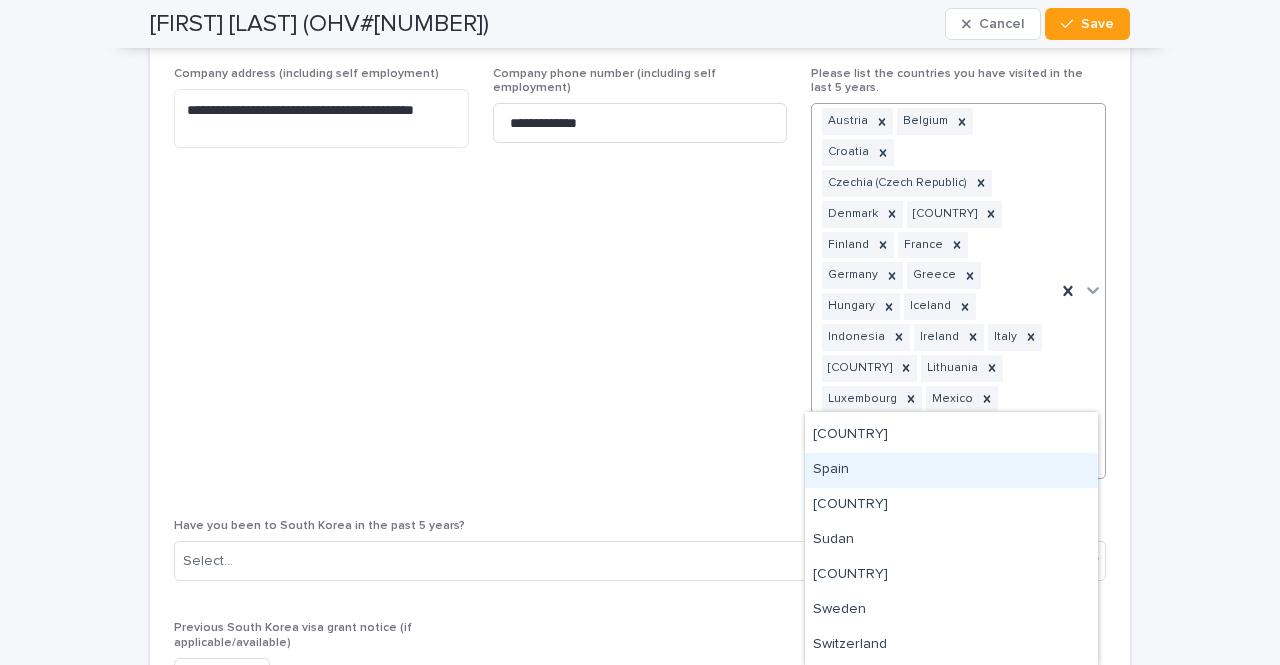 click on "Spain" at bounding box center (951, 470) 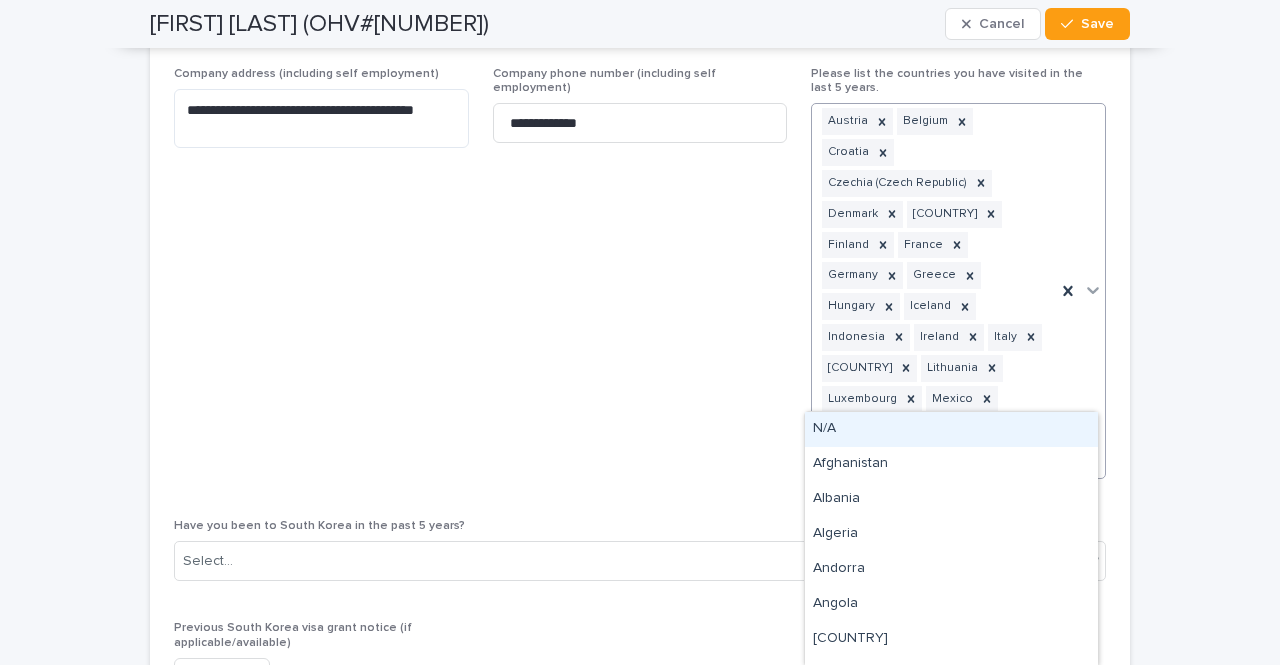 click at bounding box center [1093, 290] 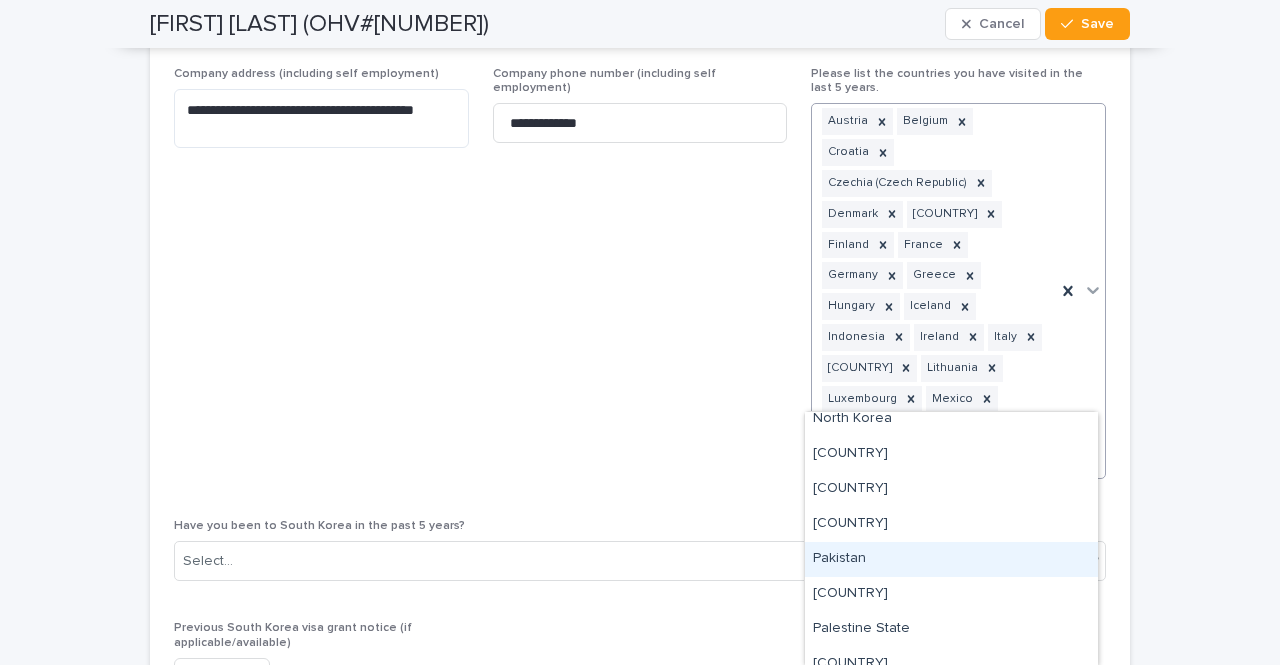 scroll, scrollTop: 3798, scrollLeft: 0, axis: vertical 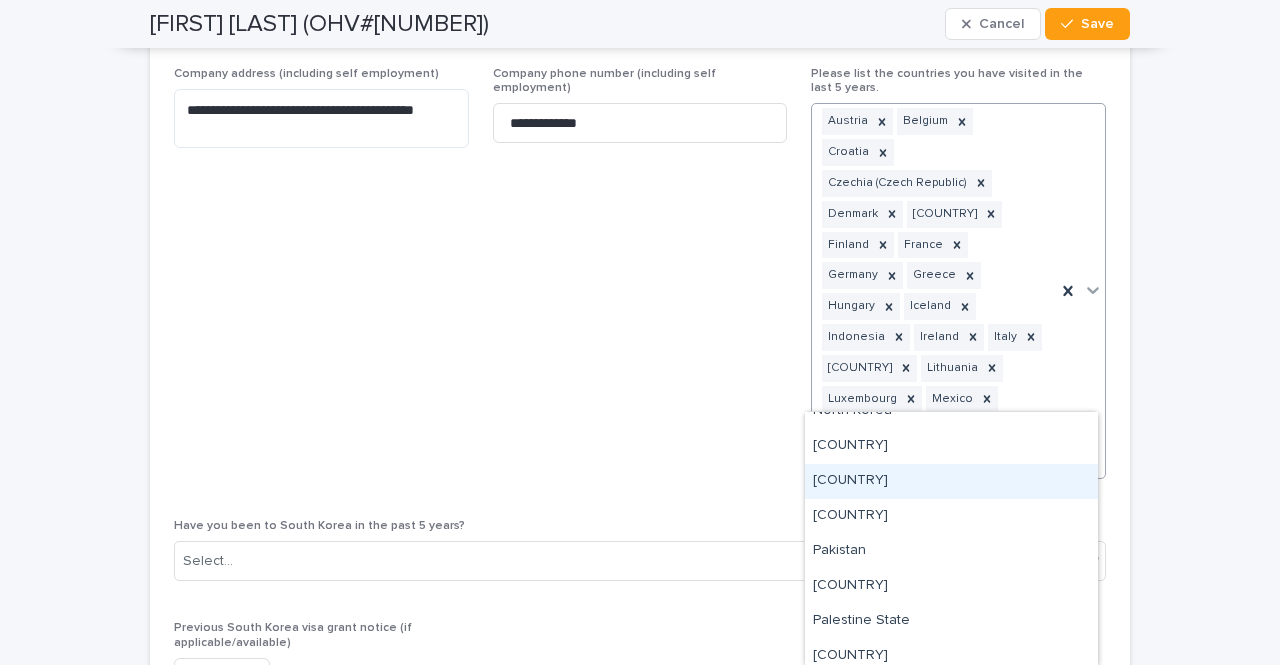 click on "[COUNTRY]" at bounding box center [951, 481] 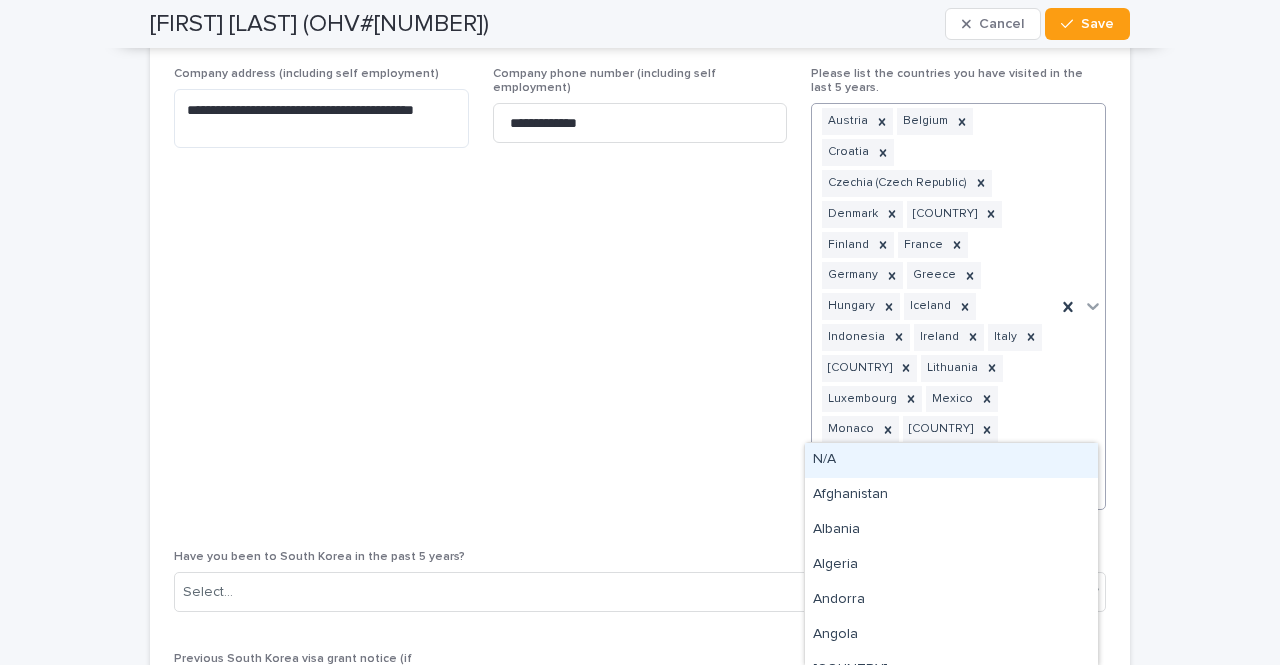 click 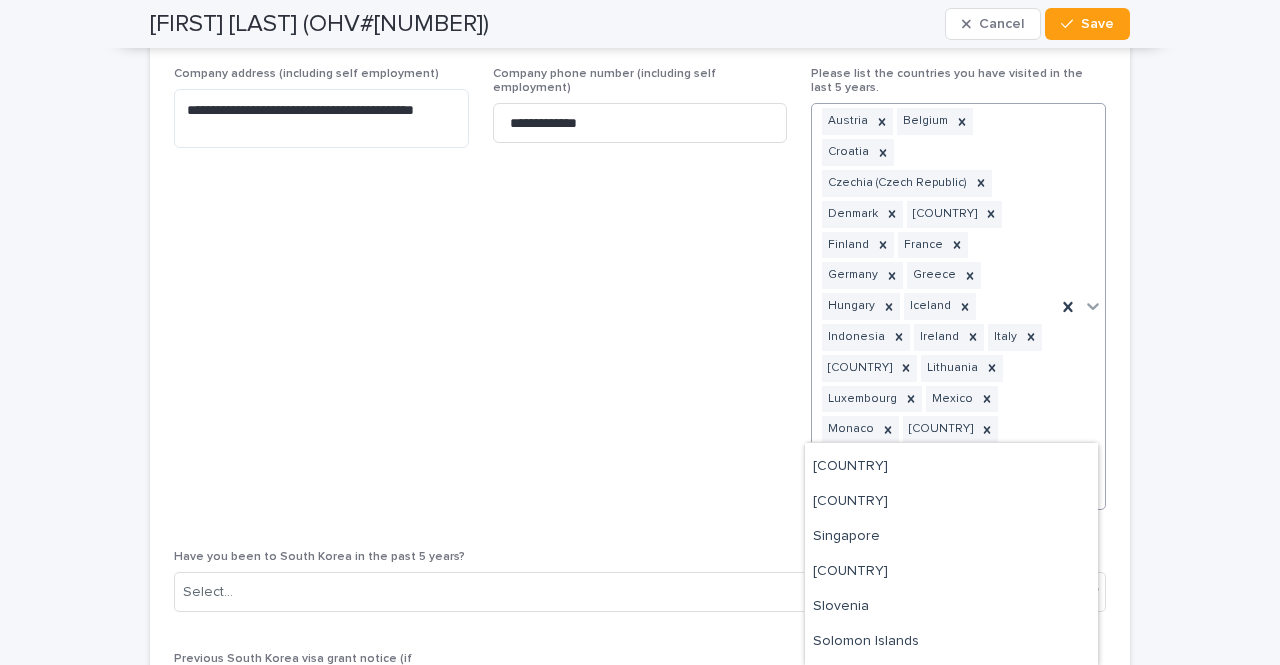 scroll, scrollTop: 4658, scrollLeft: 0, axis: vertical 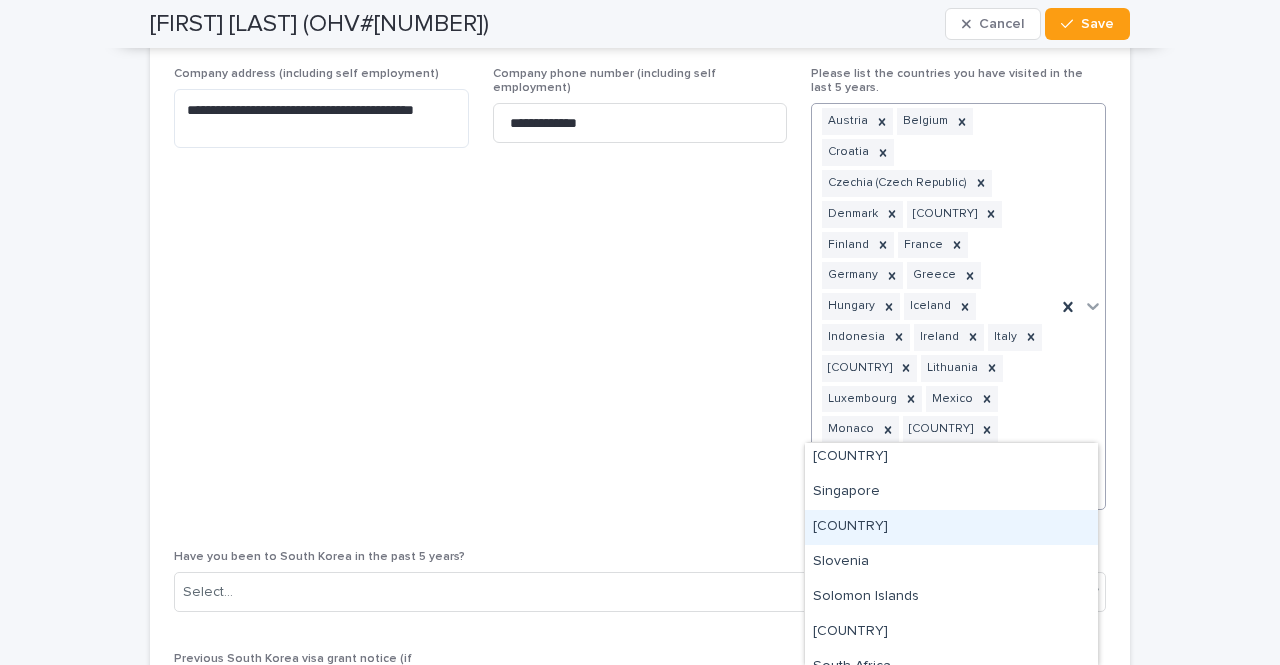 click on "[COUNTRY]" at bounding box center (951, 527) 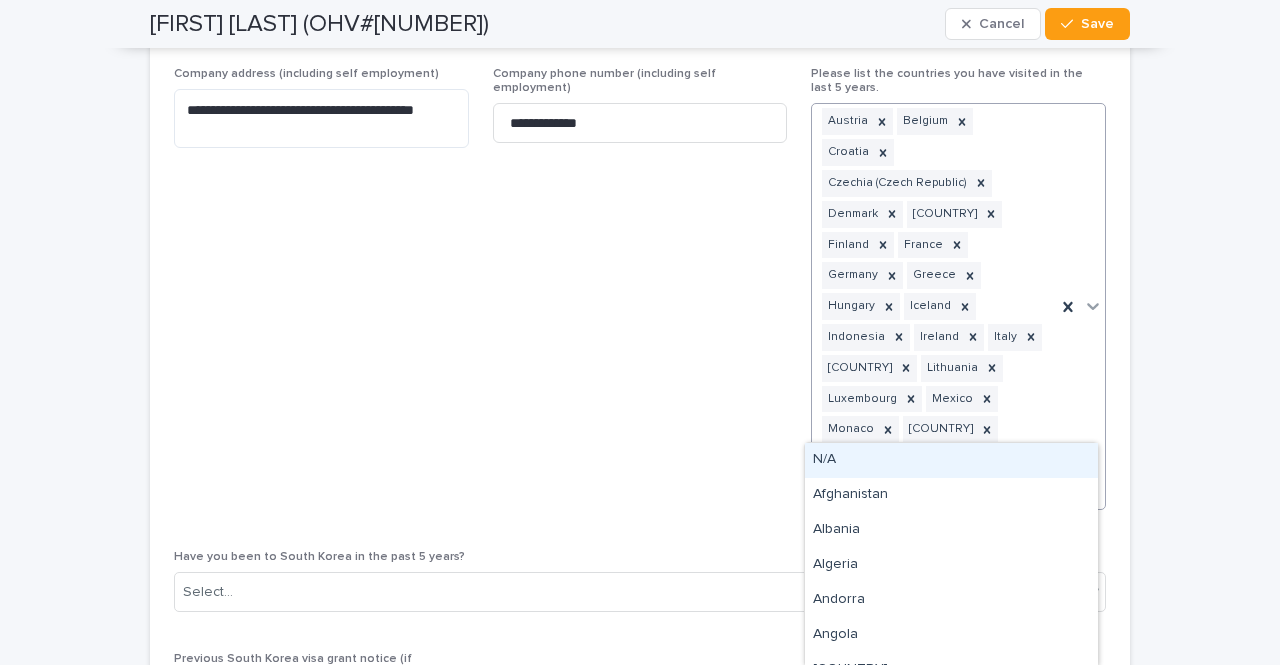 click 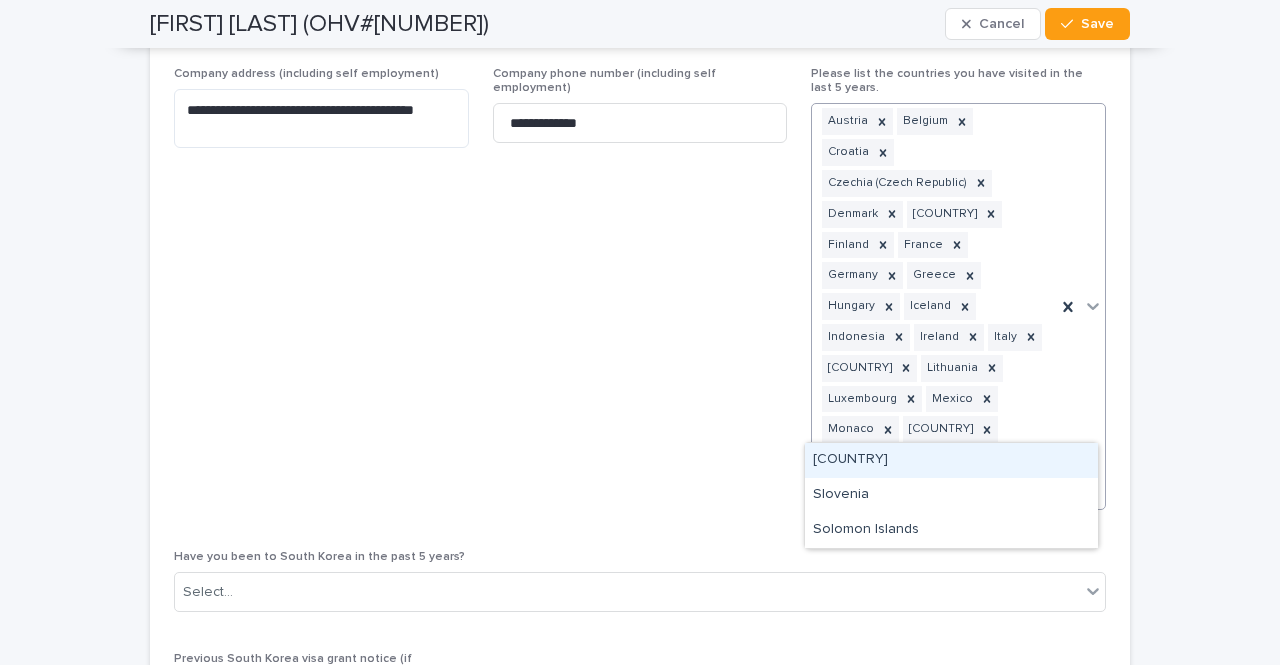 type on "***" 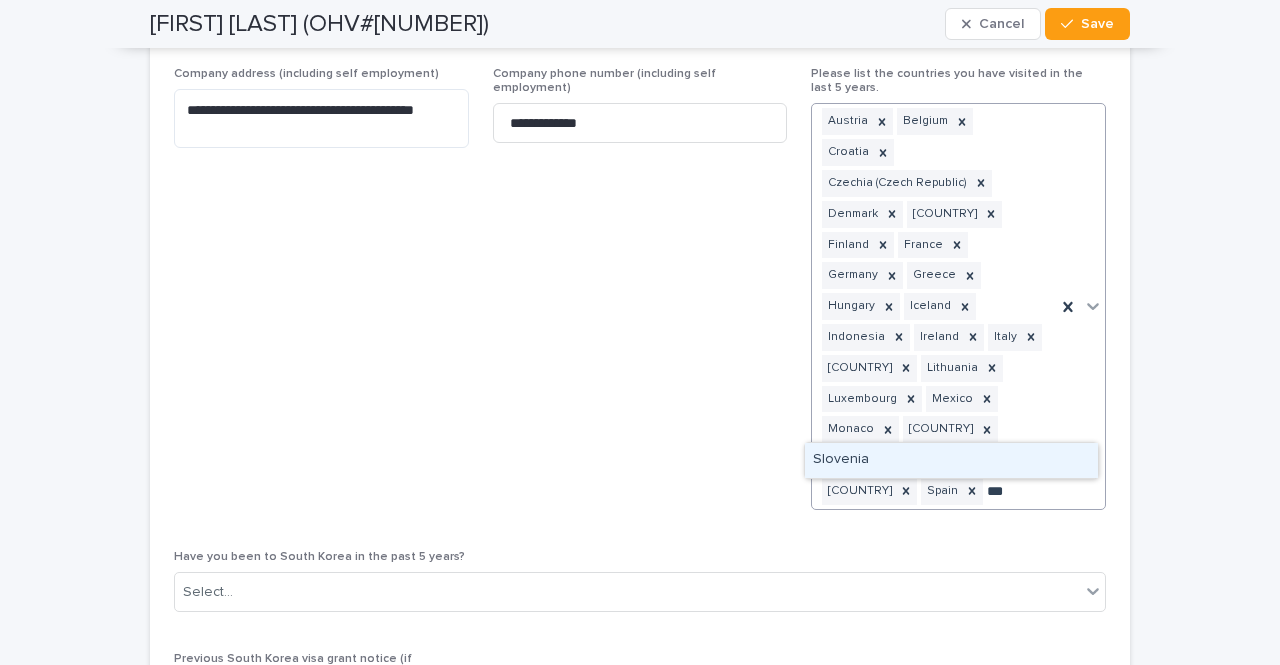click on "Slovenia" at bounding box center (951, 460) 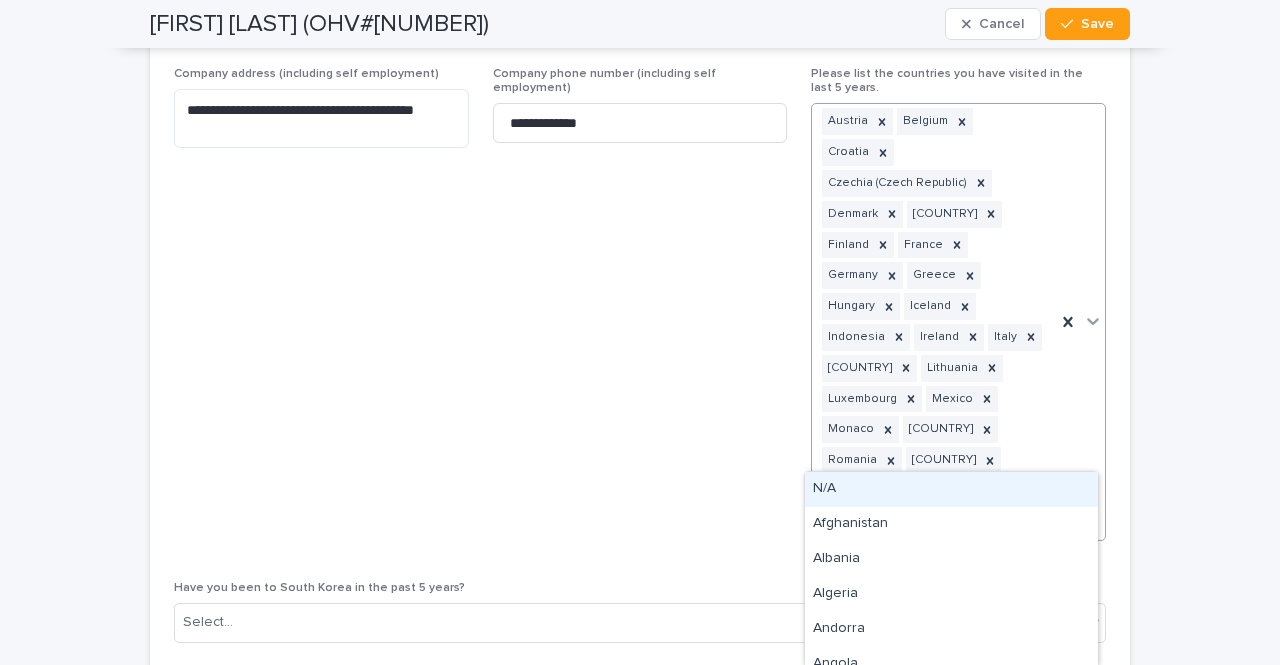 click 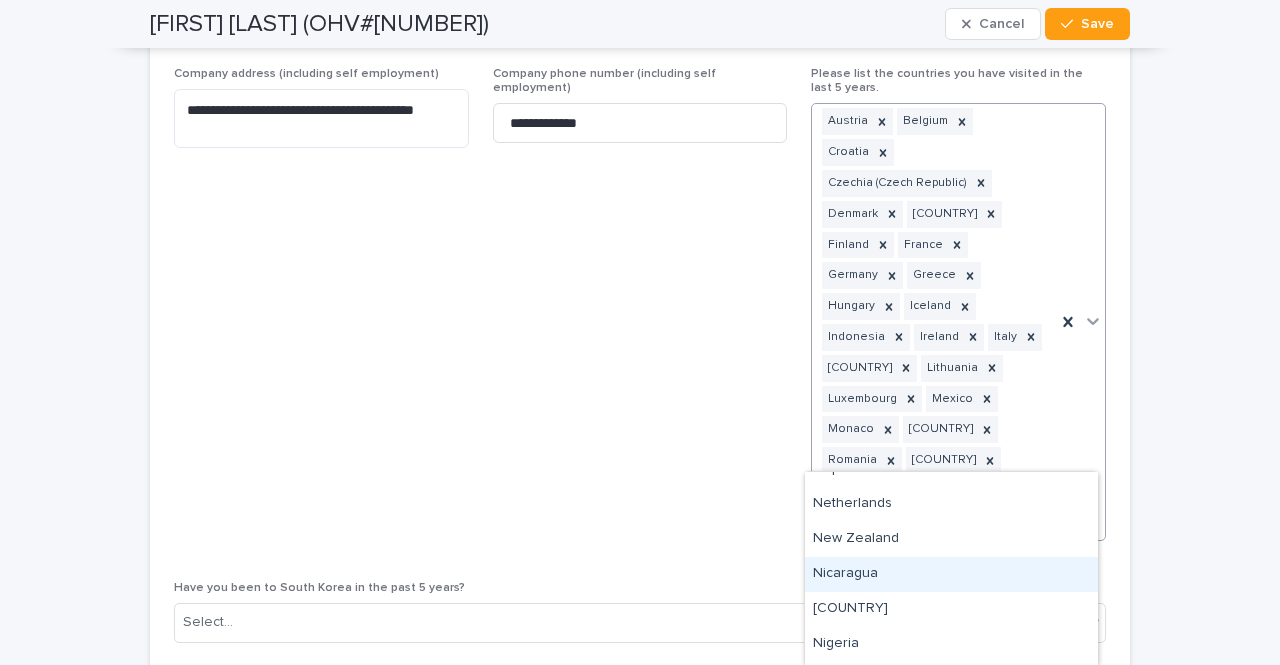 scroll, scrollTop: 3592, scrollLeft: 0, axis: vertical 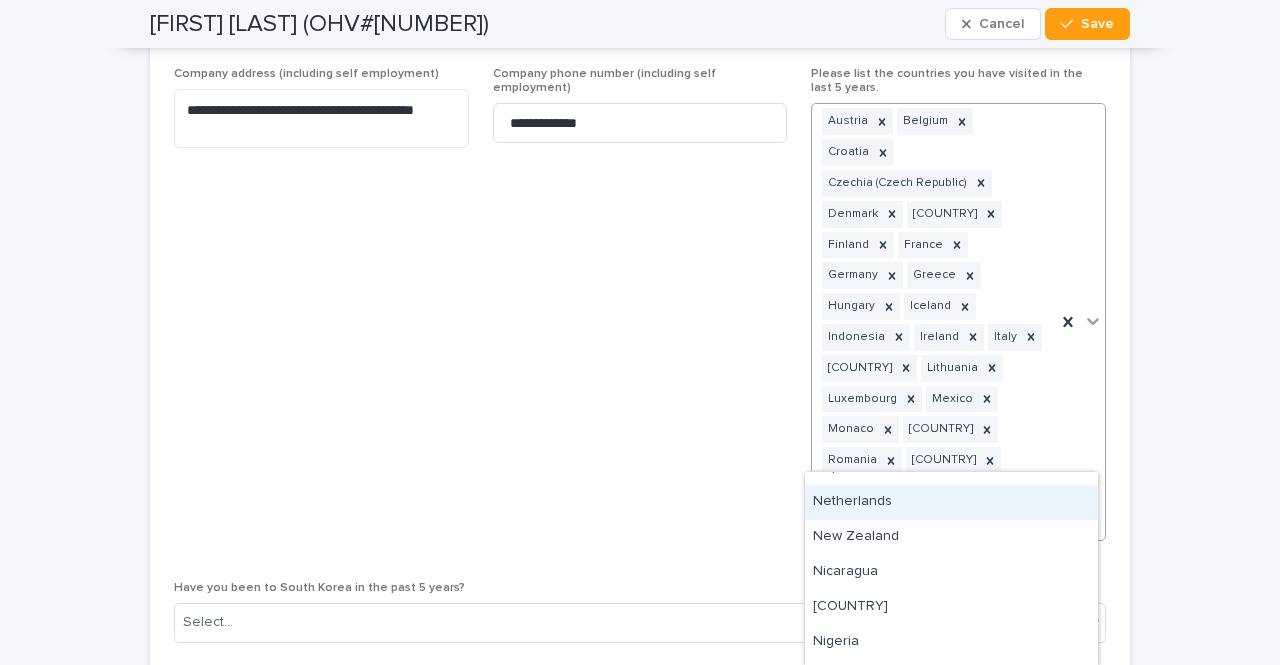 click on "Netherlands" at bounding box center (951, 502) 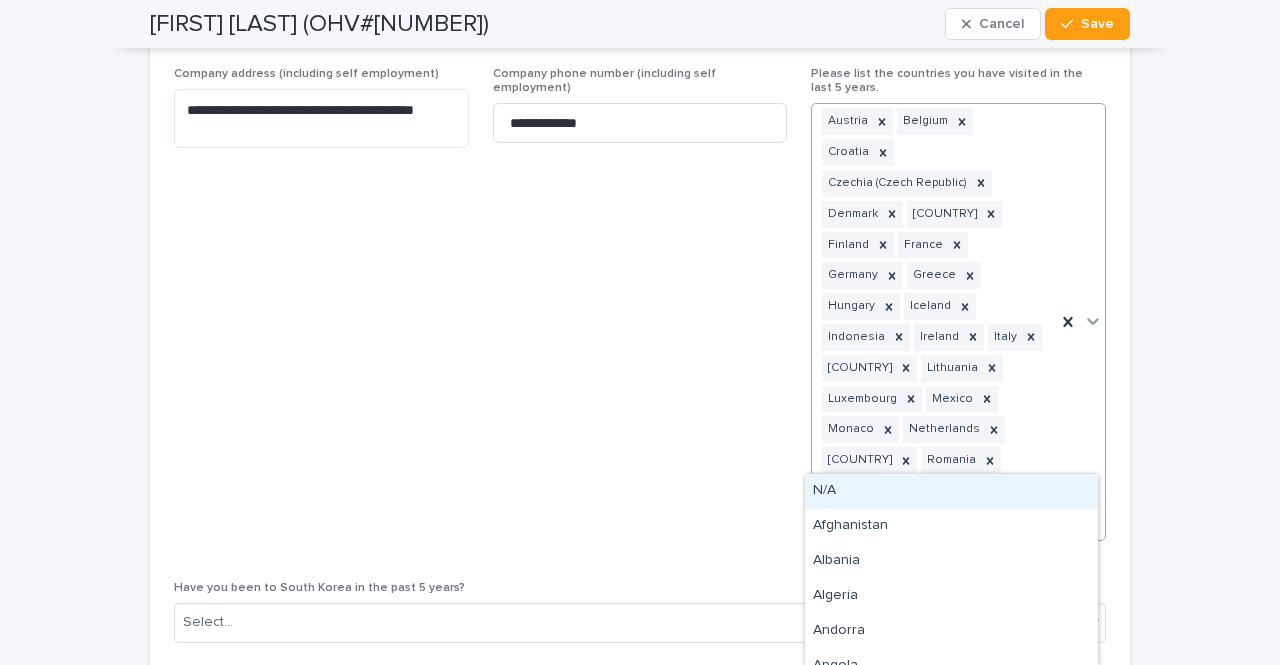 click 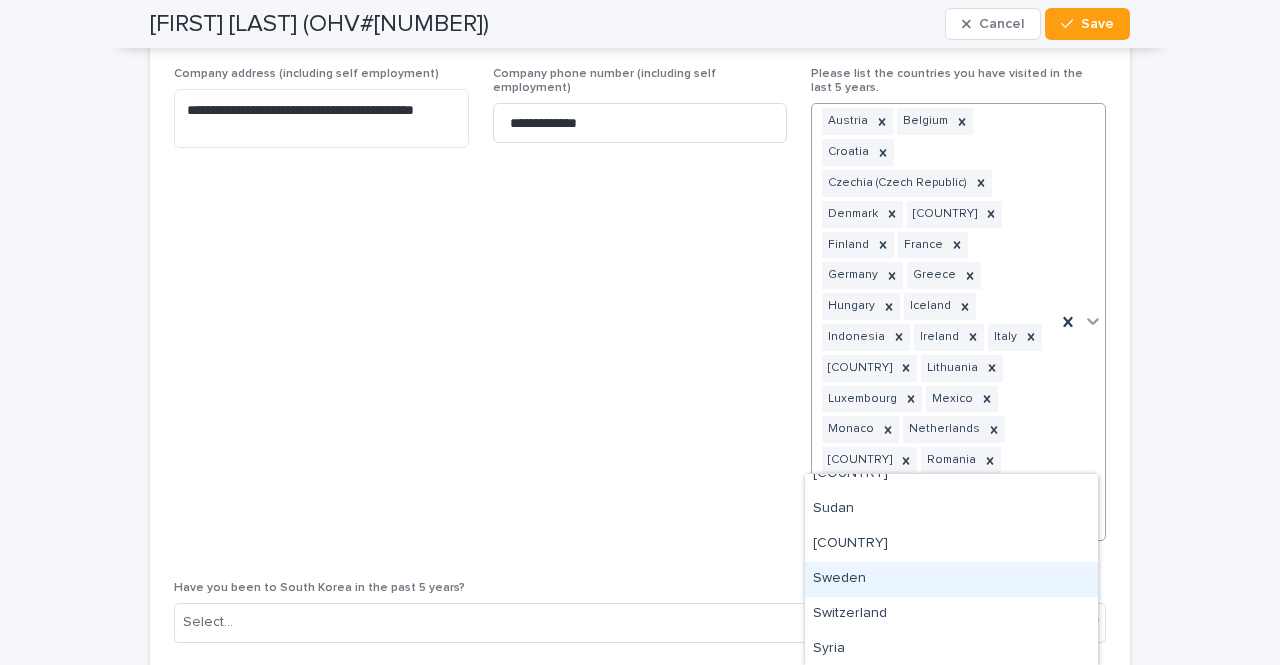 scroll, scrollTop: 4883, scrollLeft: 0, axis: vertical 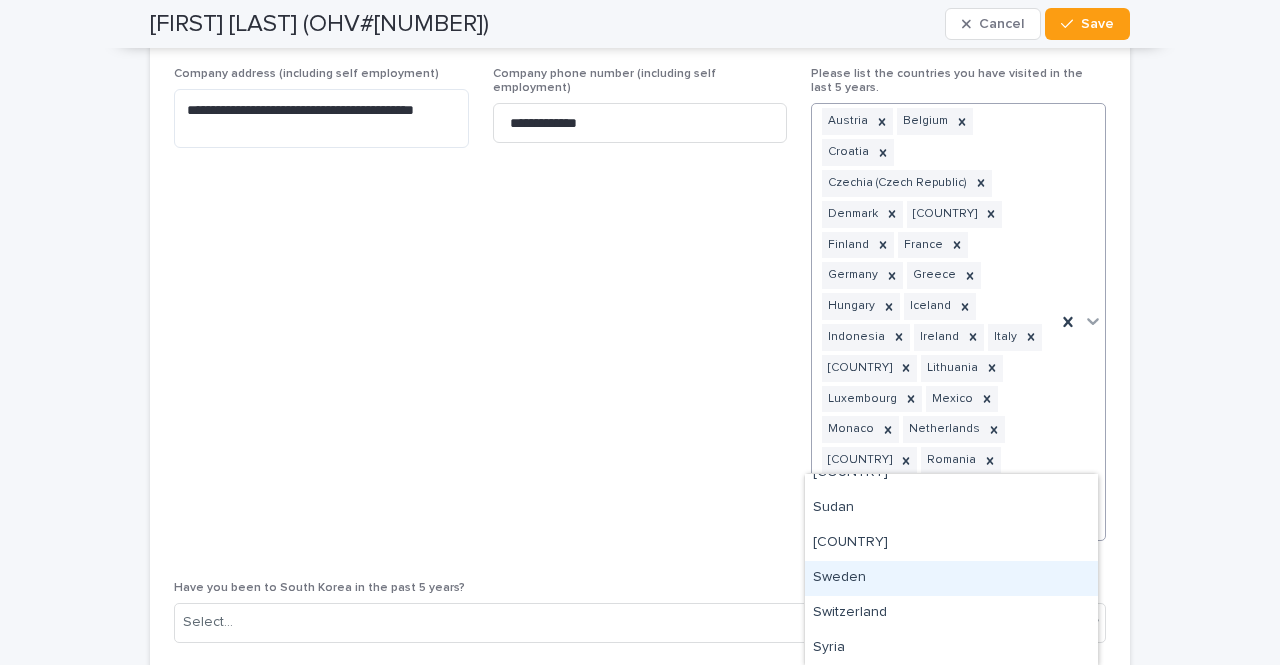 click on "Sweden" at bounding box center (951, 578) 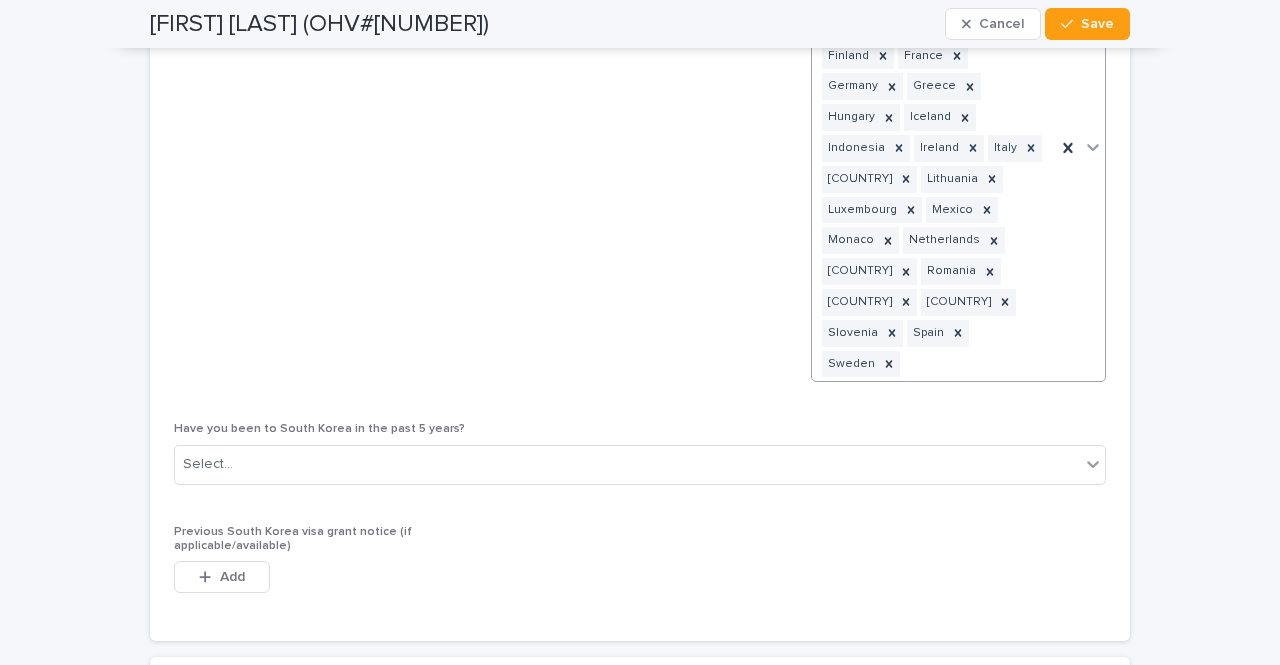 scroll, scrollTop: 5156, scrollLeft: 0, axis: vertical 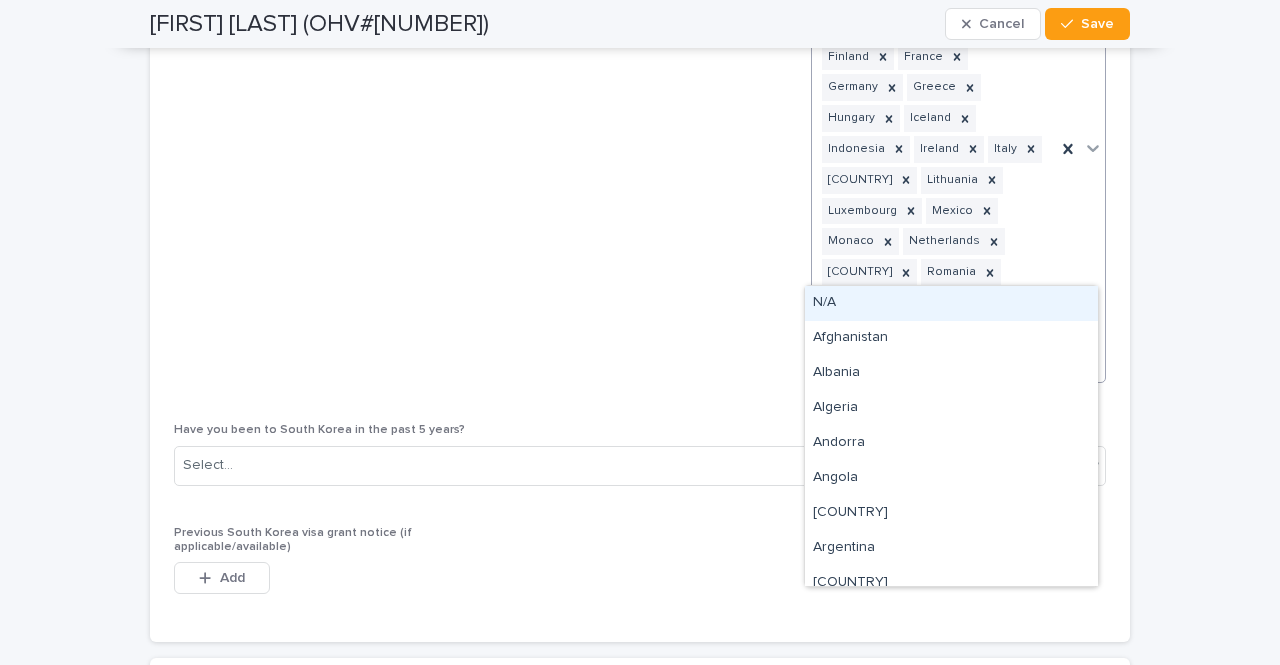 click 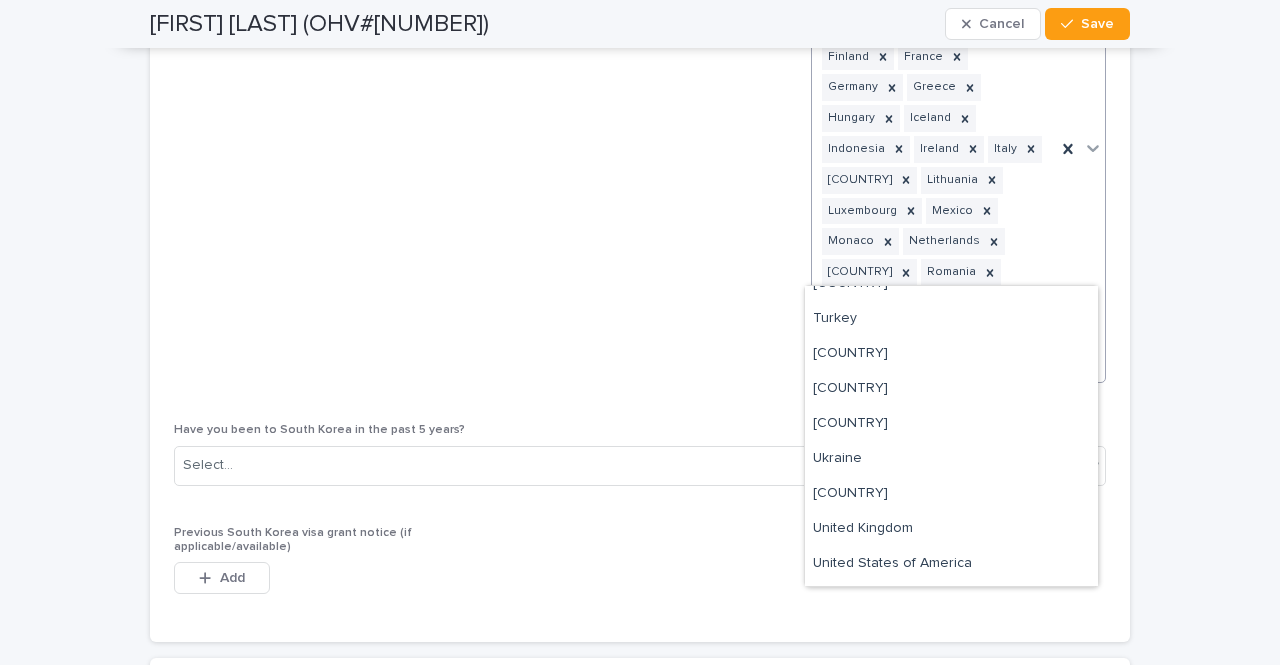 scroll, scrollTop: 5305, scrollLeft: 0, axis: vertical 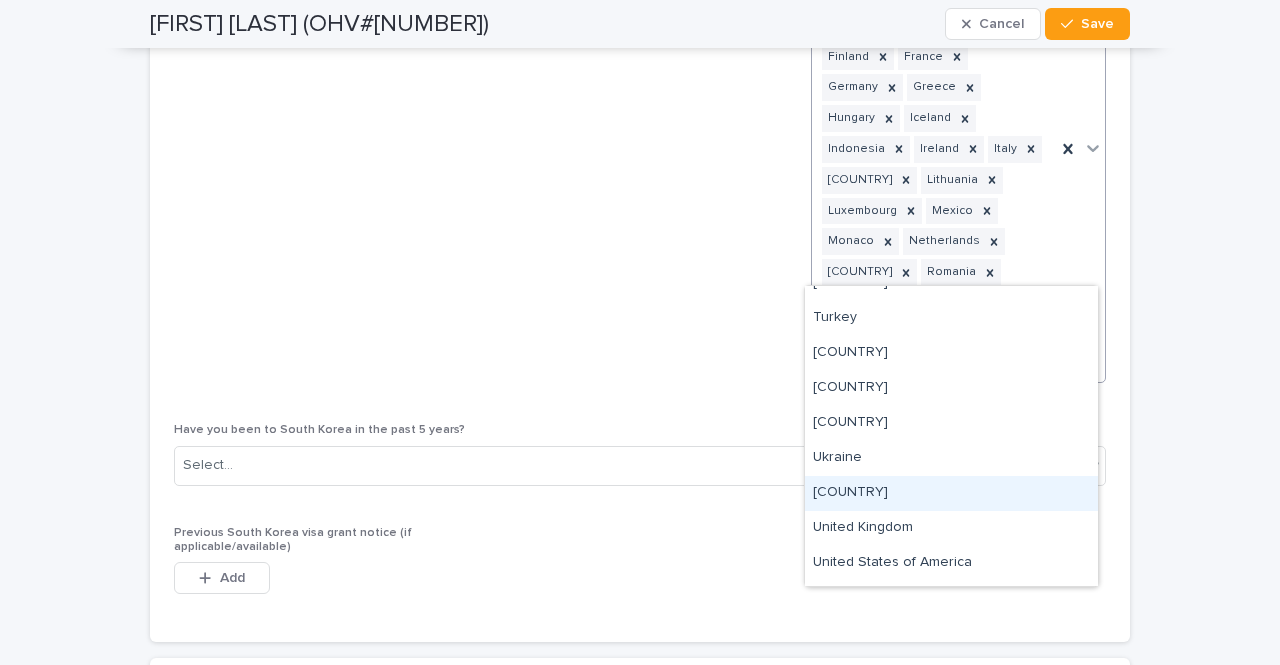 click on "[COUNTRY]" at bounding box center [951, 493] 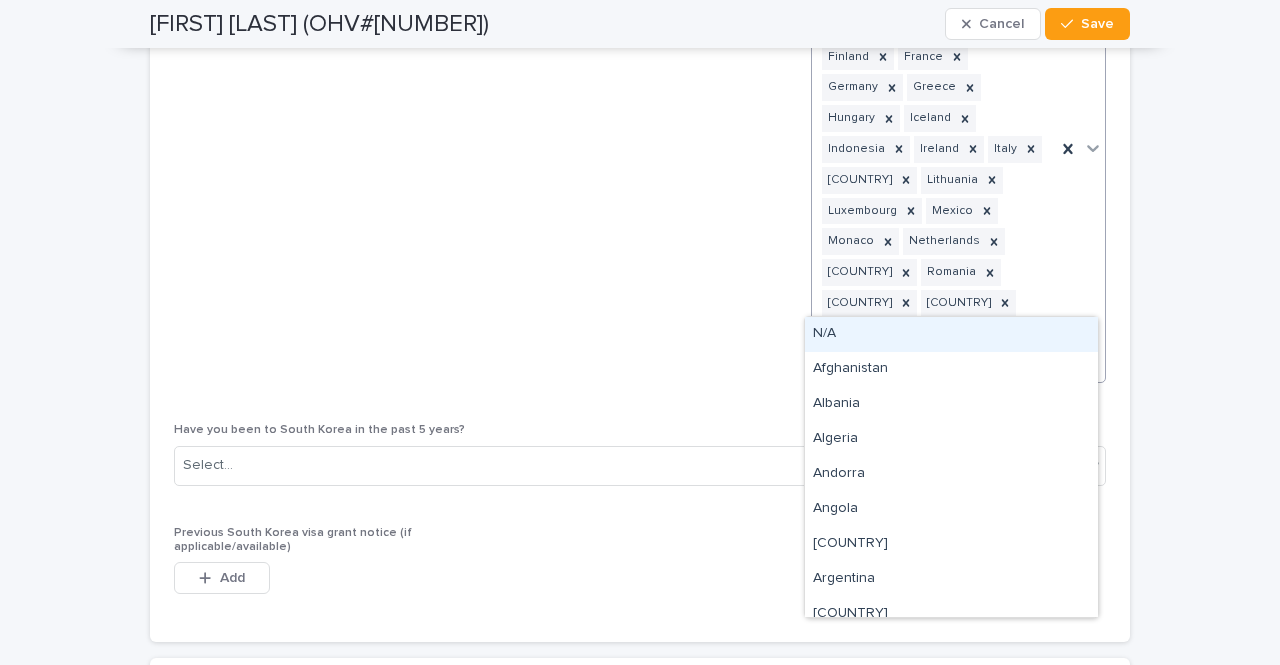 click 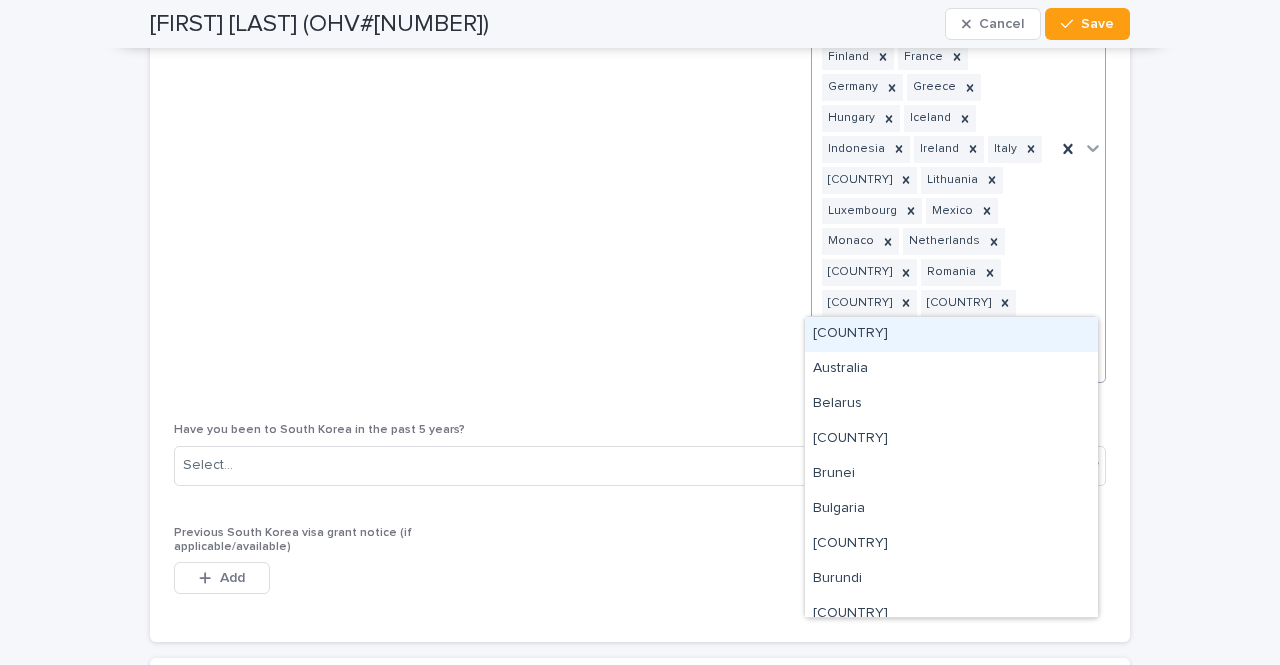 type on "**" 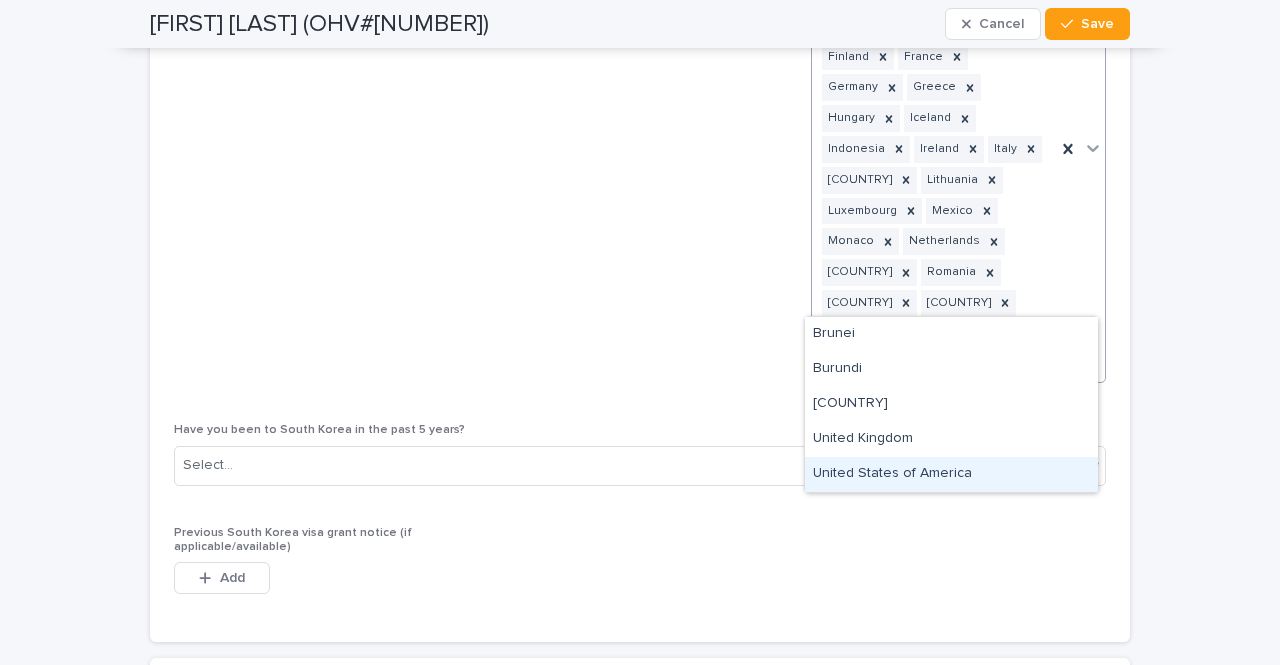 click on "United States of America" at bounding box center (951, 474) 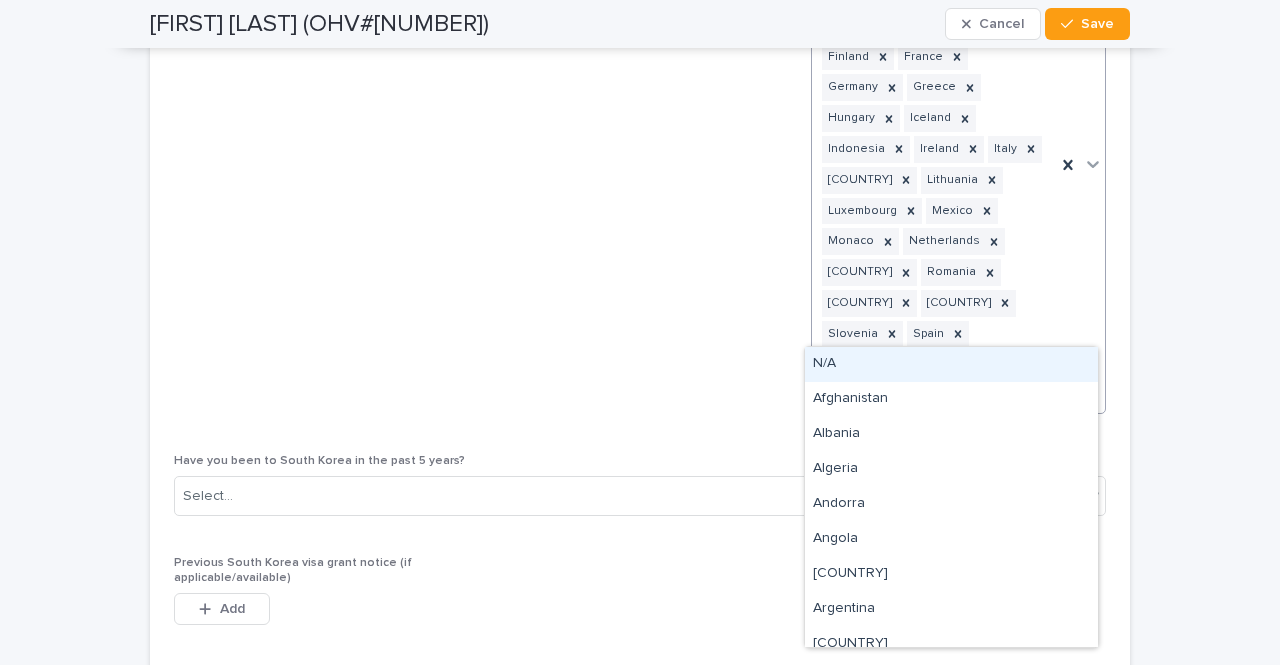 click 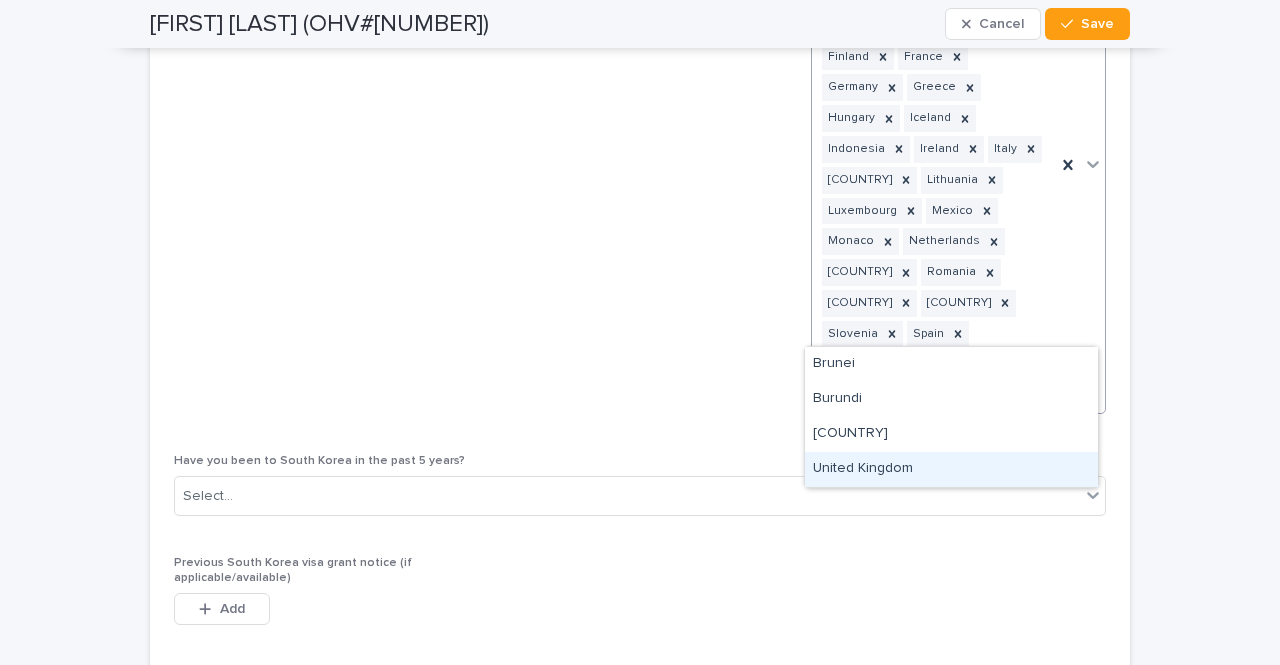 click on "United Kingdom" at bounding box center [951, 469] 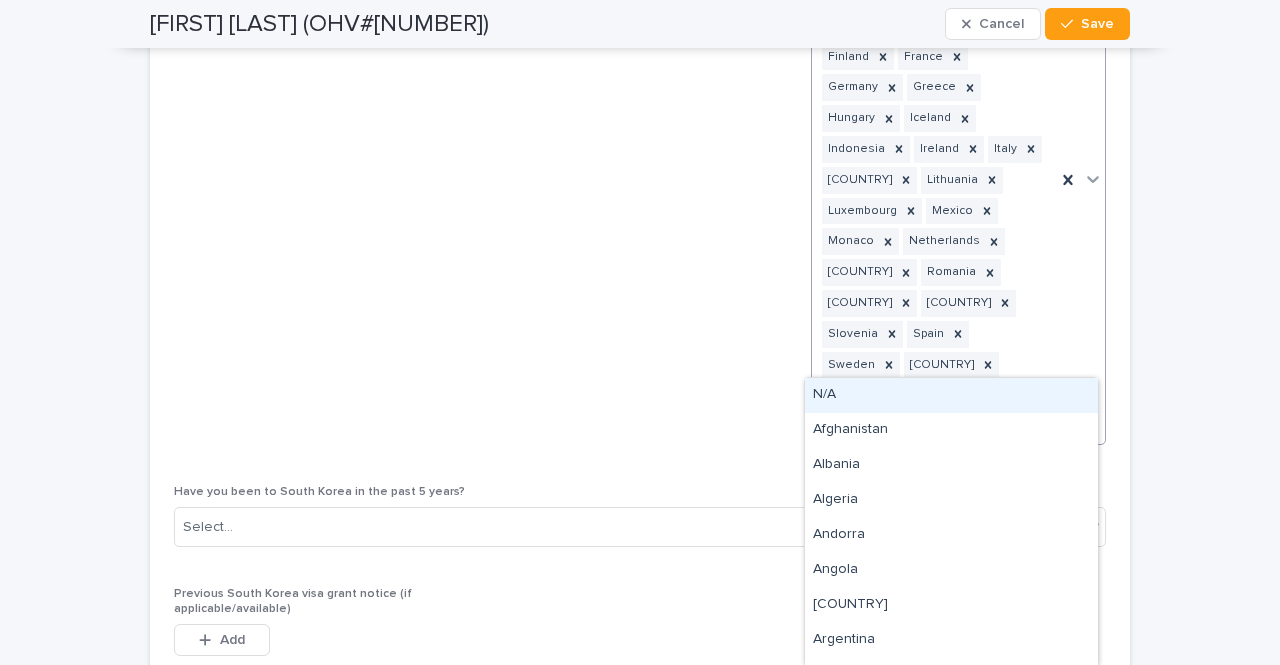 click 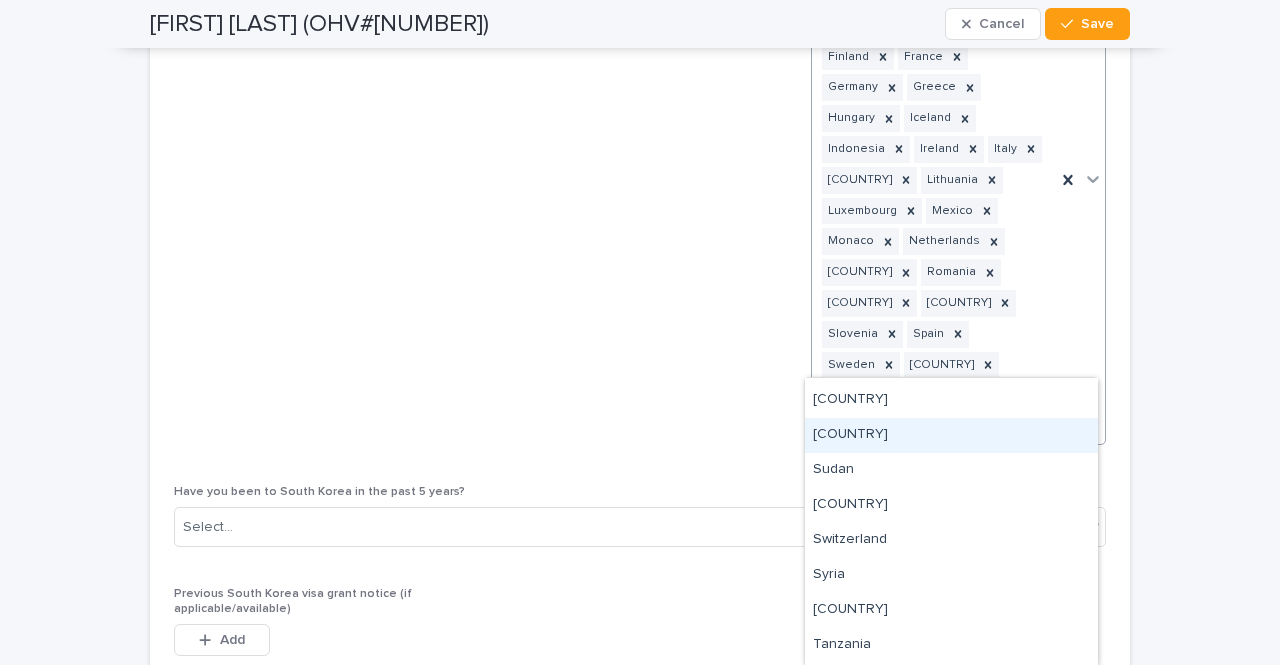 scroll, scrollTop: 4824, scrollLeft: 0, axis: vertical 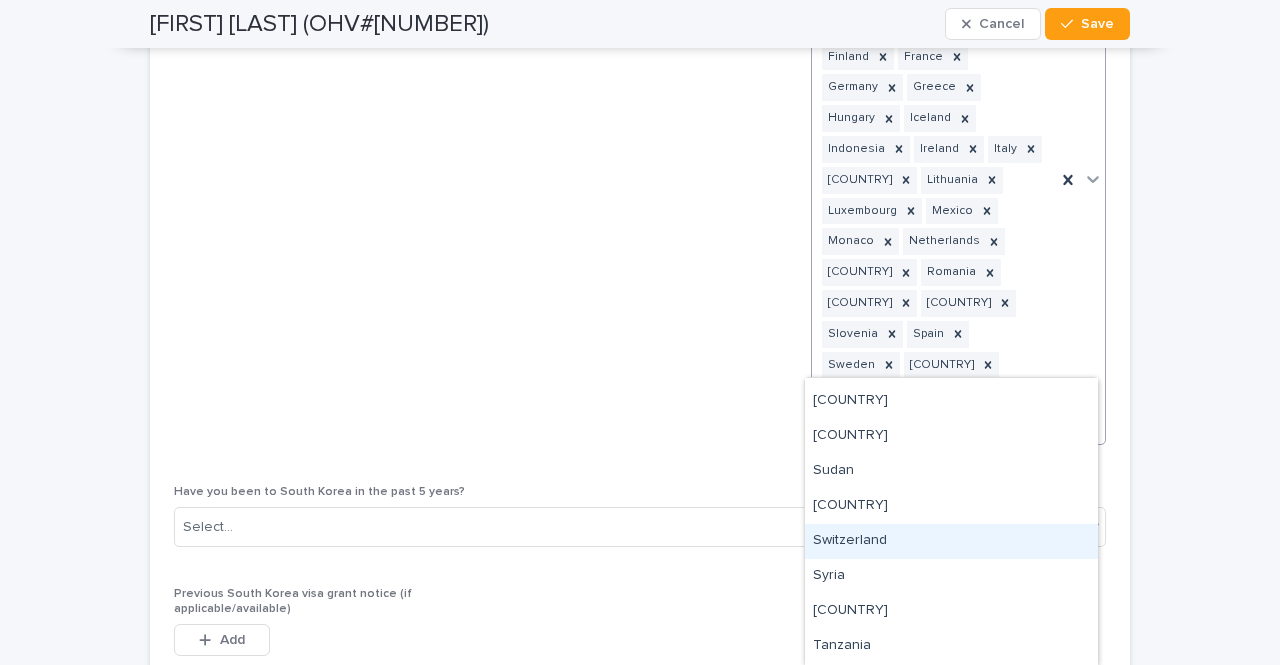 click on "Switzerland" at bounding box center (951, 541) 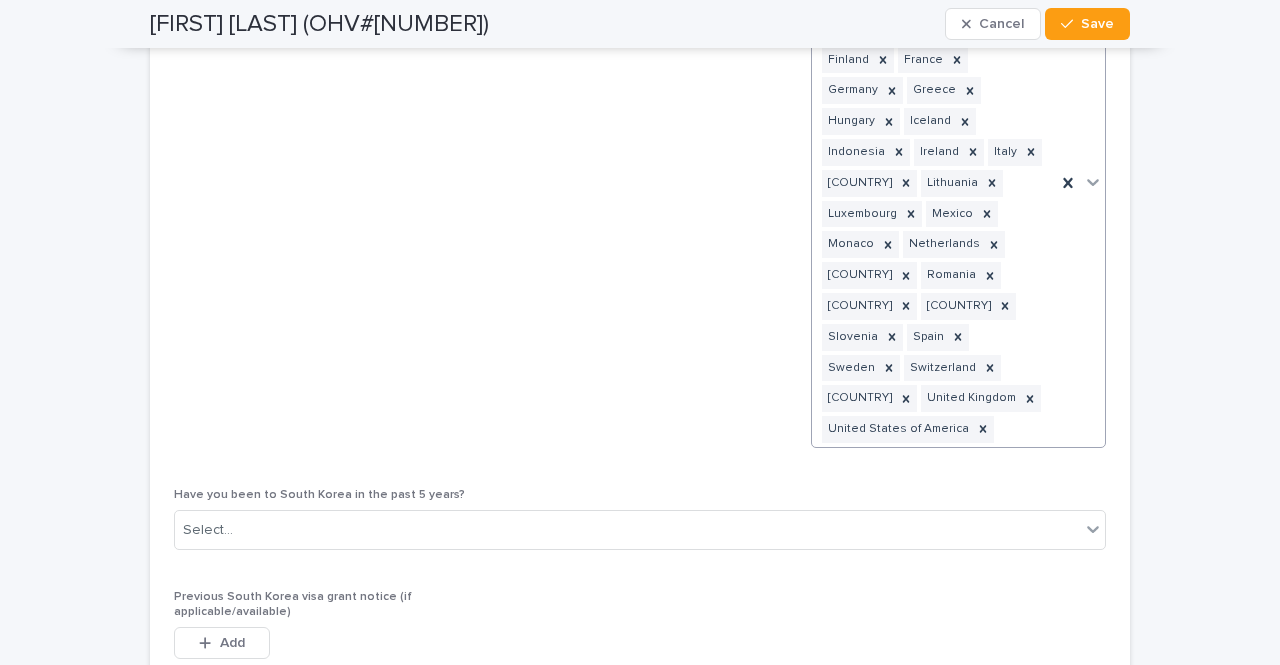 scroll, scrollTop: 5149, scrollLeft: 0, axis: vertical 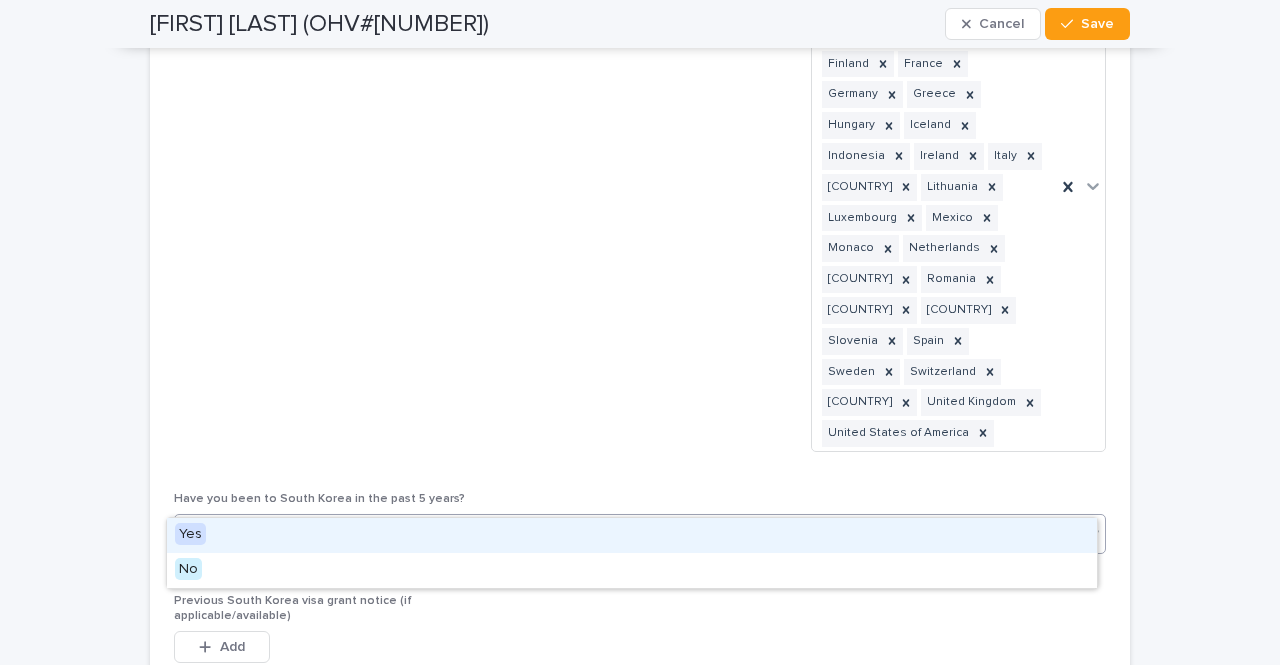 click on "Select..." at bounding box center [627, 534] 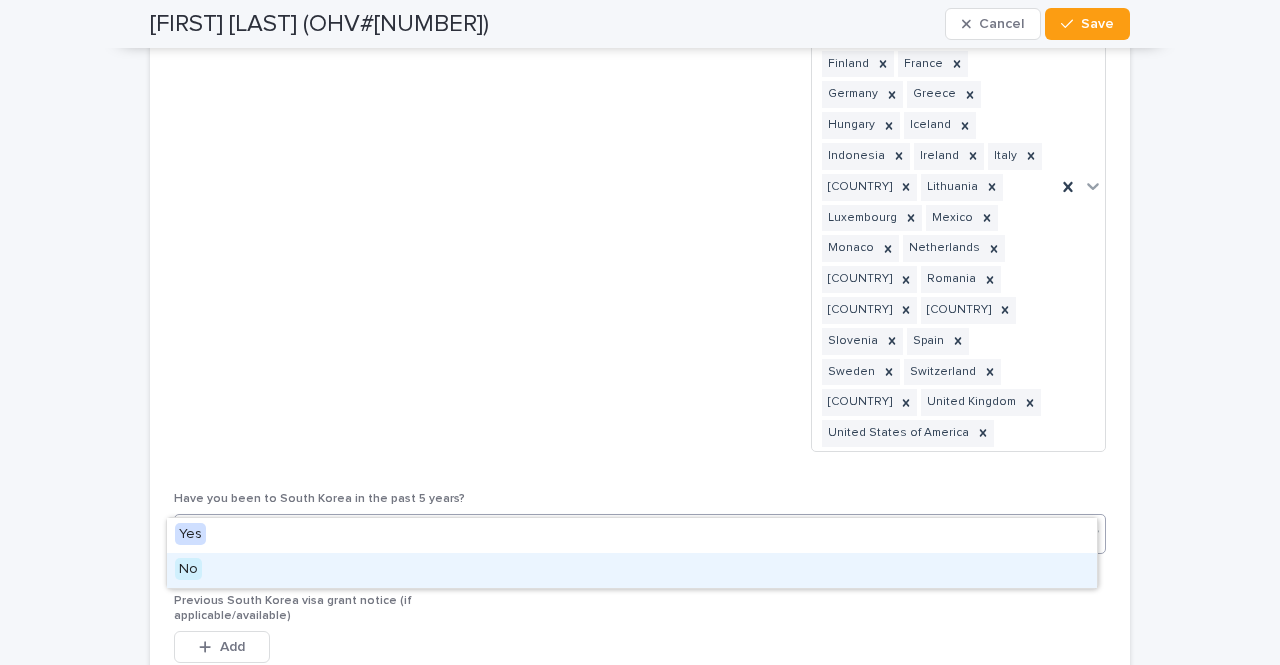 click on "No" at bounding box center [632, 570] 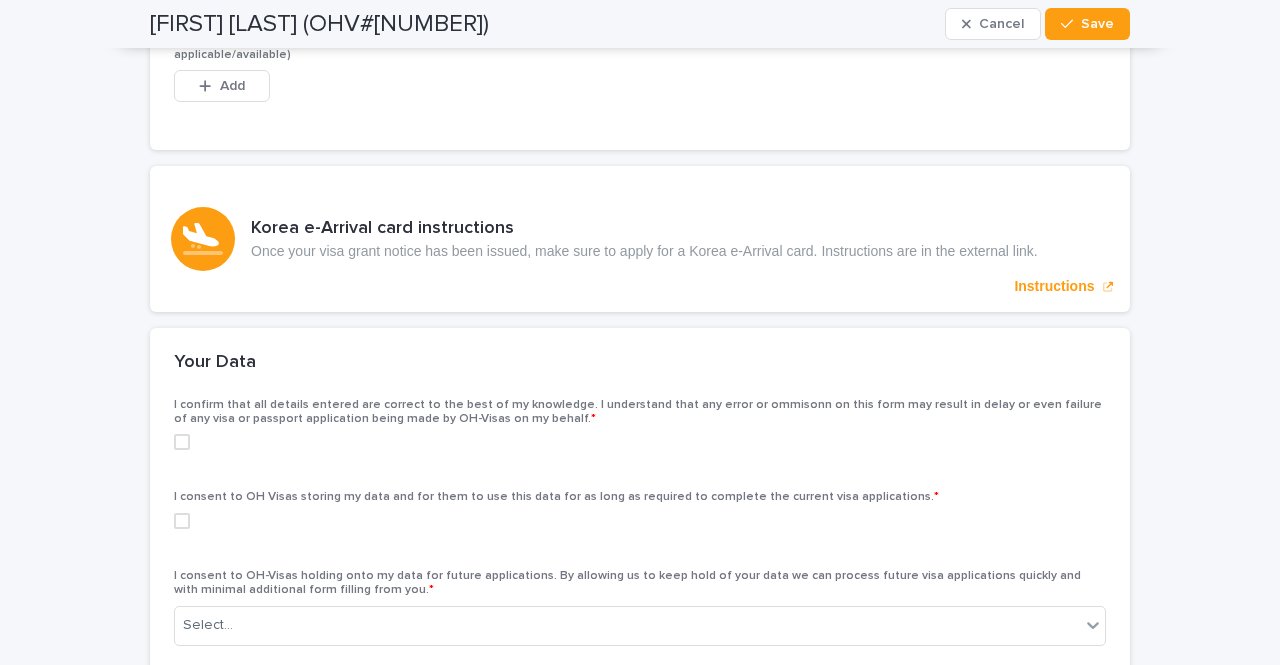 scroll, scrollTop: 5711, scrollLeft: 0, axis: vertical 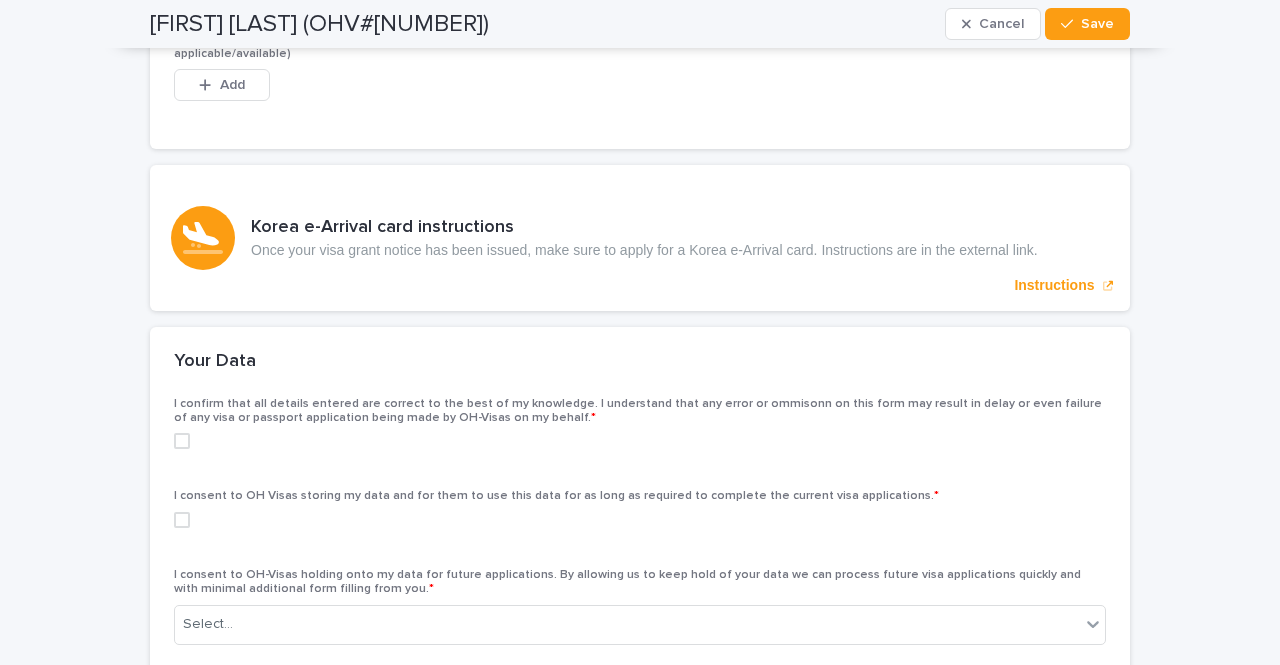 click at bounding box center (182, 441) 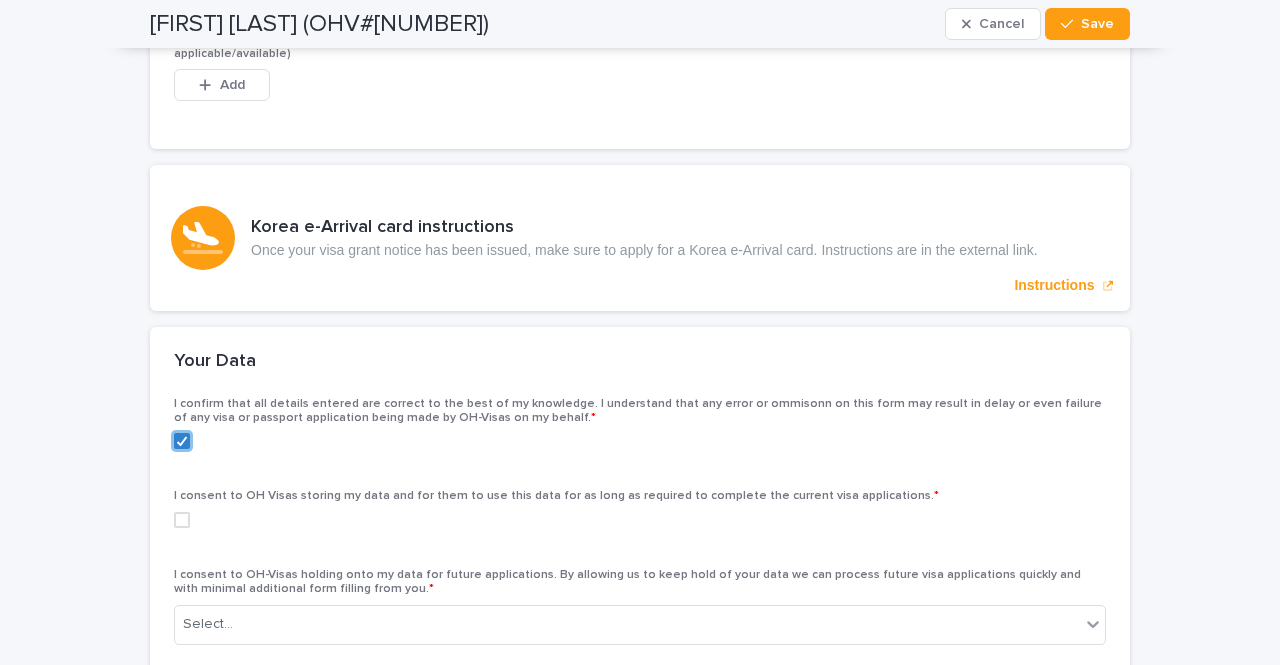click at bounding box center [182, 520] 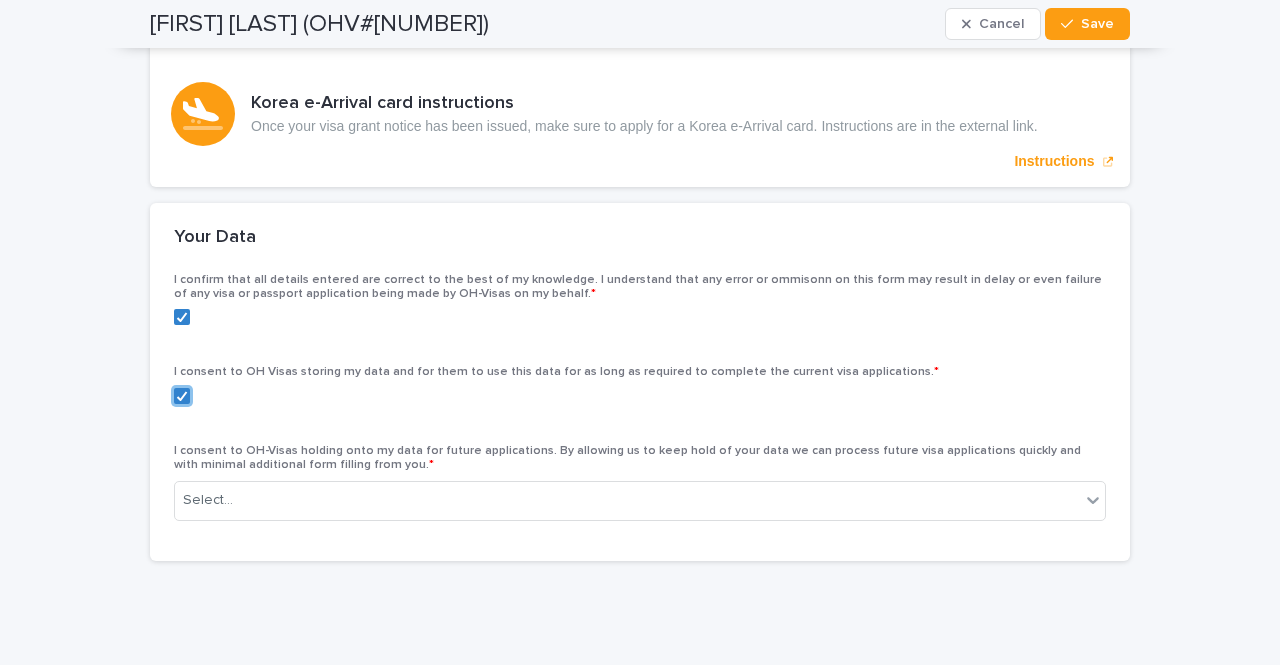 scroll, scrollTop: 5841, scrollLeft: 0, axis: vertical 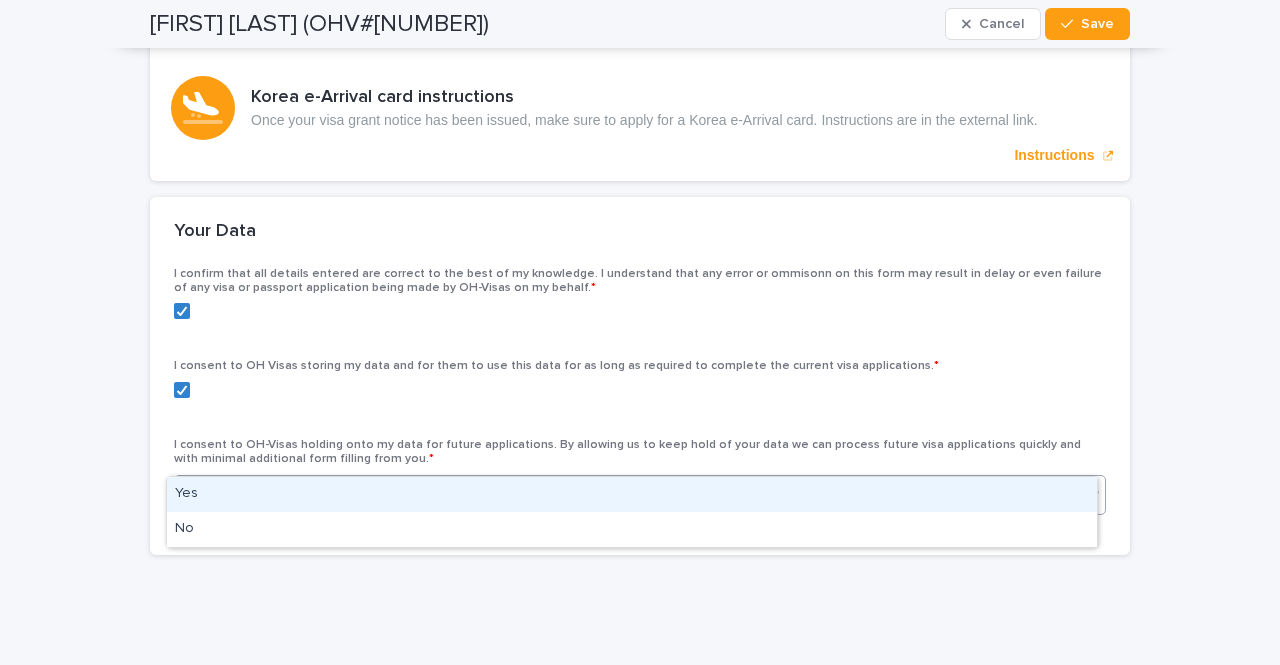 click on "Select..." at bounding box center (627, 494) 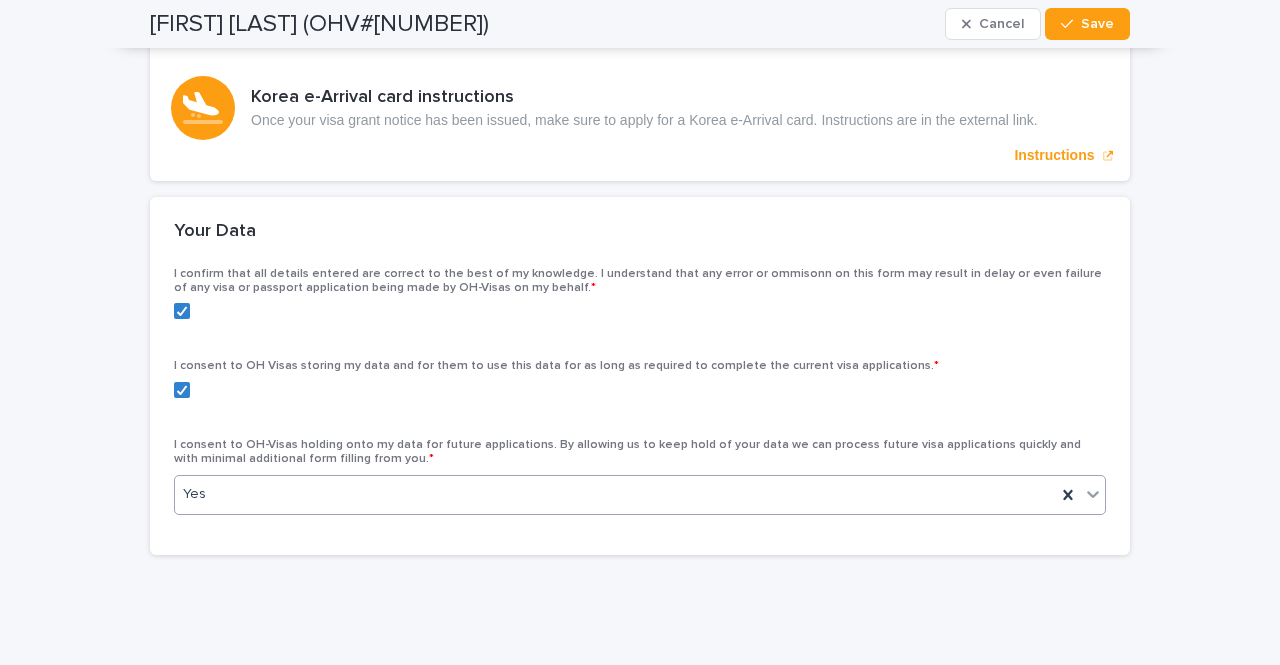 scroll, scrollTop: 5864, scrollLeft: 0, axis: vertical 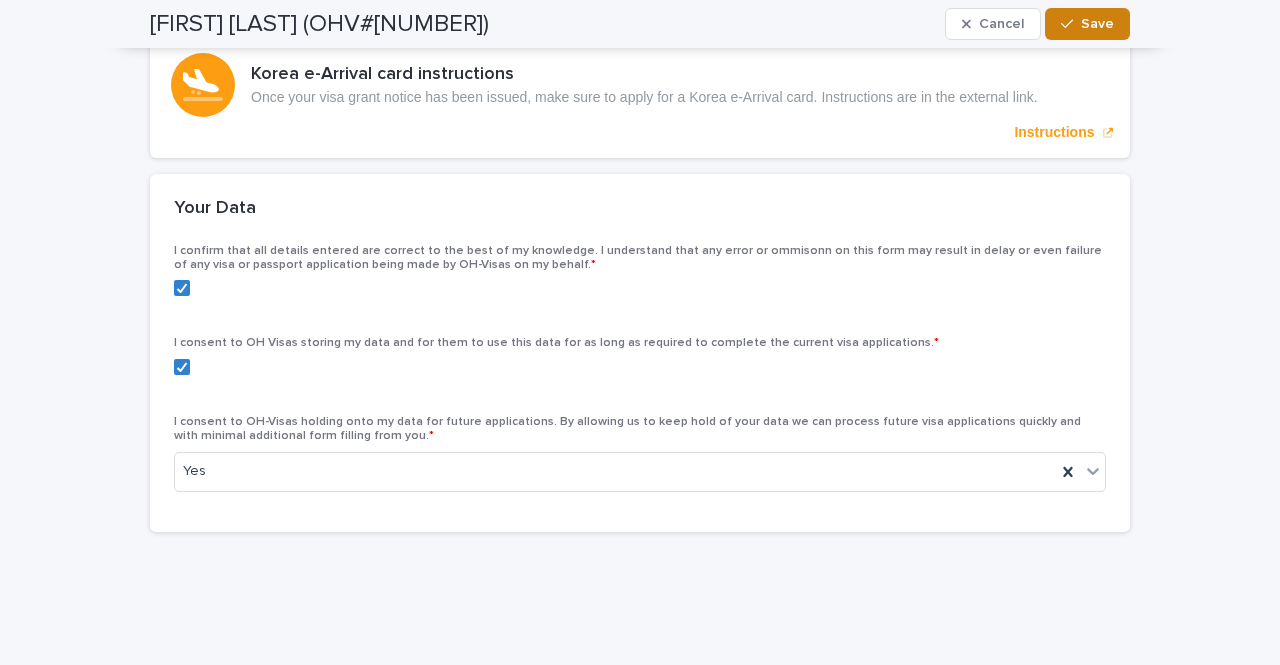 click on "Save" at bounding box center [1097, 24] 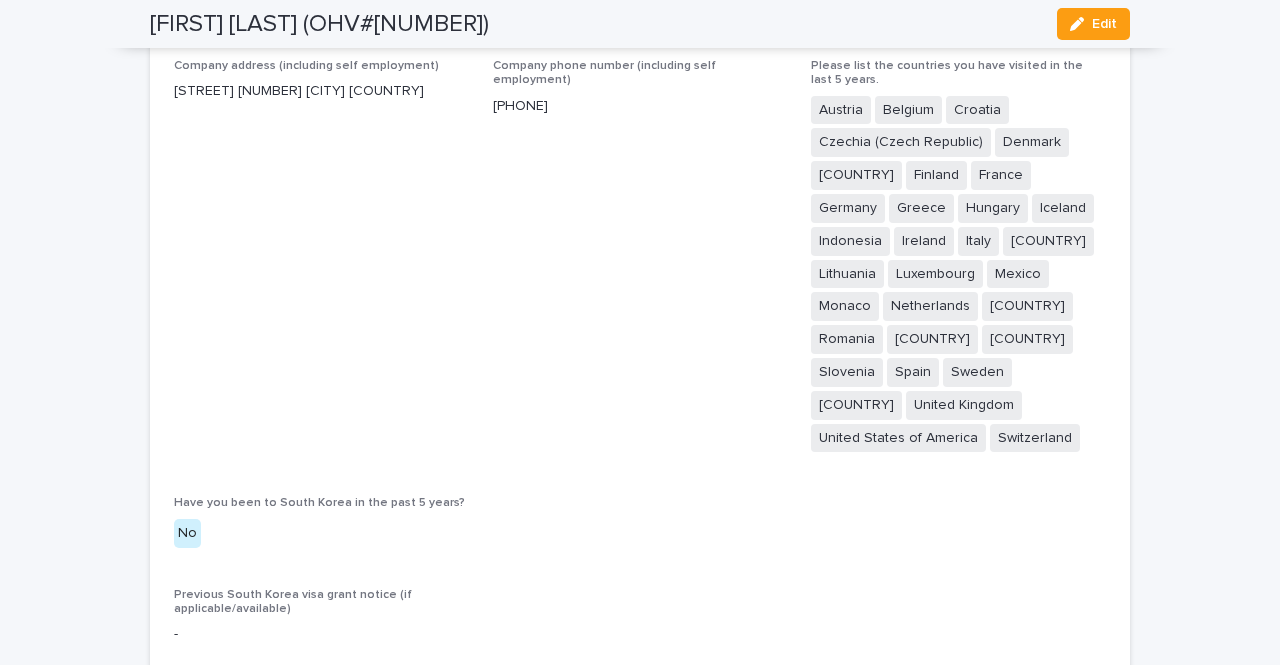 scroll, scrollTop: 5924, scrollLeft: 0, axis: vertical 